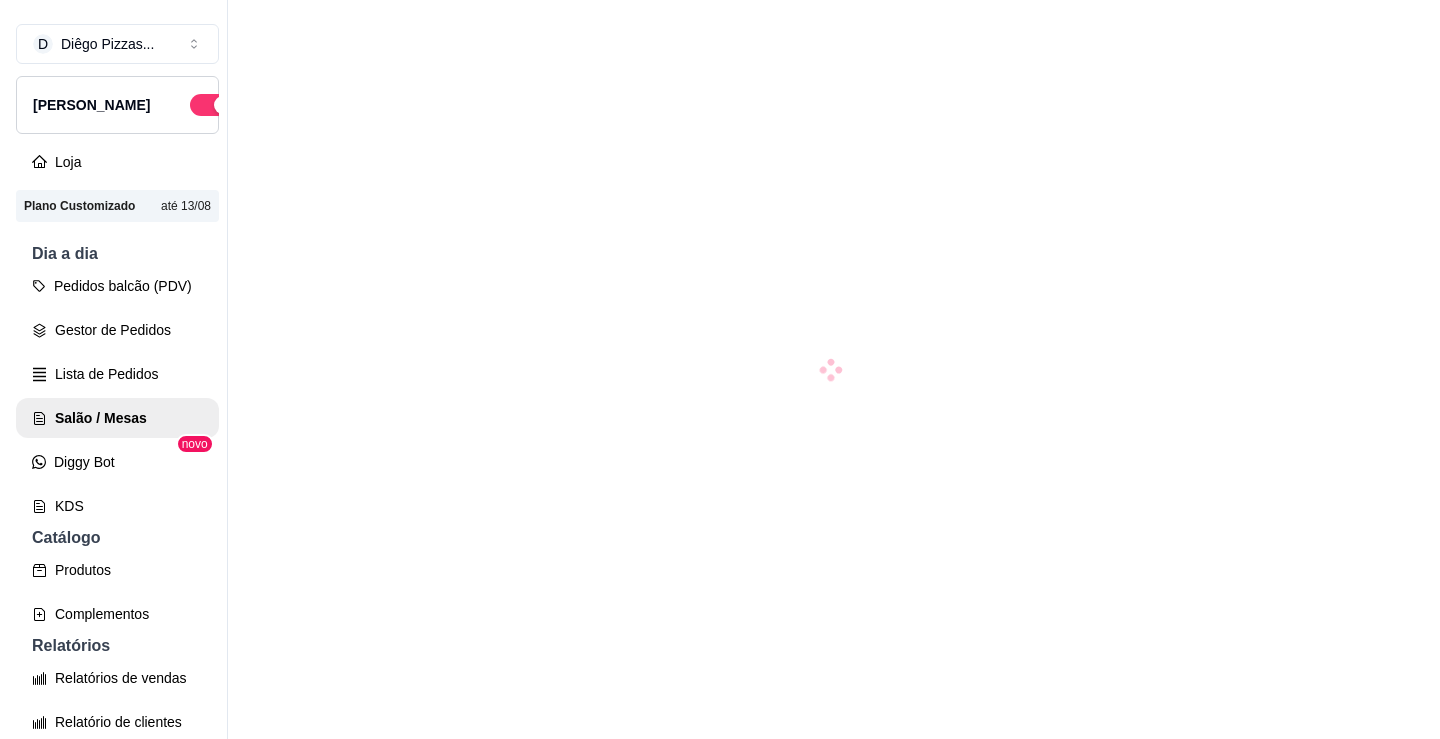 scroll, scrollTop: 0, scrollLeft: 0, axis: both 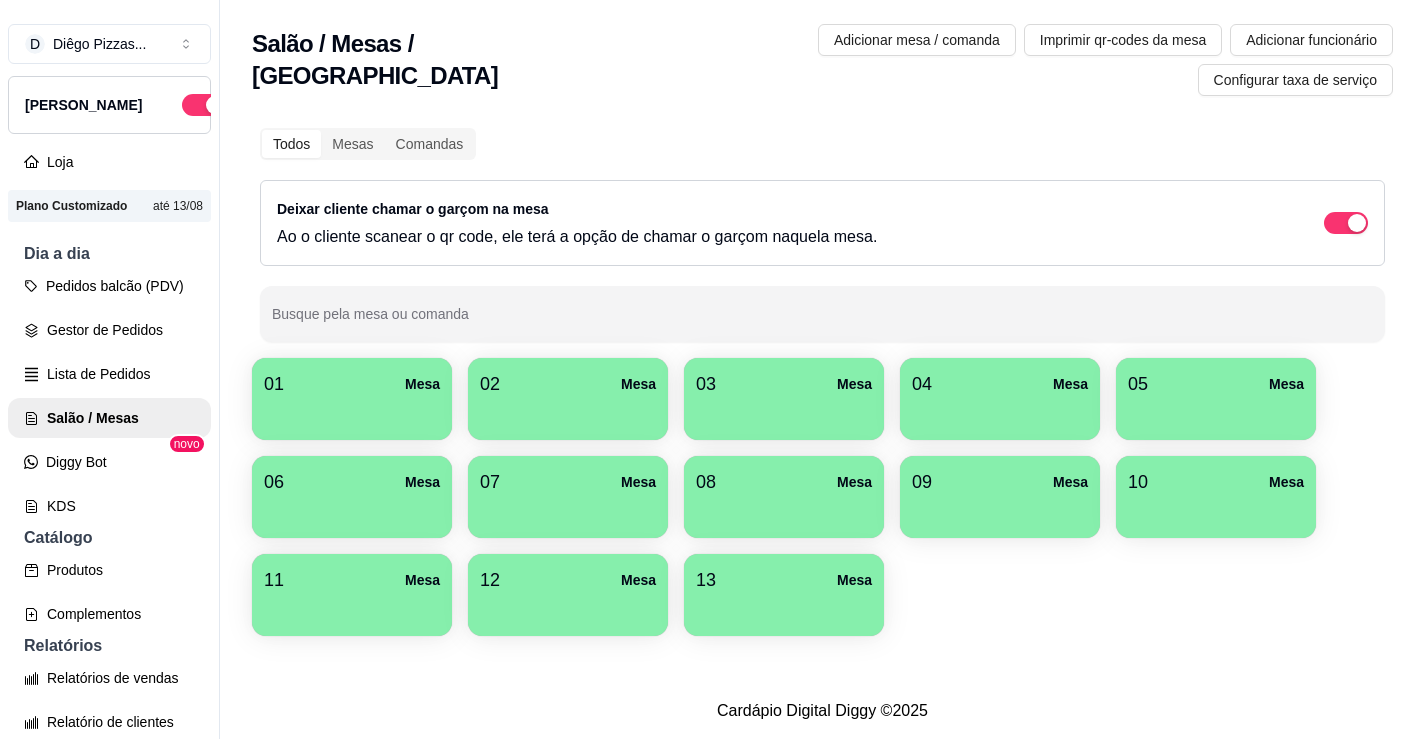 click on "01 Mesa" at bounding box center [352, 384] 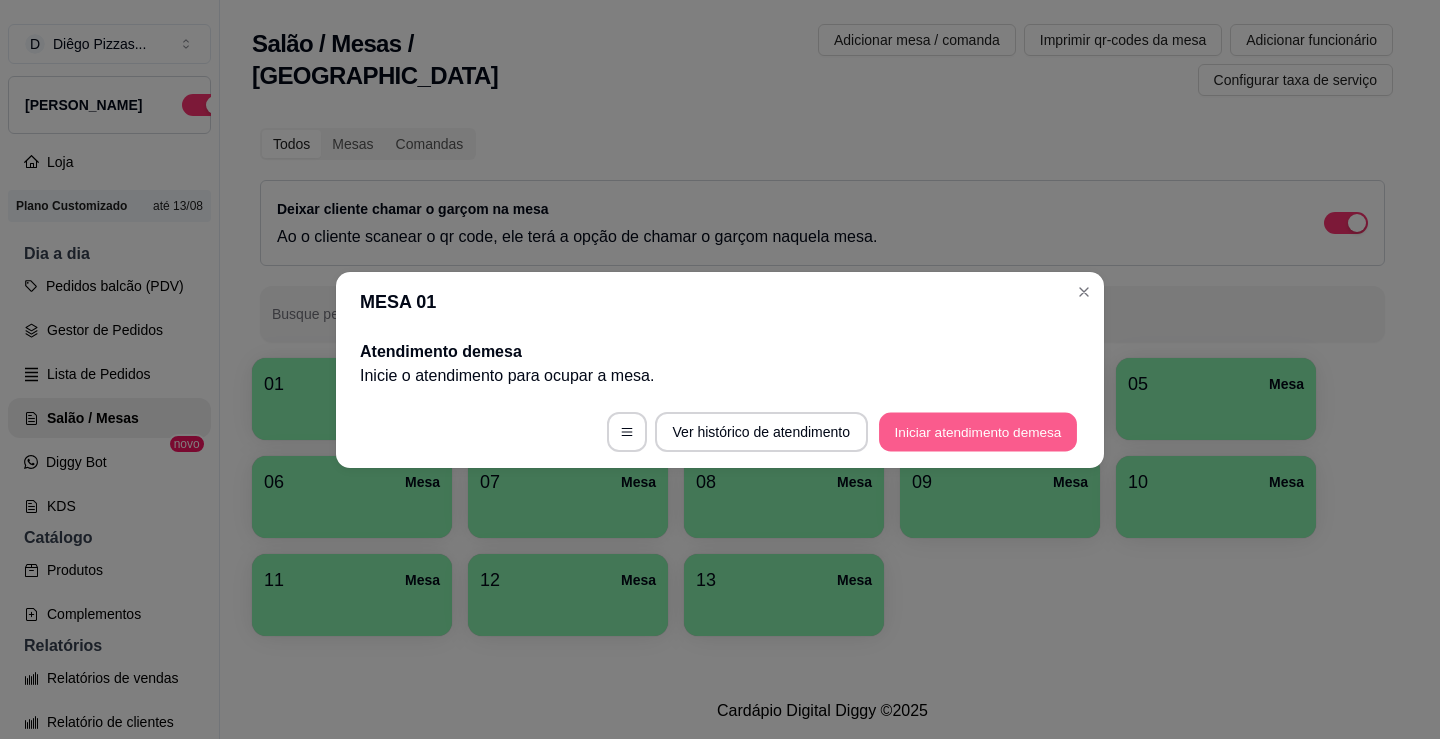 click on "Iniciar atendimento de  mesa" at bounding box center [978, 431] 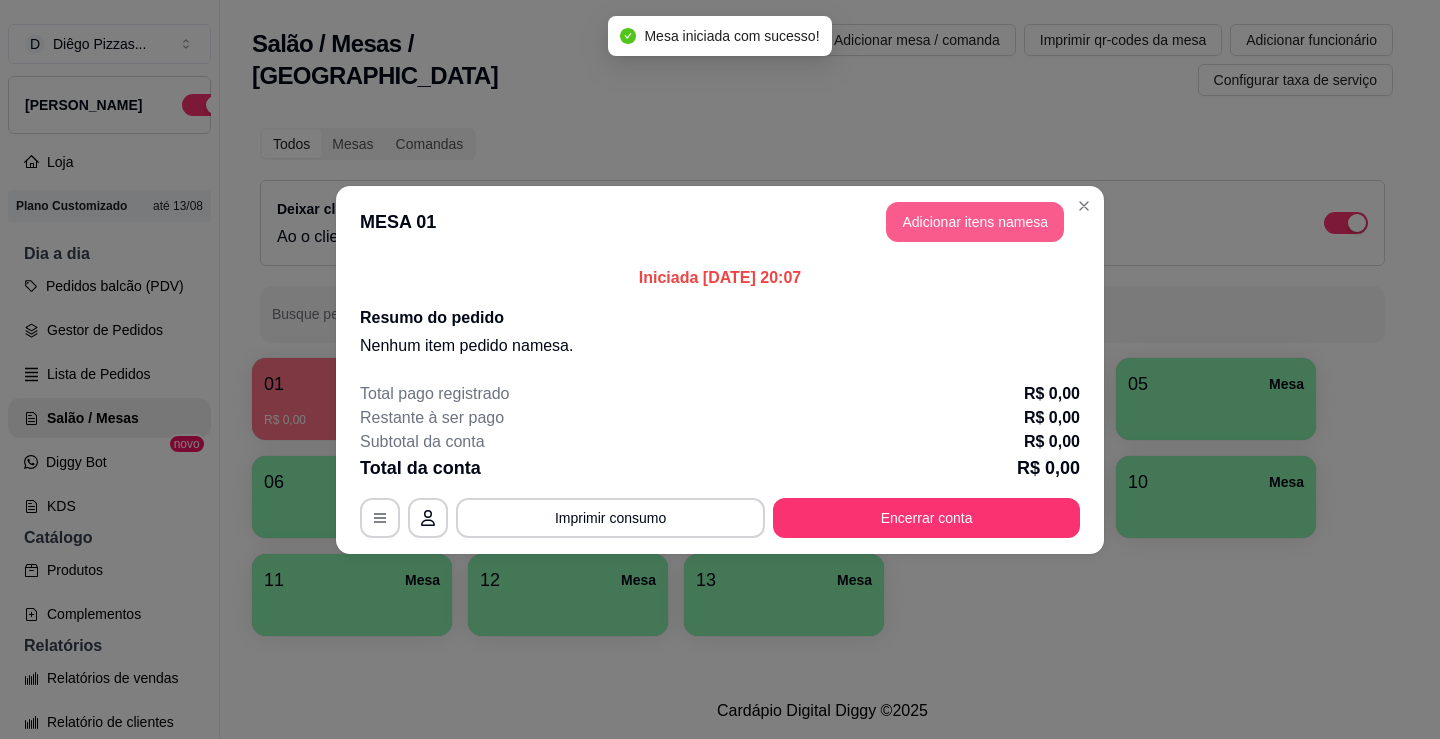 click on "Adicionar itens na  mesa" at bounding box center [975, 222] 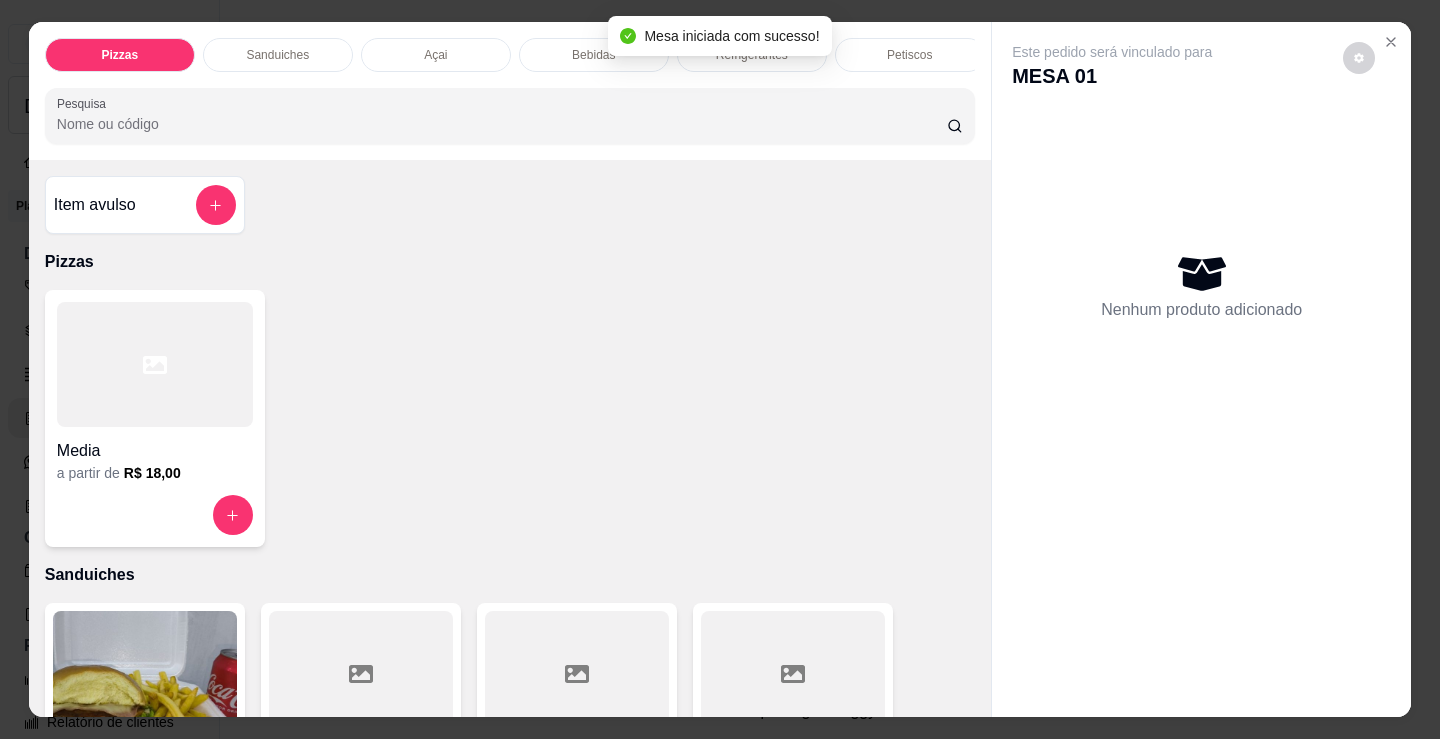 click on "Petiscos" at bounding box center (910, 55) 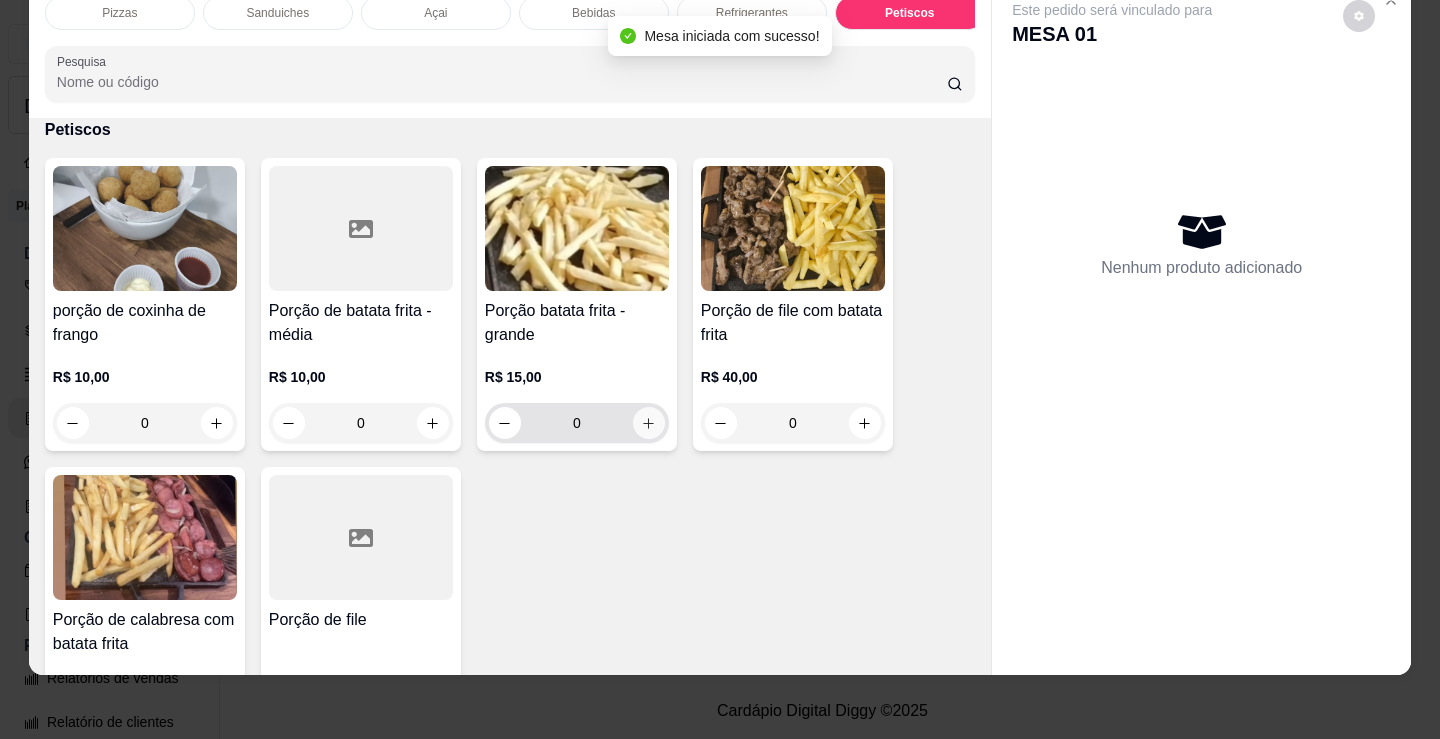 click 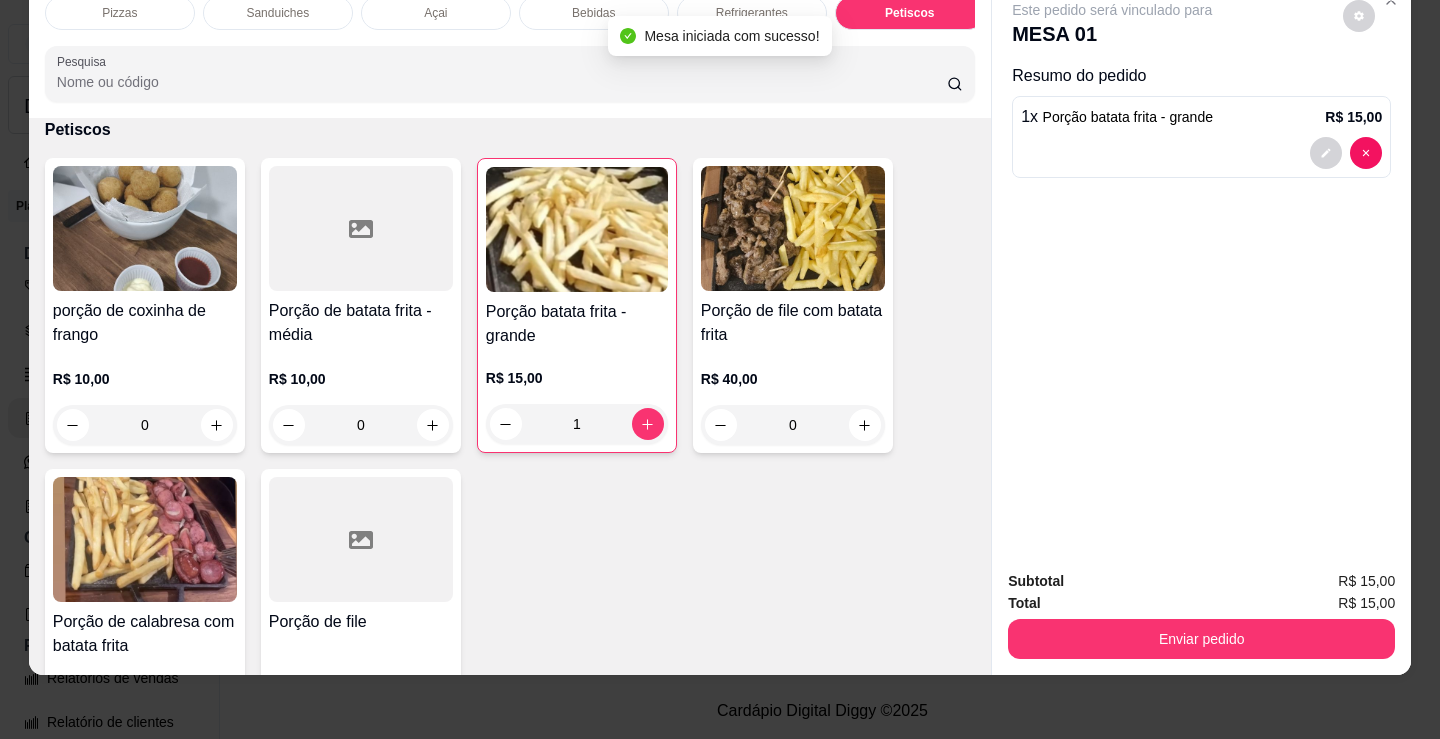 click on "Refrigerantes" at bounding box center [752, 13] 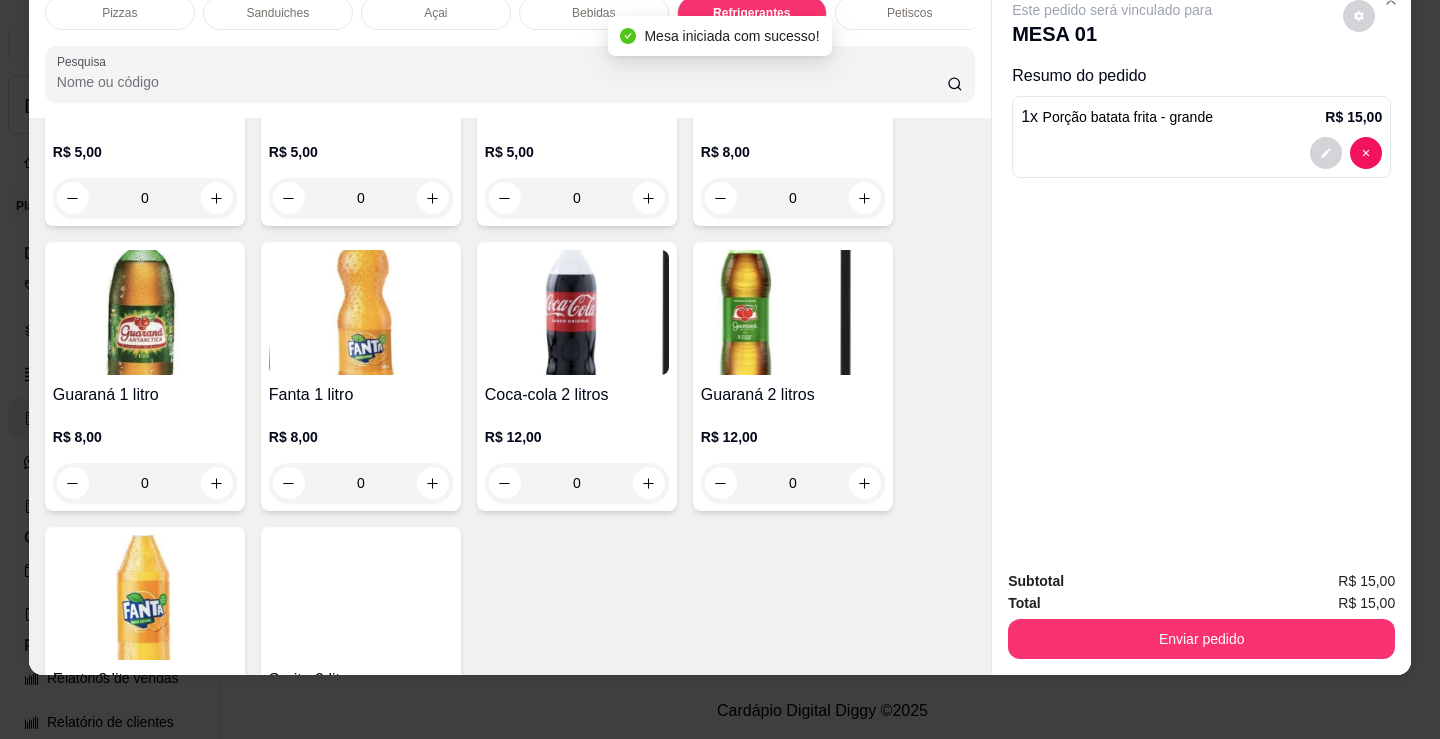 scroll, scrollTop: 6003, scrollLeft: 0, axis: vertical 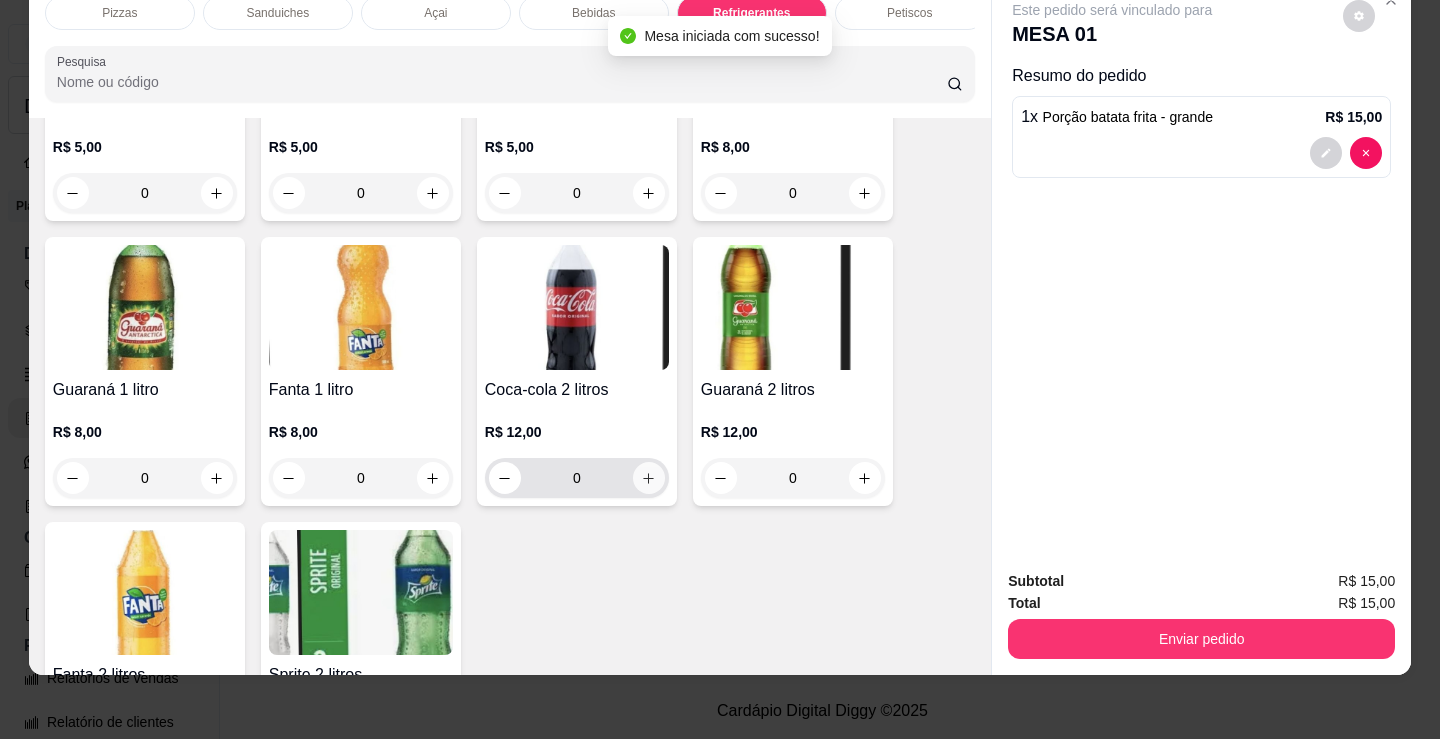click 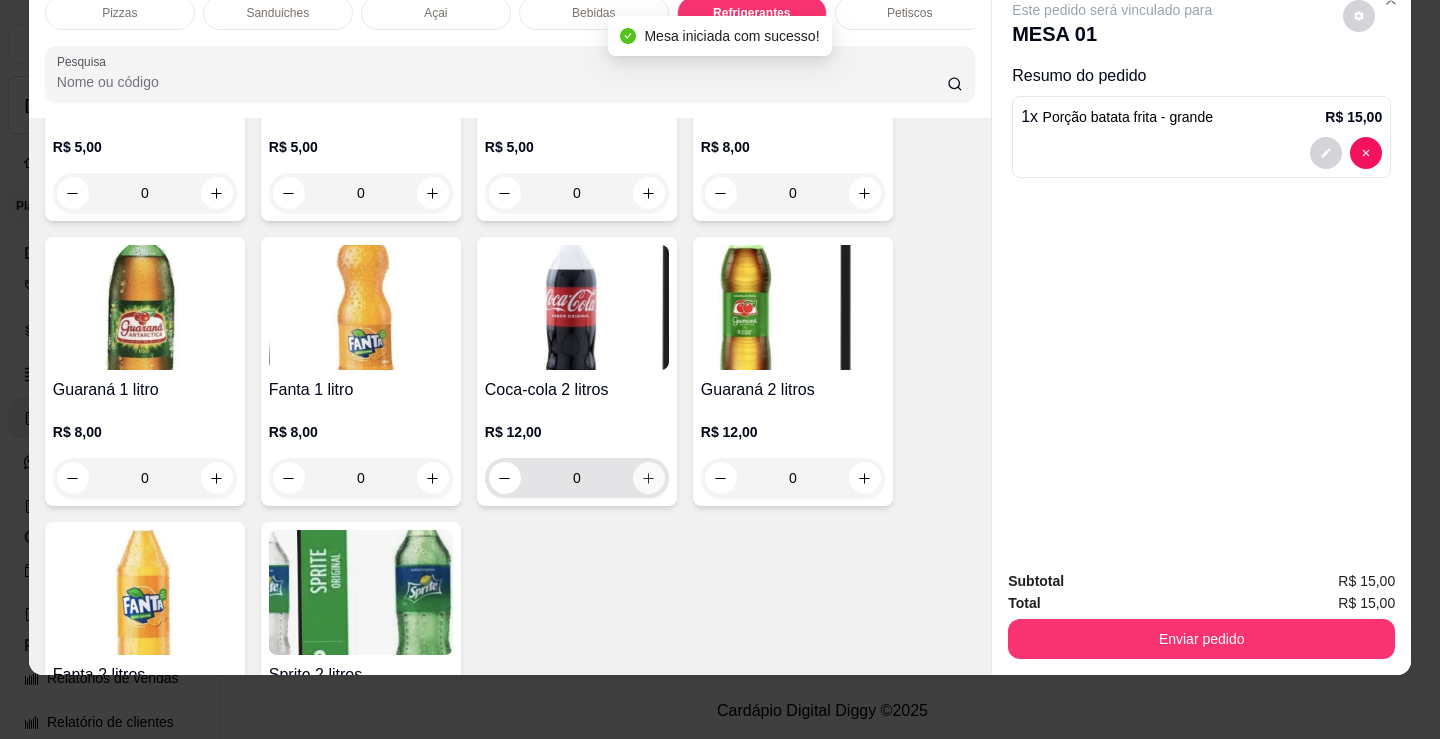 type on "1" 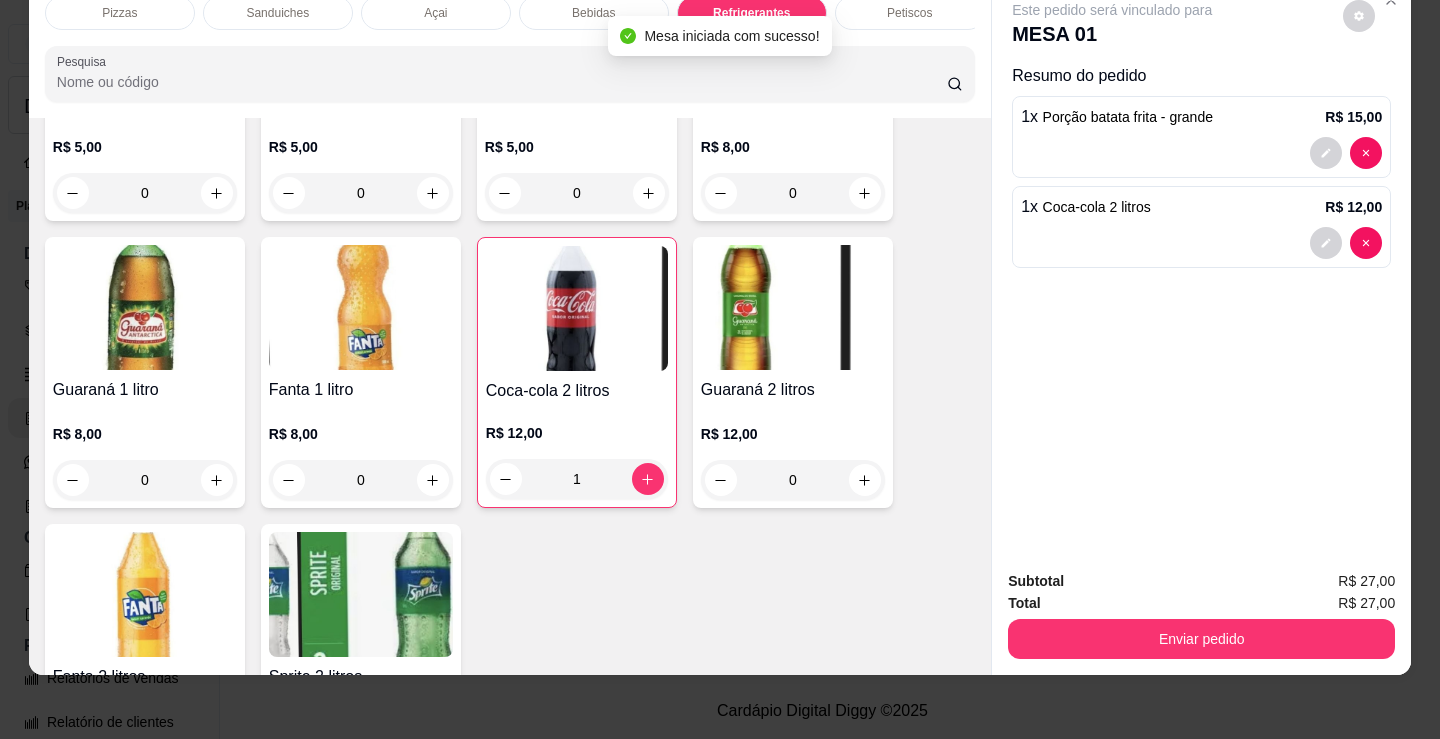 click on "Pizzas" at bounding box center (119, 13) 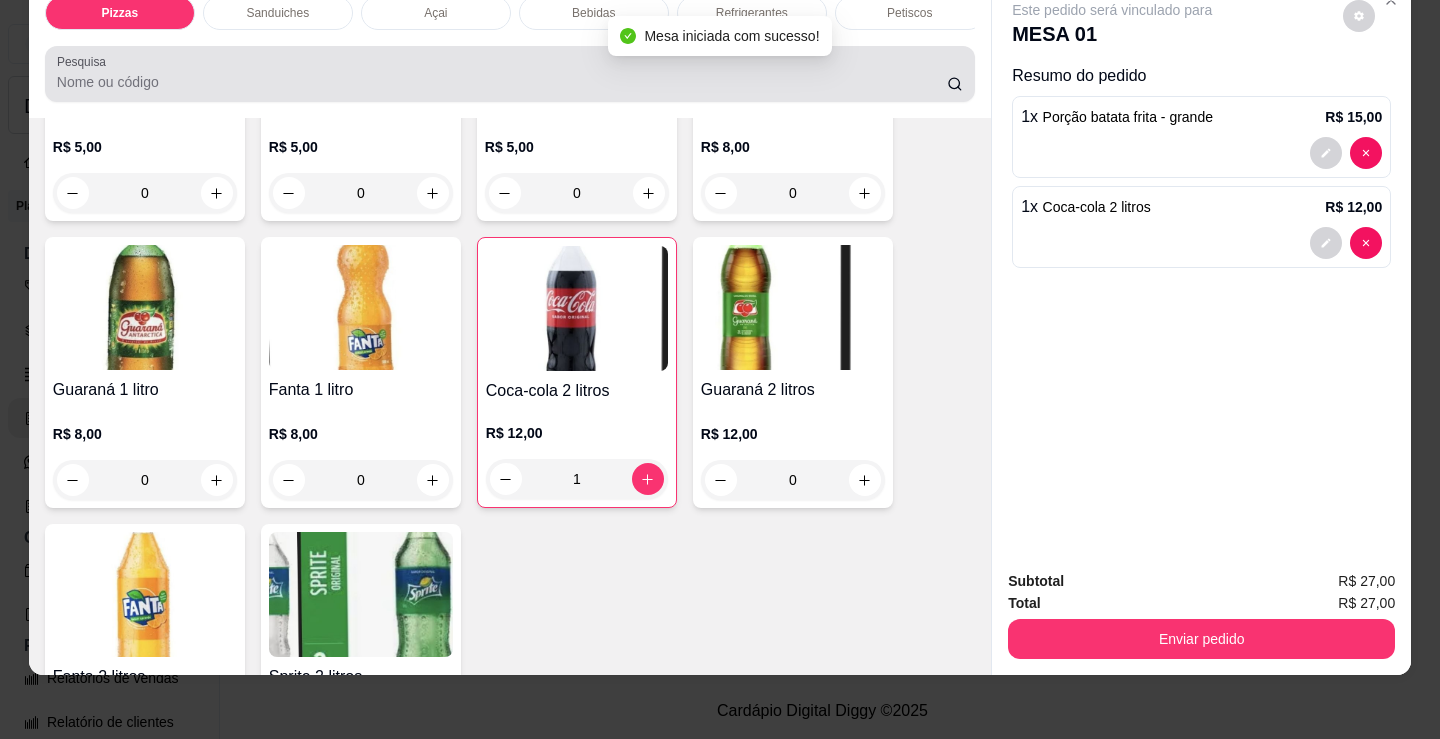 scroll, scrollTop: 90, scrollLeft: 0, axis: vertical 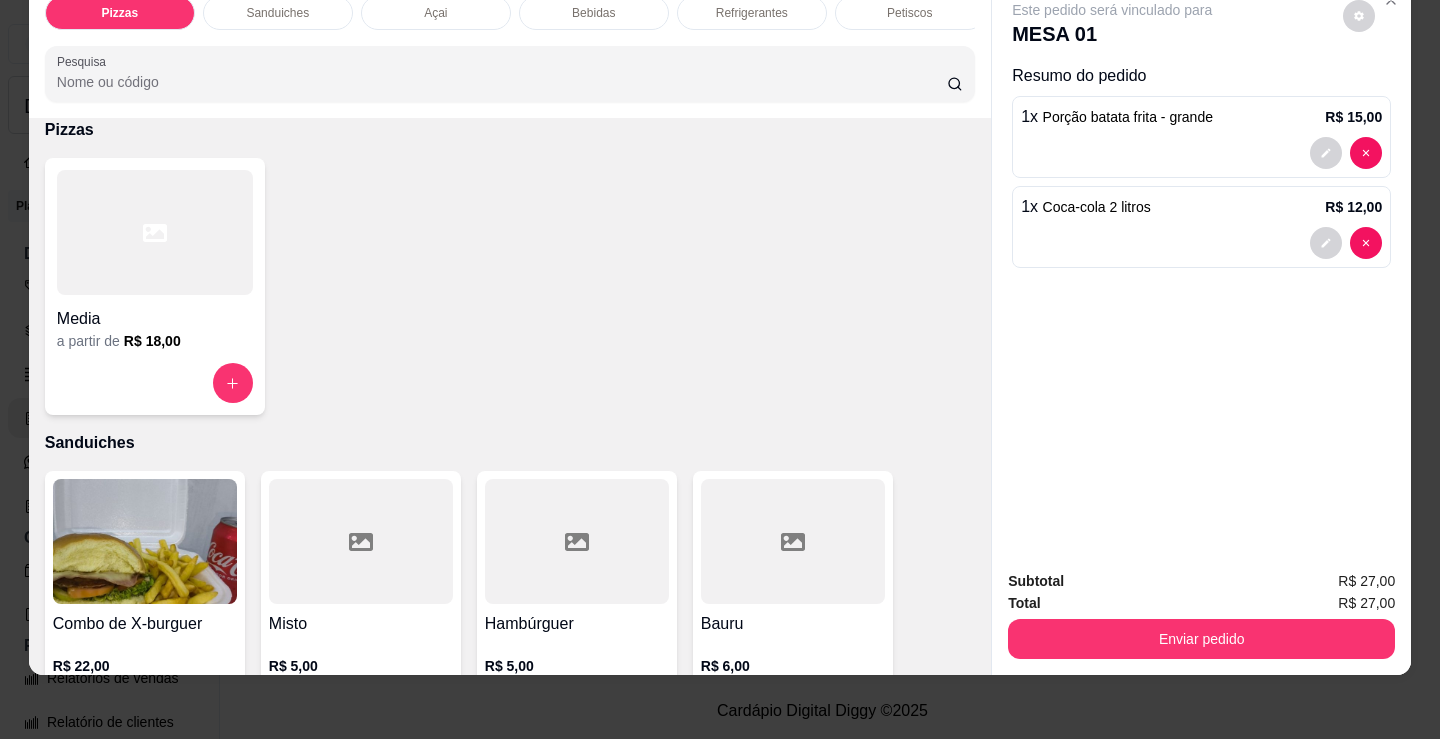 click on "R$ 18,00" at bounding box center [152, 341] 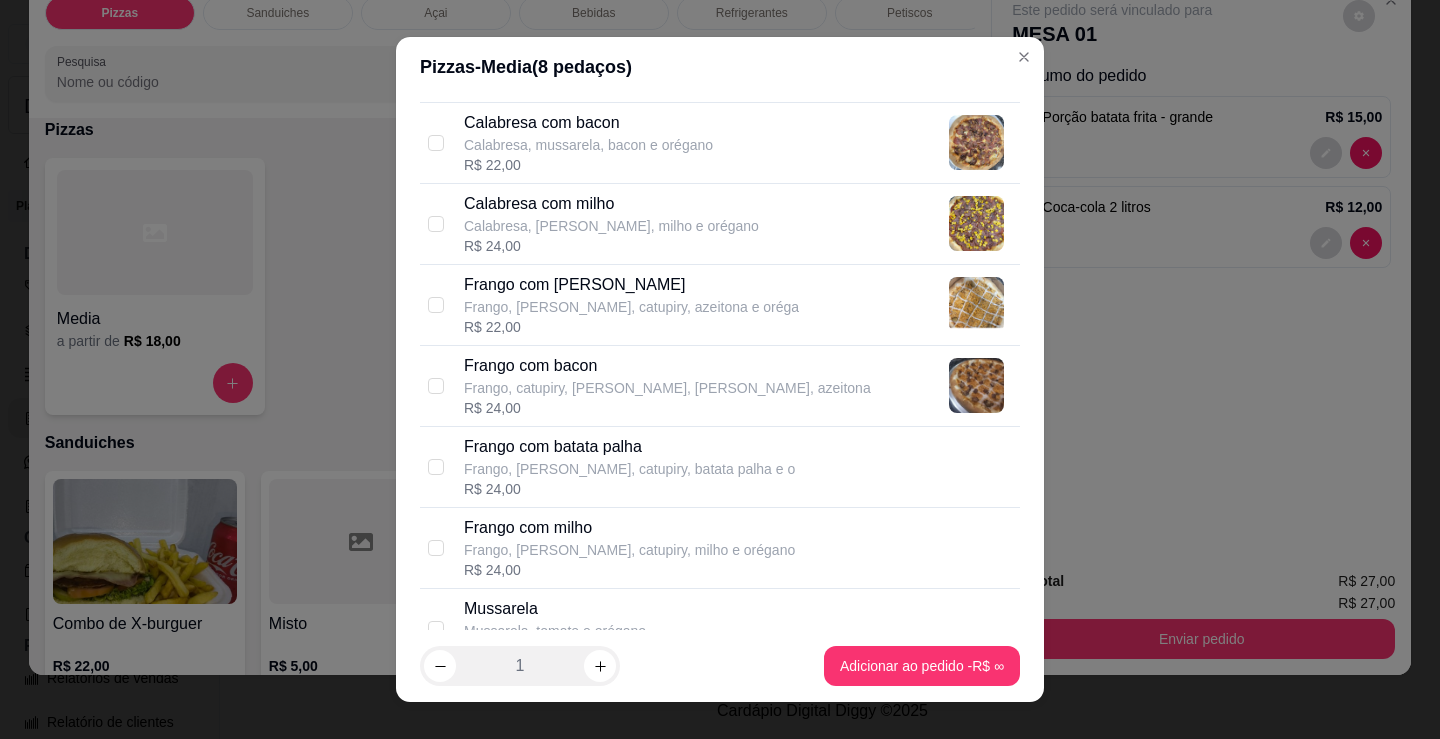 scroll, scrollTop: 500, scrollLeft: 0, axis: vertical 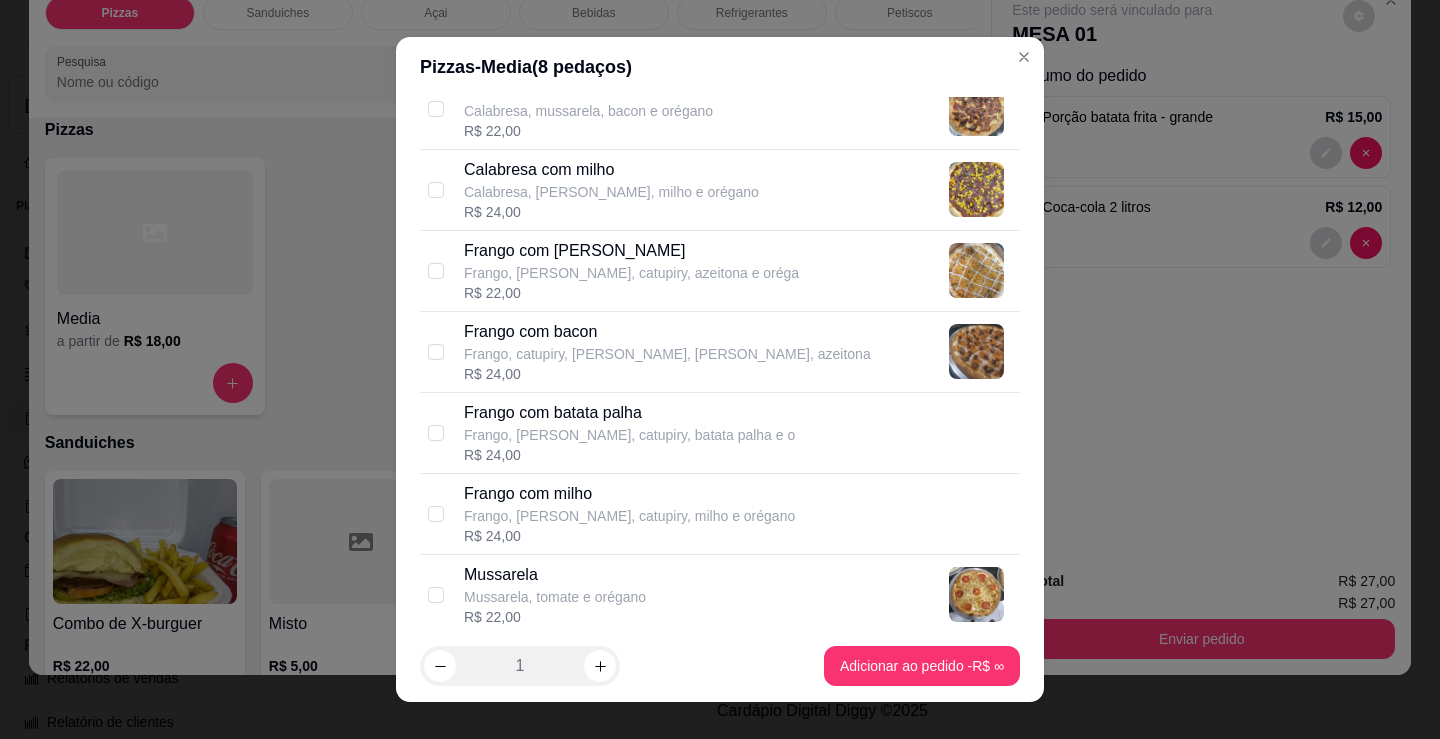 drag, startPoint x: 673, startPoint y: 268, endPoint x: 677, endPoint y: 293, distance: 25.317978 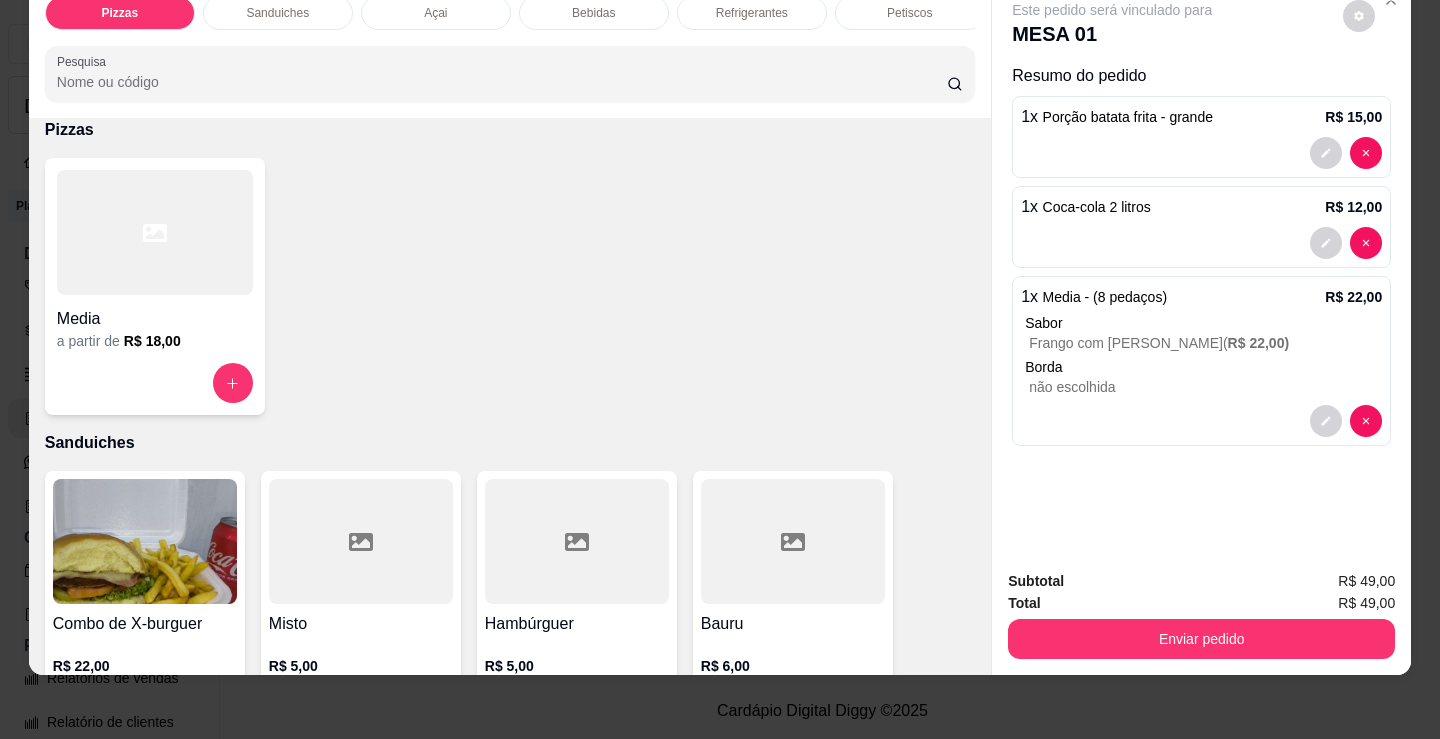 click at bounding box center (155, 383) 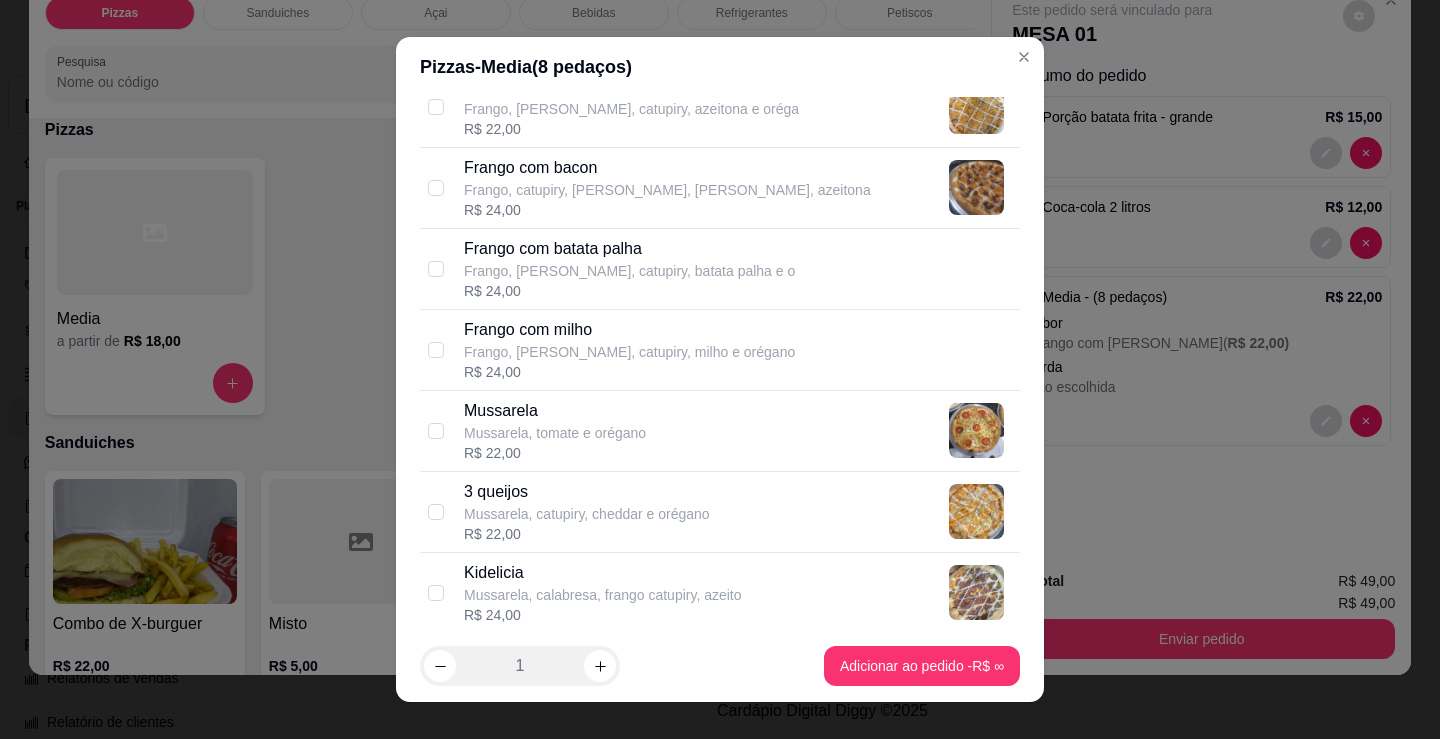 scroll, scrollTop: 700, scrollLeft: 0, axis: vertical 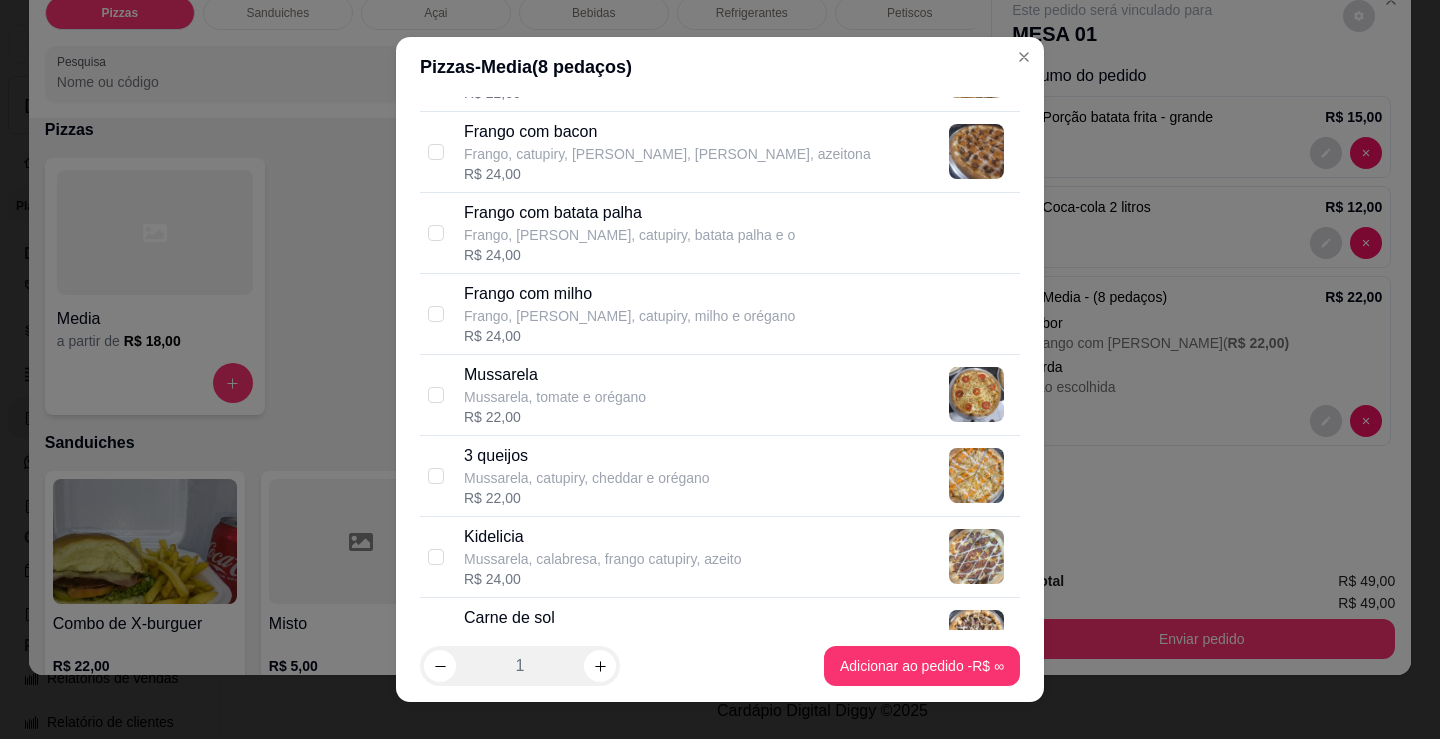 click on "Mussarela, catupiry, cheddar e orégano" at bounding box center (587, 478) 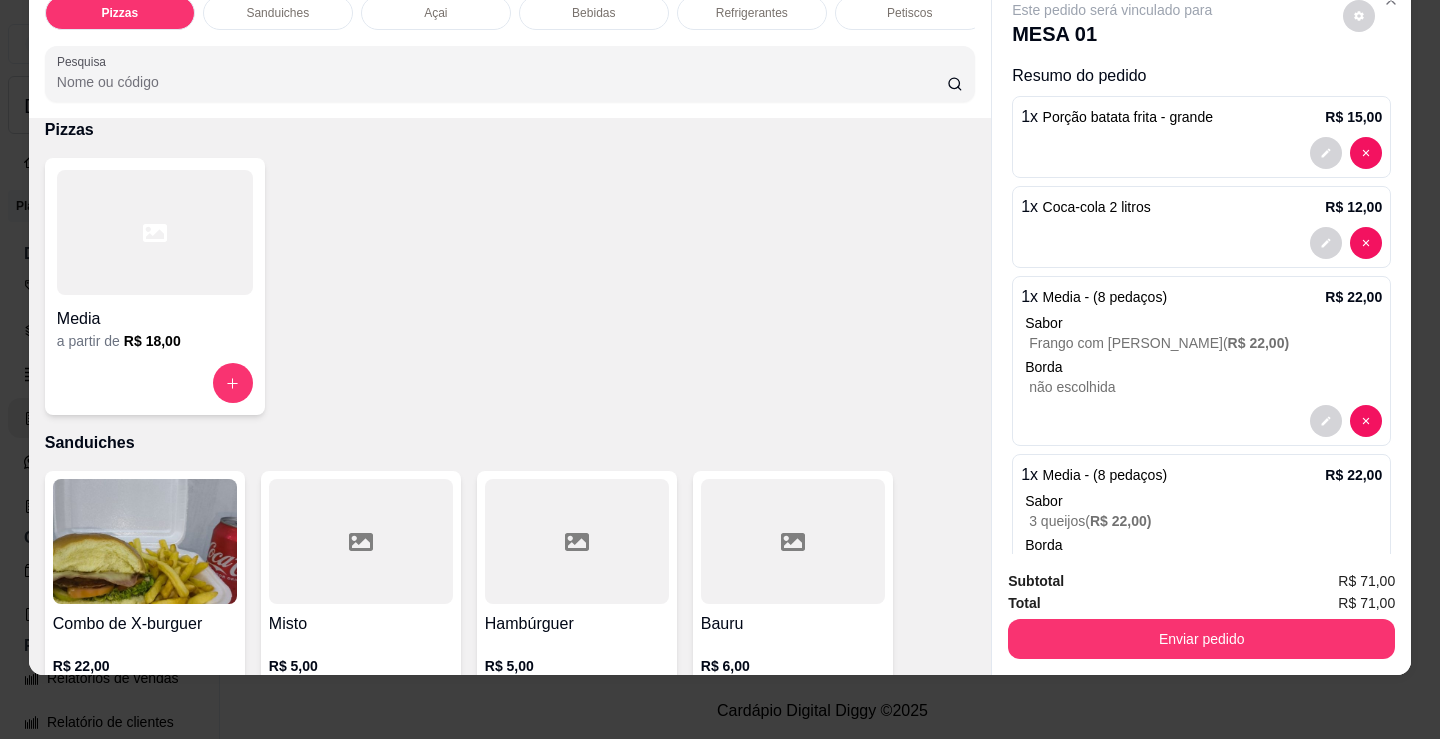 click on "Media" at bounding box center [155, 319] 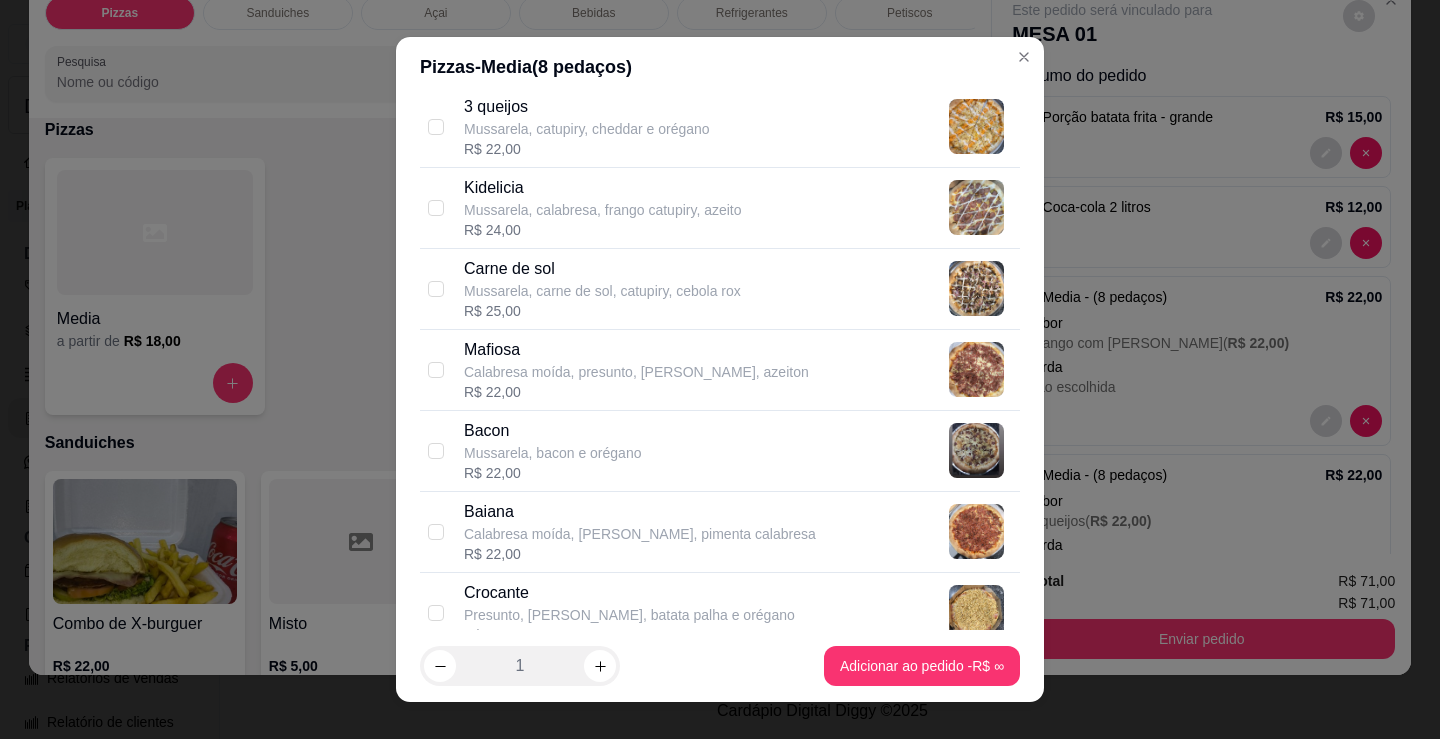 scroll, scrollTop: 1100, scrollLeft: 0, axis: vertical 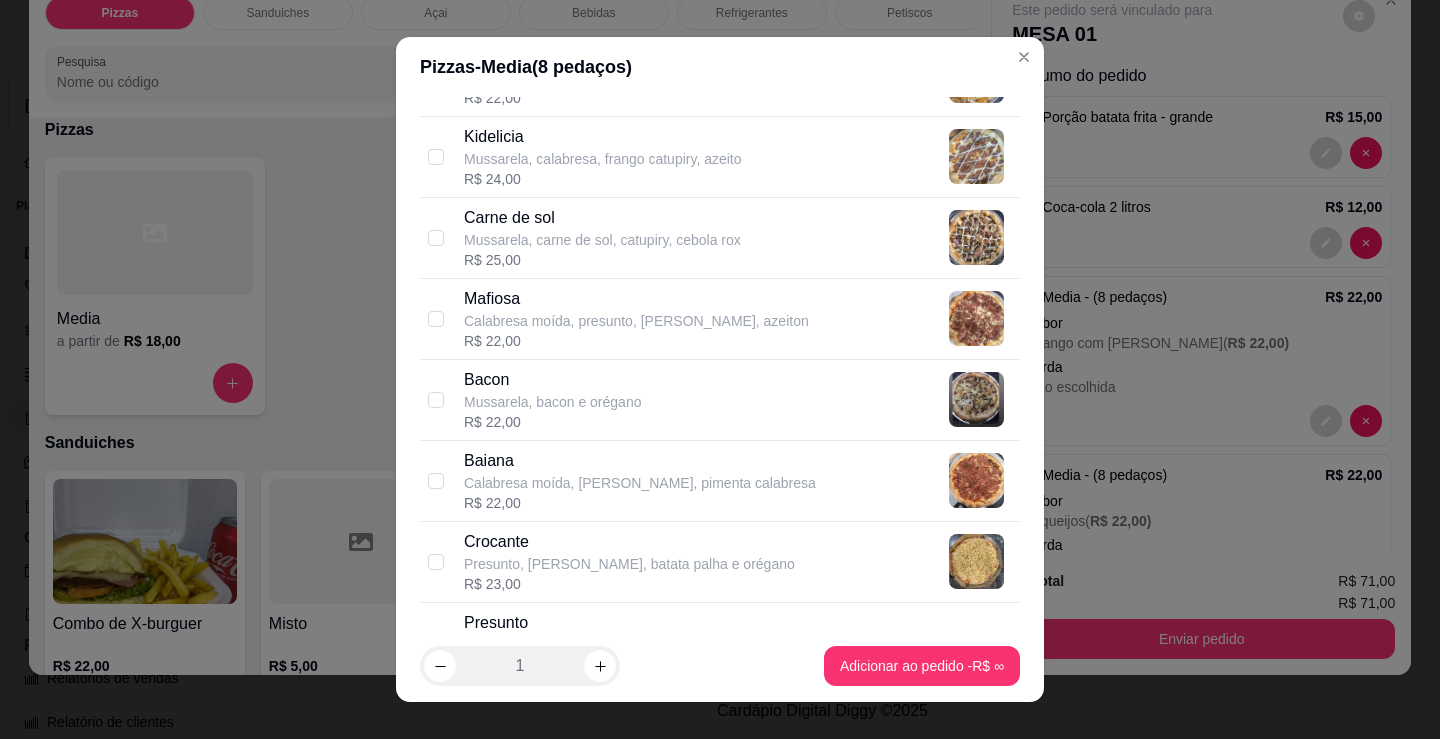click on "Calabresa moída, mussarela, pimenta calabresa" at bounding box center [640, 483] 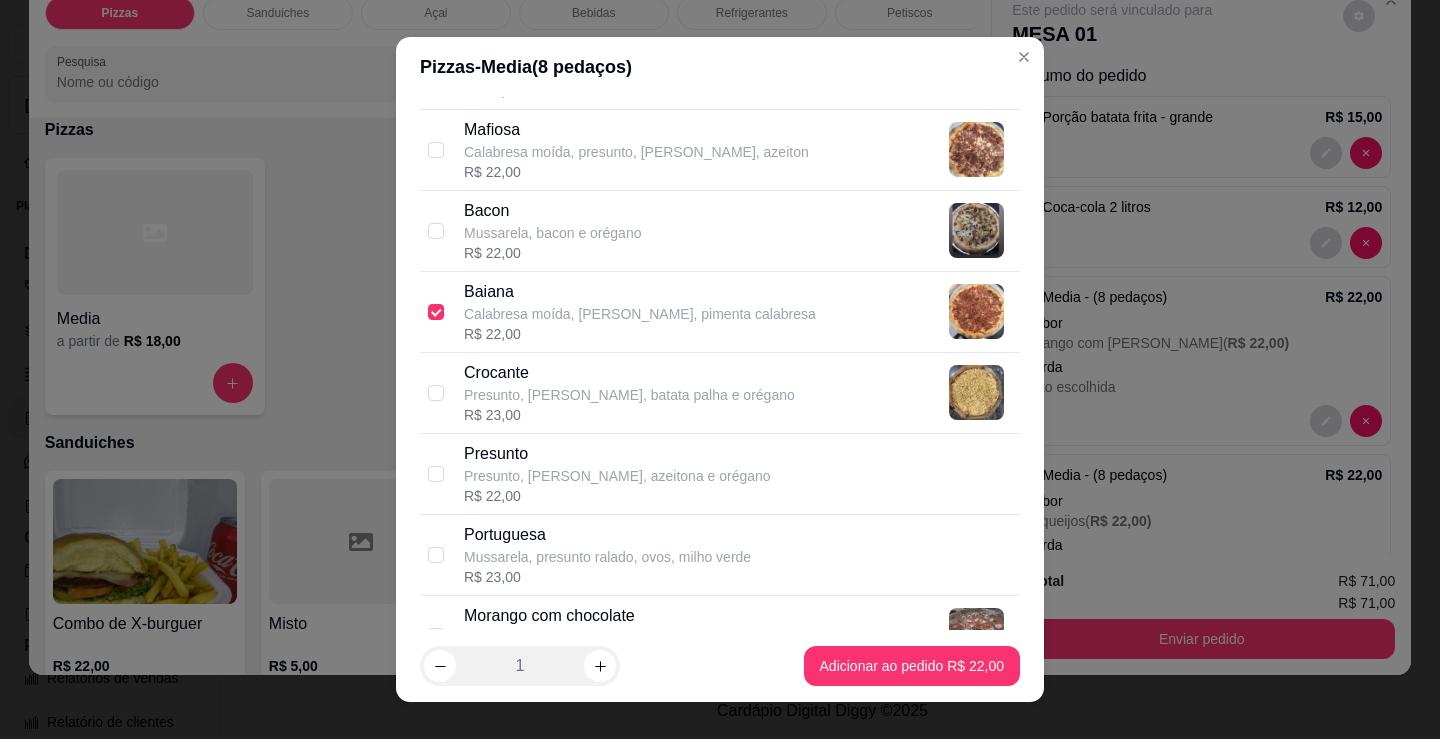 scroll, scrollTop: 1300, scrollLeft: 0, axis: vertical 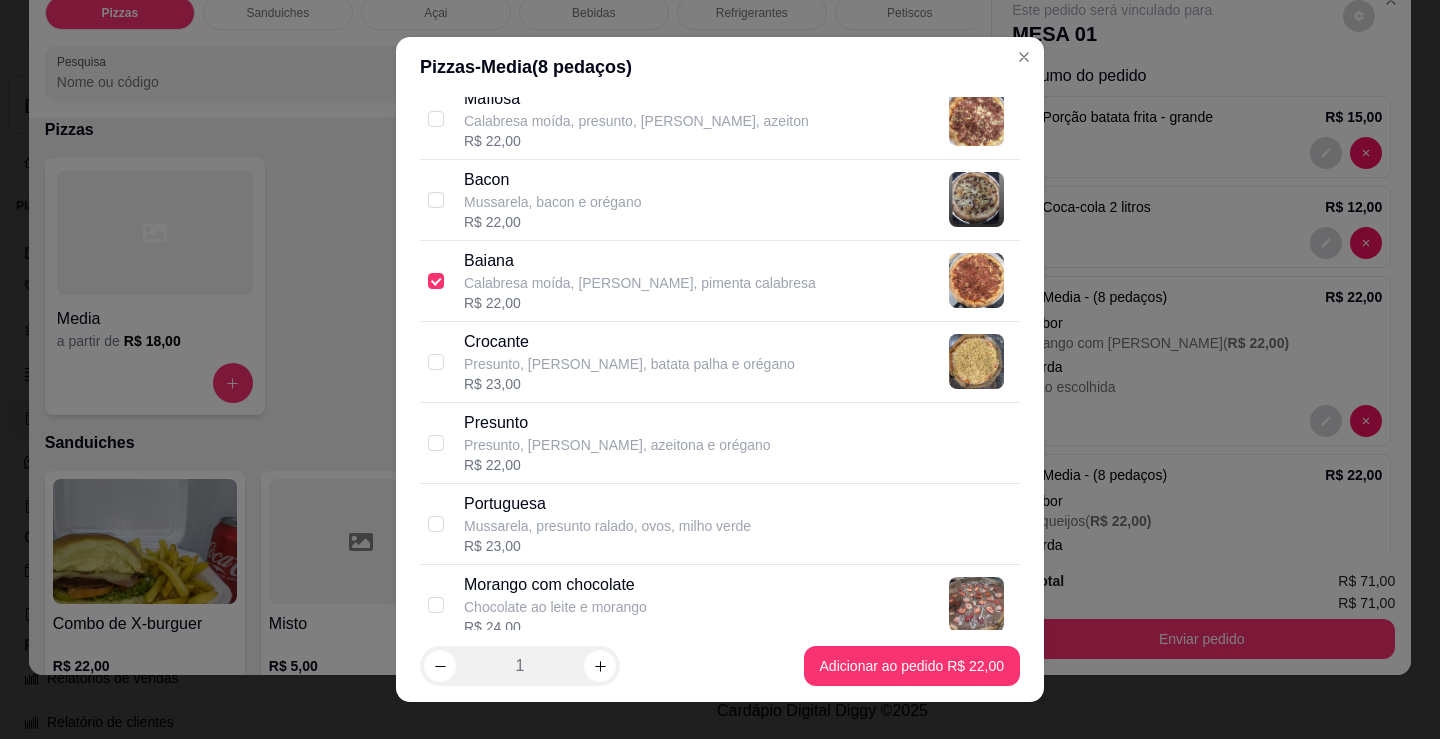 click on "Mussarela, presunto ralado, ovos, milho verde" at bounding box center (607, 526) 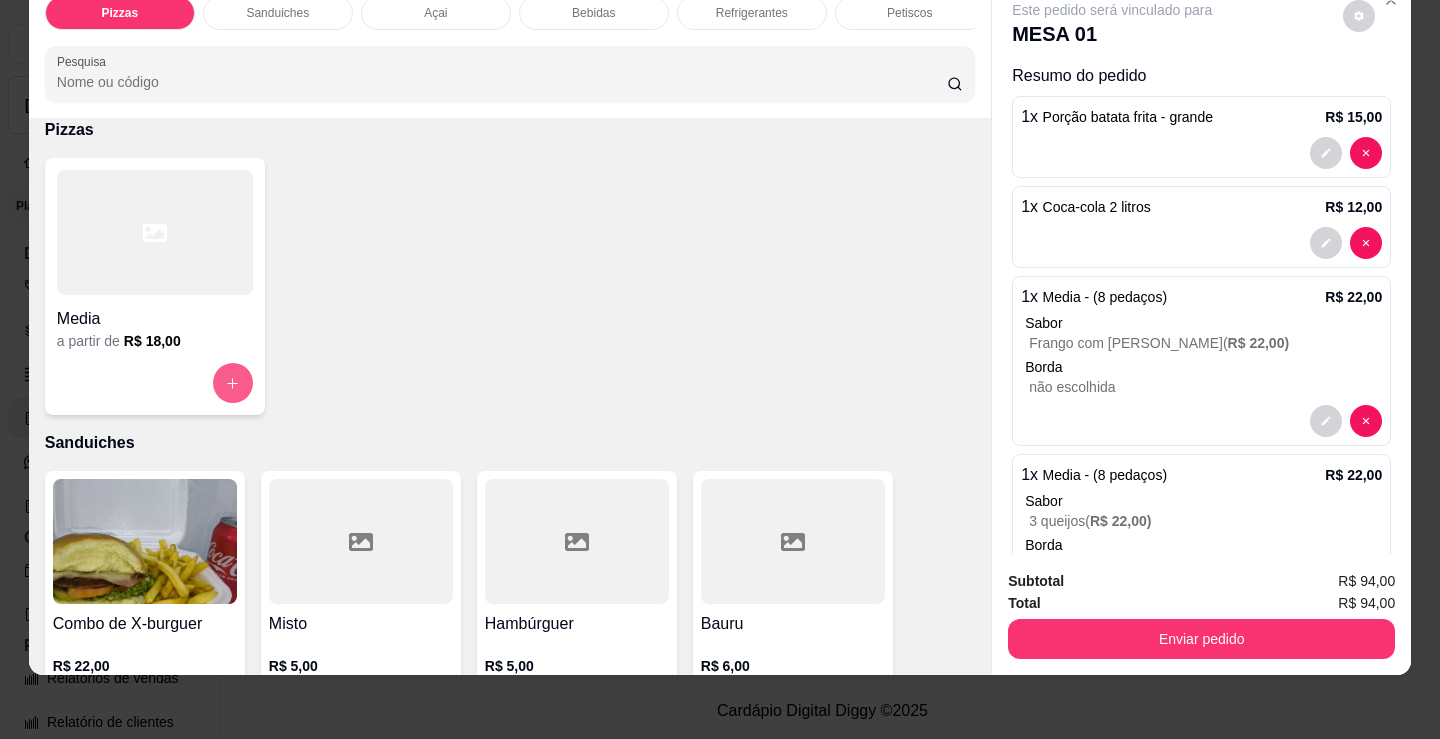 click on "Media" at bounding box center (155, 313) 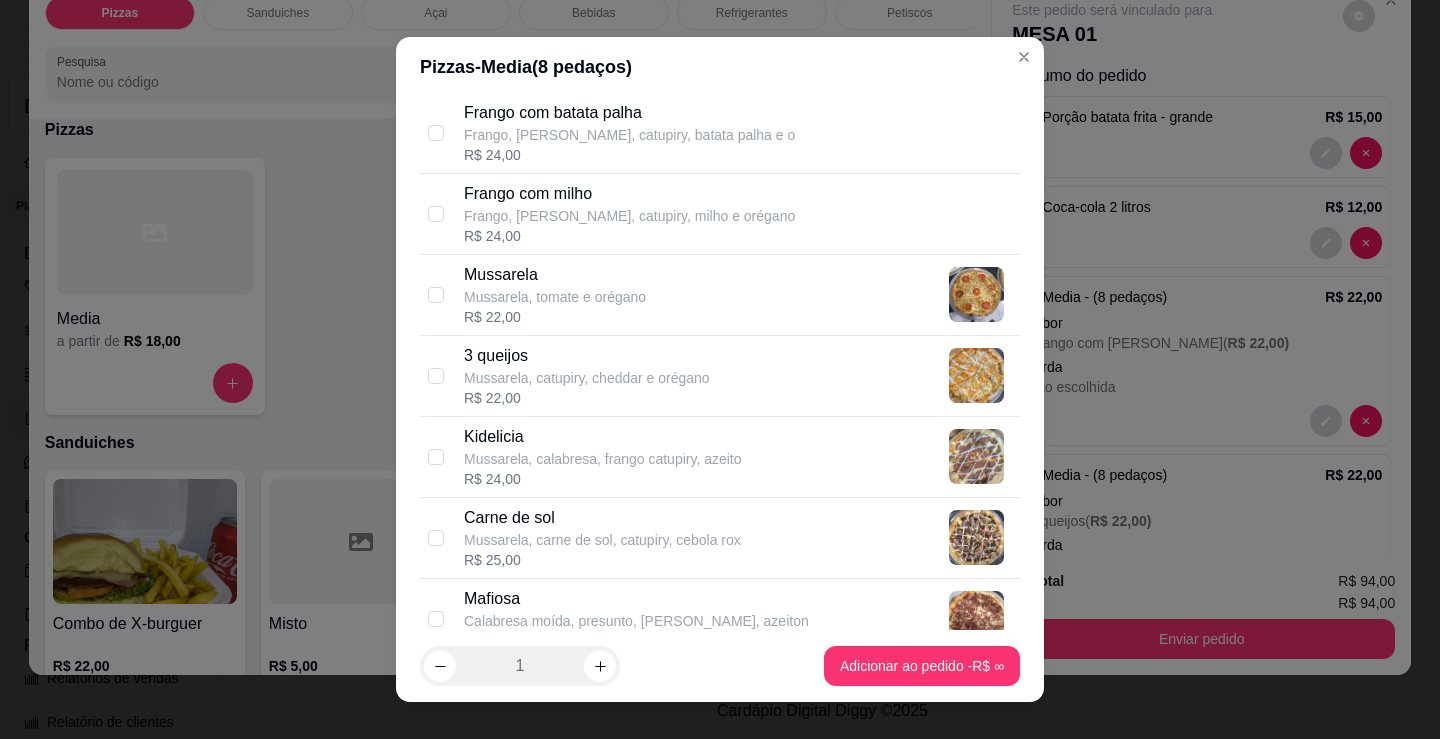 scroll, scrollTop: 900, scrollLeft: 0, axis: vertical 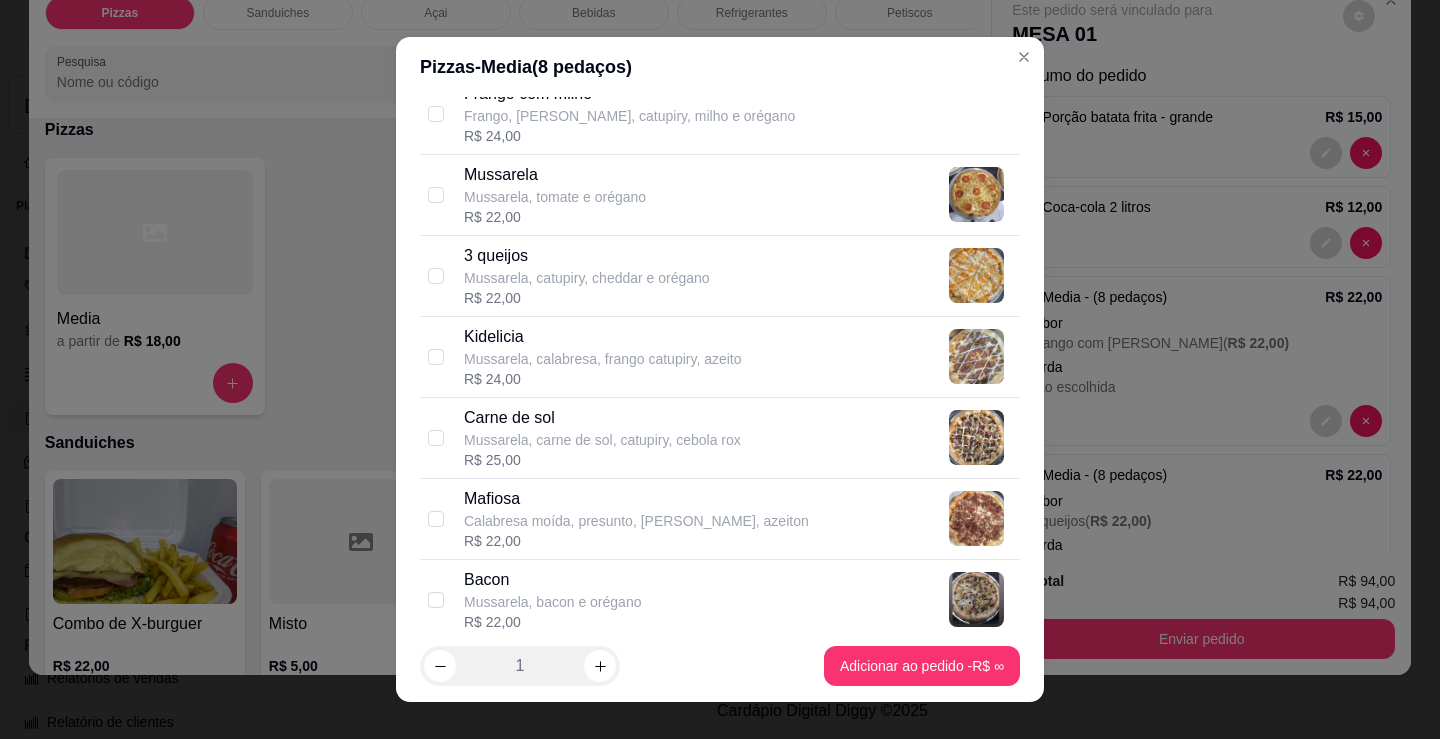 click on "Carne de sol  Mussarela, carne de sol, catupiry, cebola rox R$ 25,00" at bounding box center [738, 438] 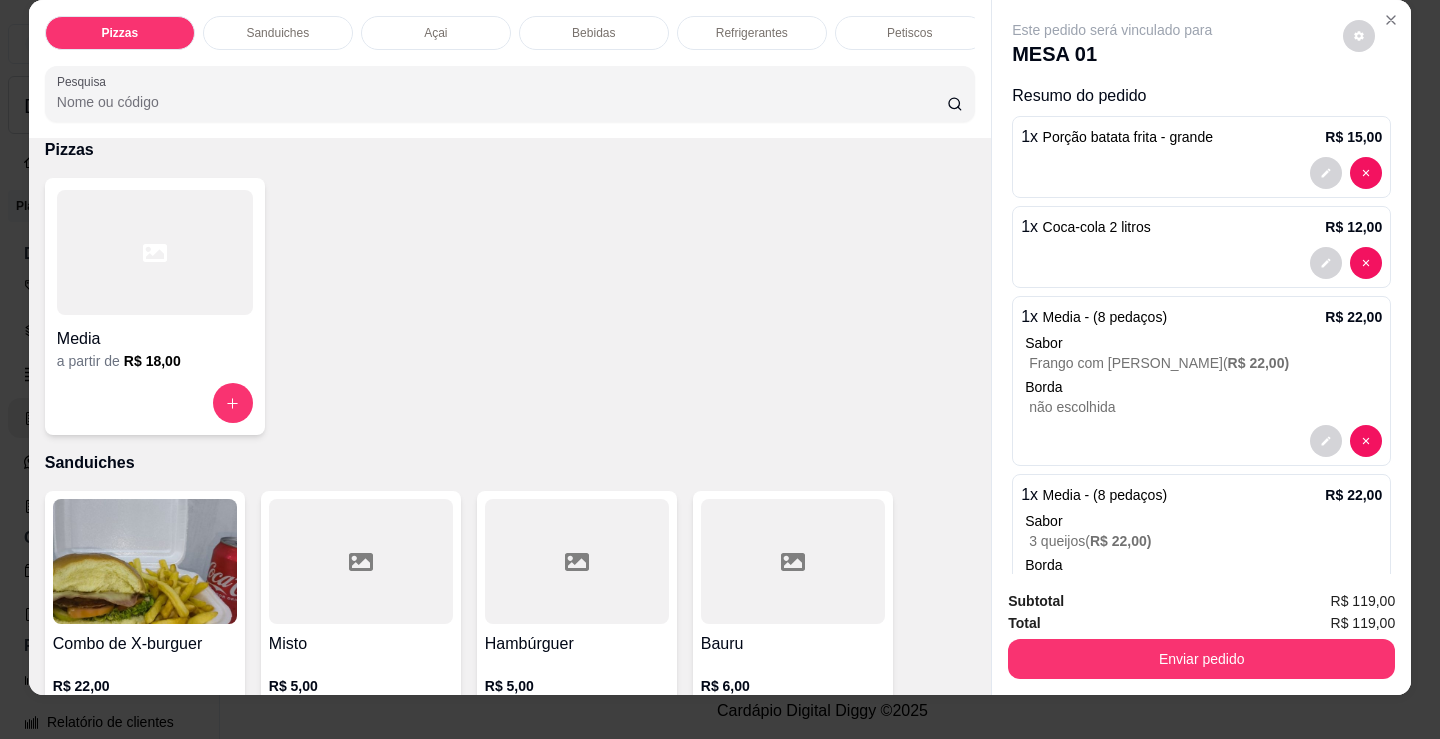 scroll, scrollTop: 0, scrollLeft: 0, axis: both 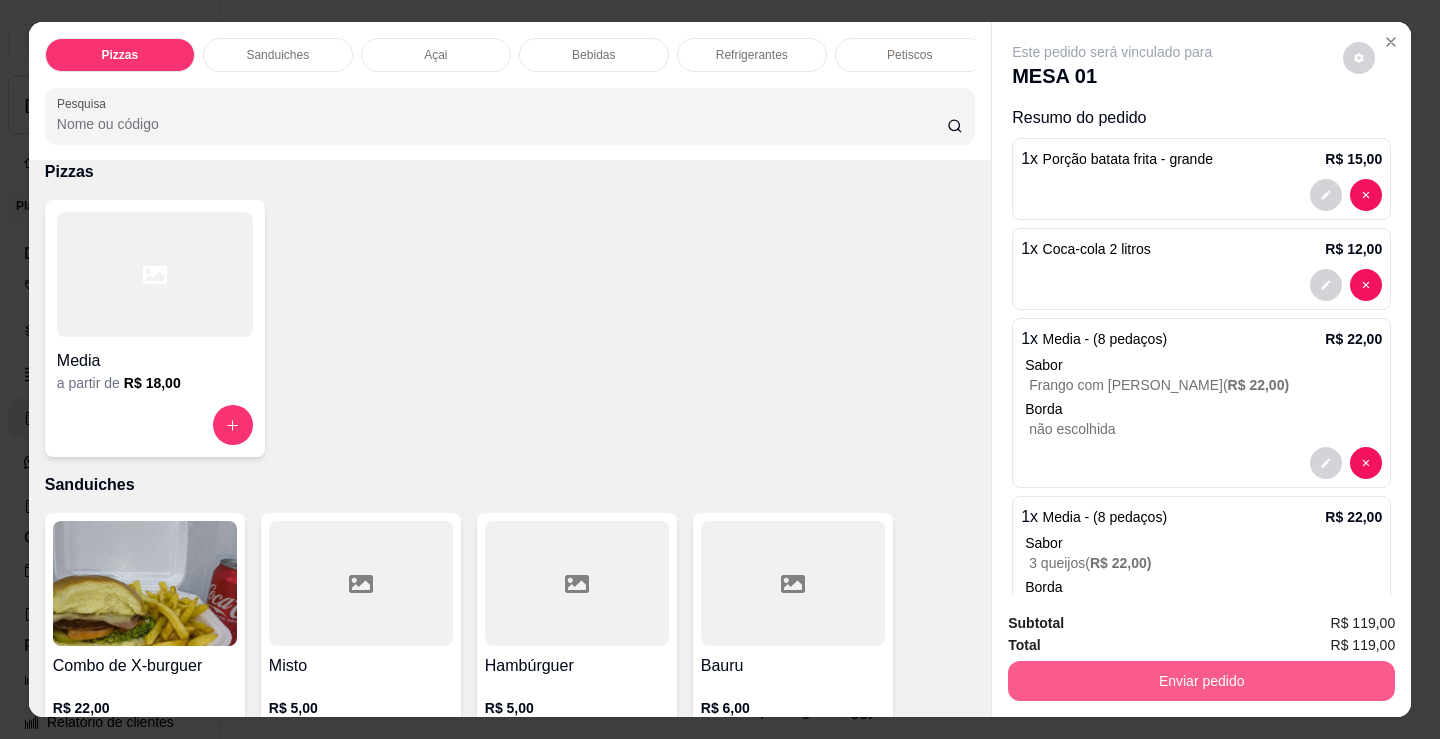 click on "Enviar pedido" at bounding box center (1201, 681) 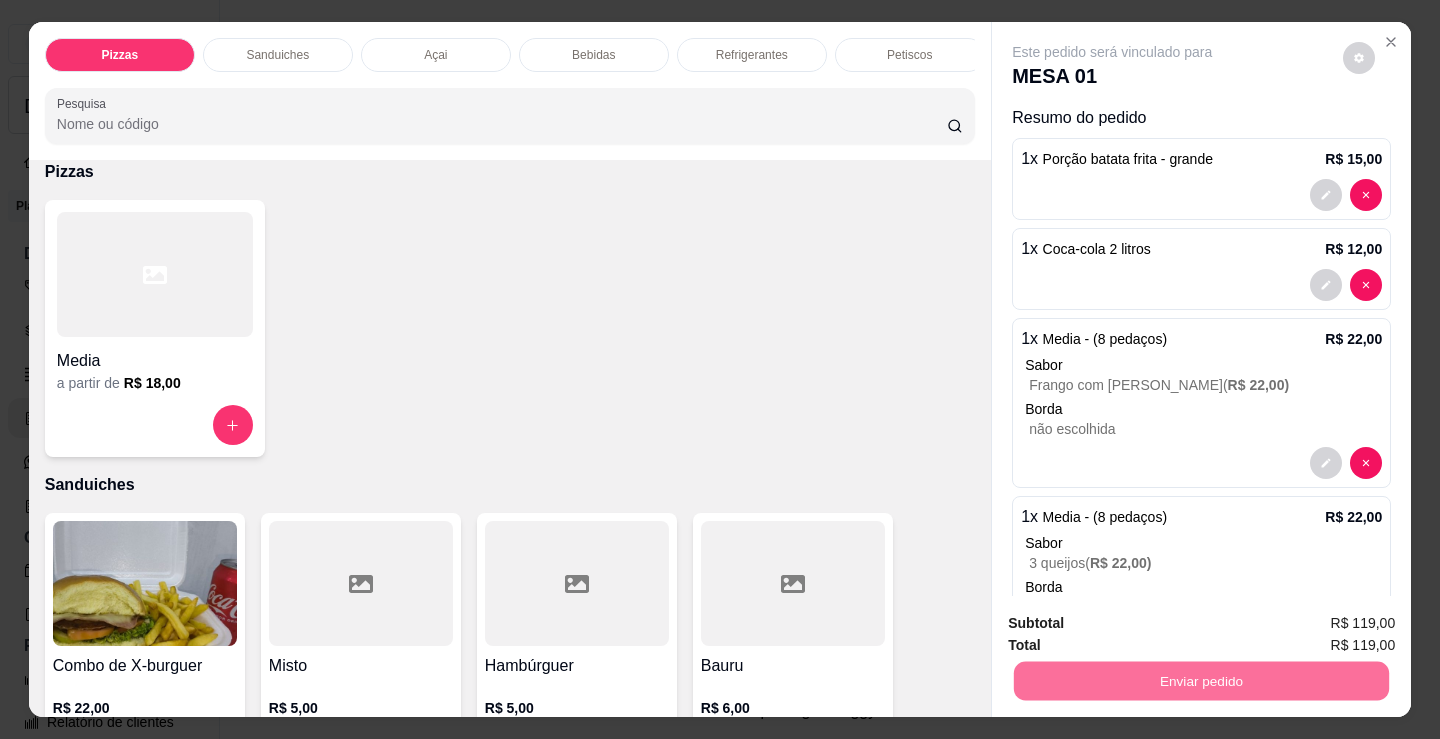 click on "Não registrar e enviar pedido" at bounding box center (1135, 624) 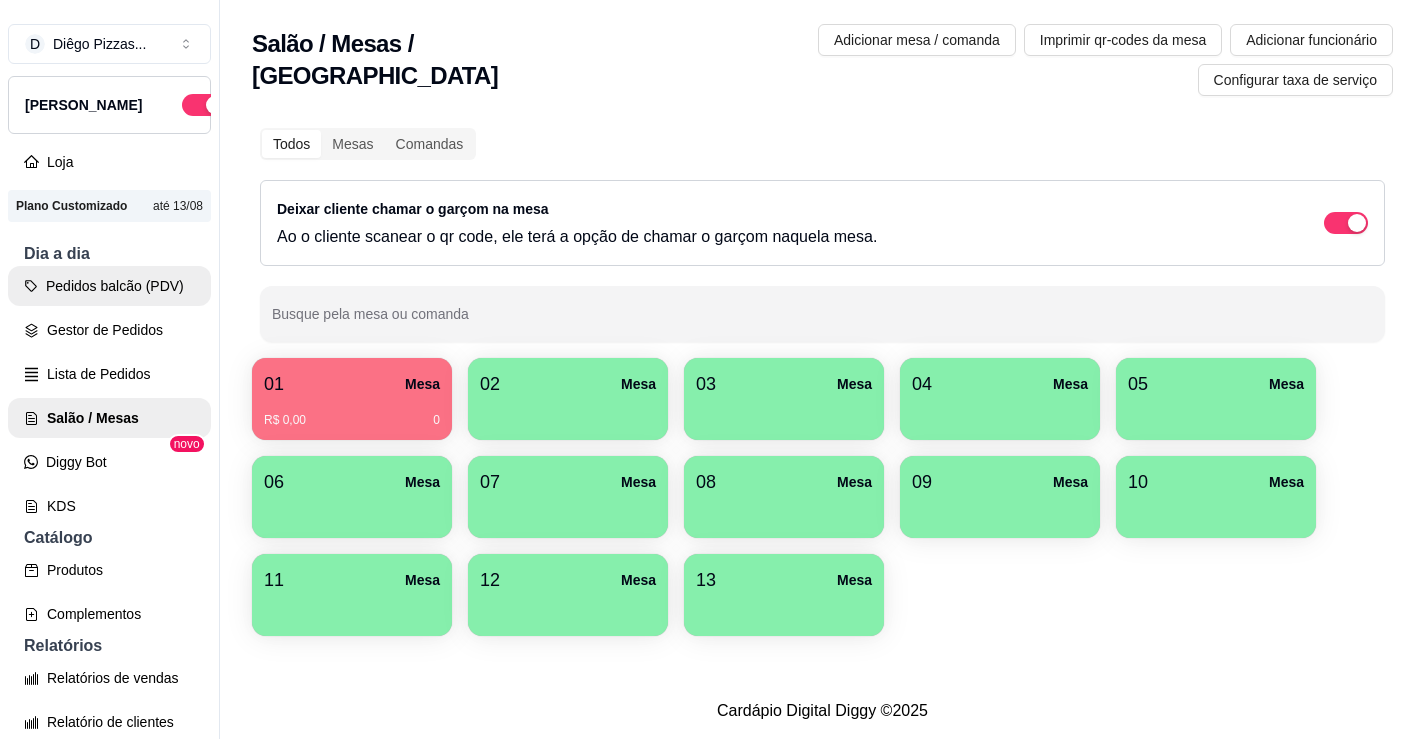 click on "Pedidos balcão (PDV)" at bounding box center (109, 286) 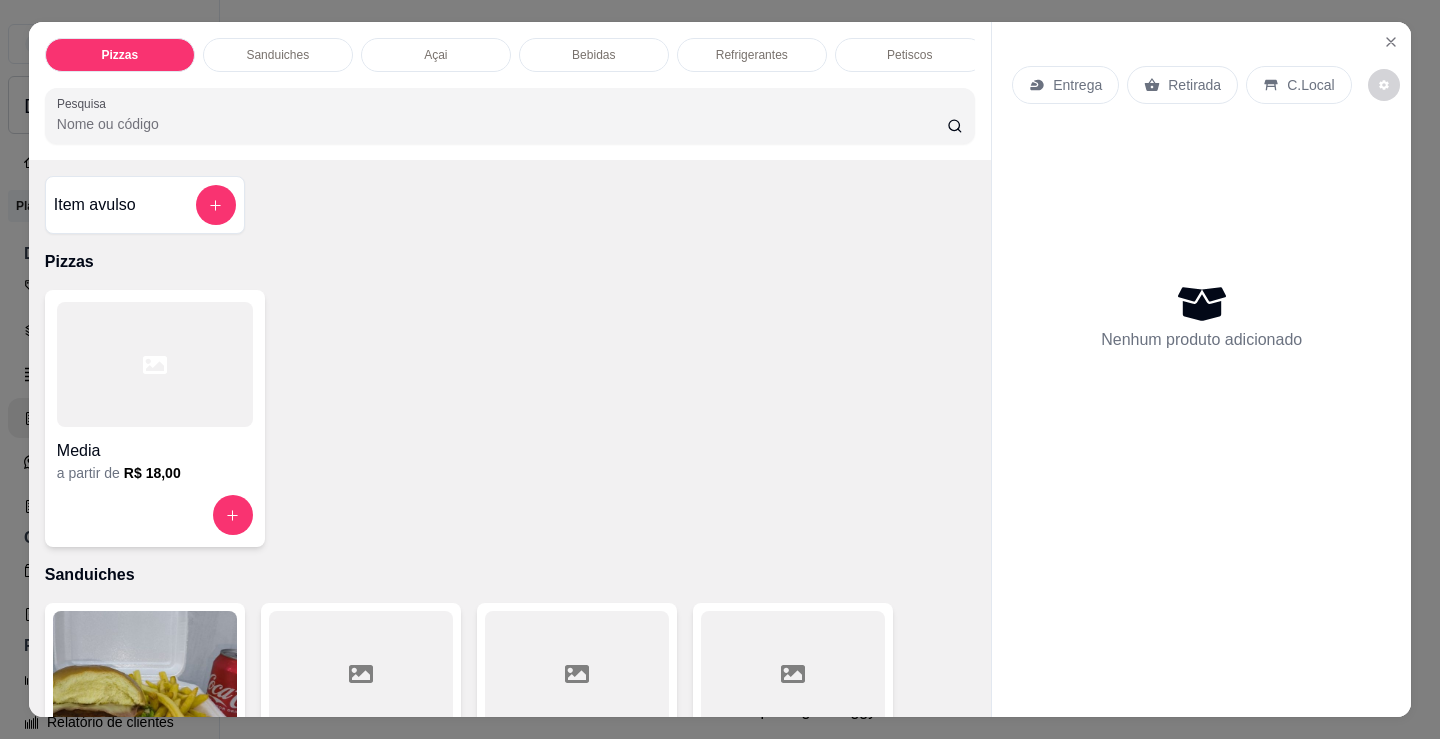 click at bounding box center [155, 364] 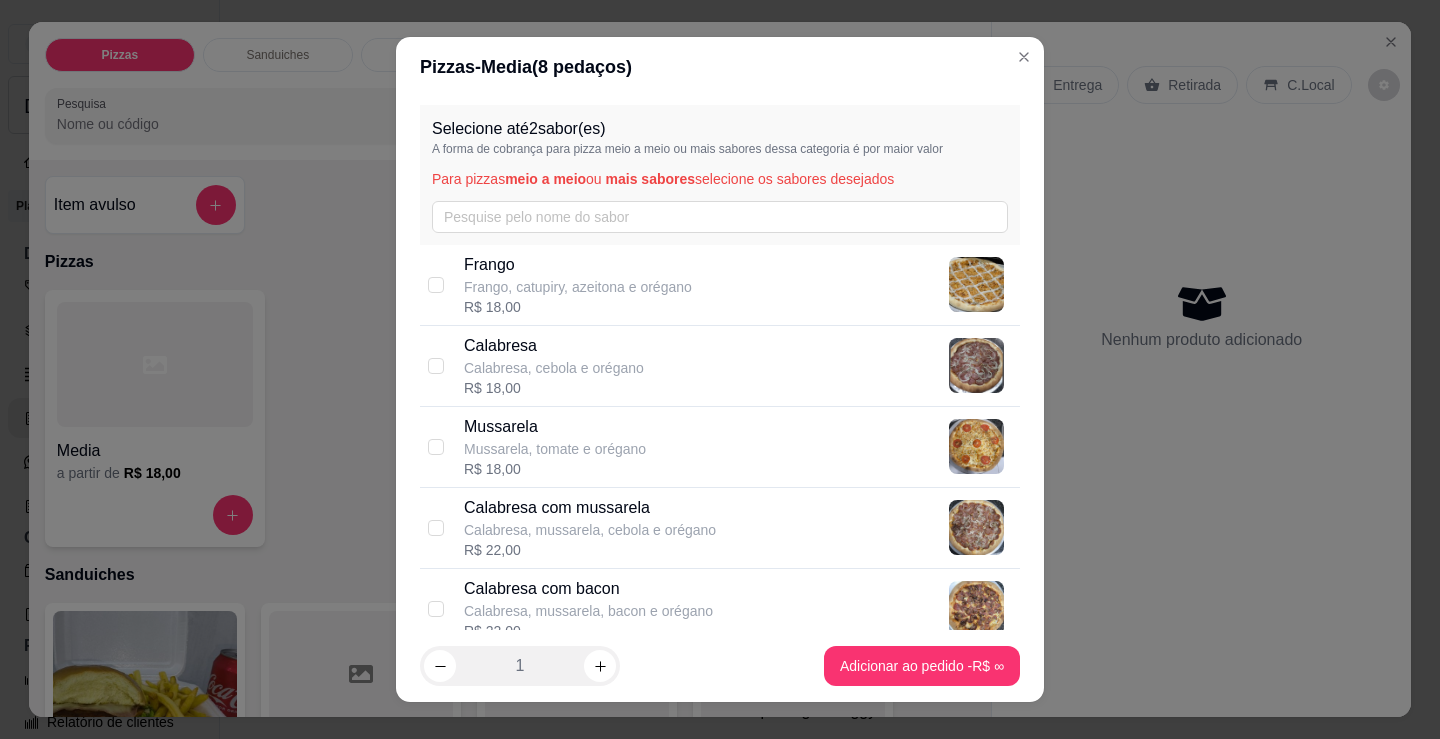 click on "Calabresa, mussarela, cebola e orégano" at bounding box center (590, 530) 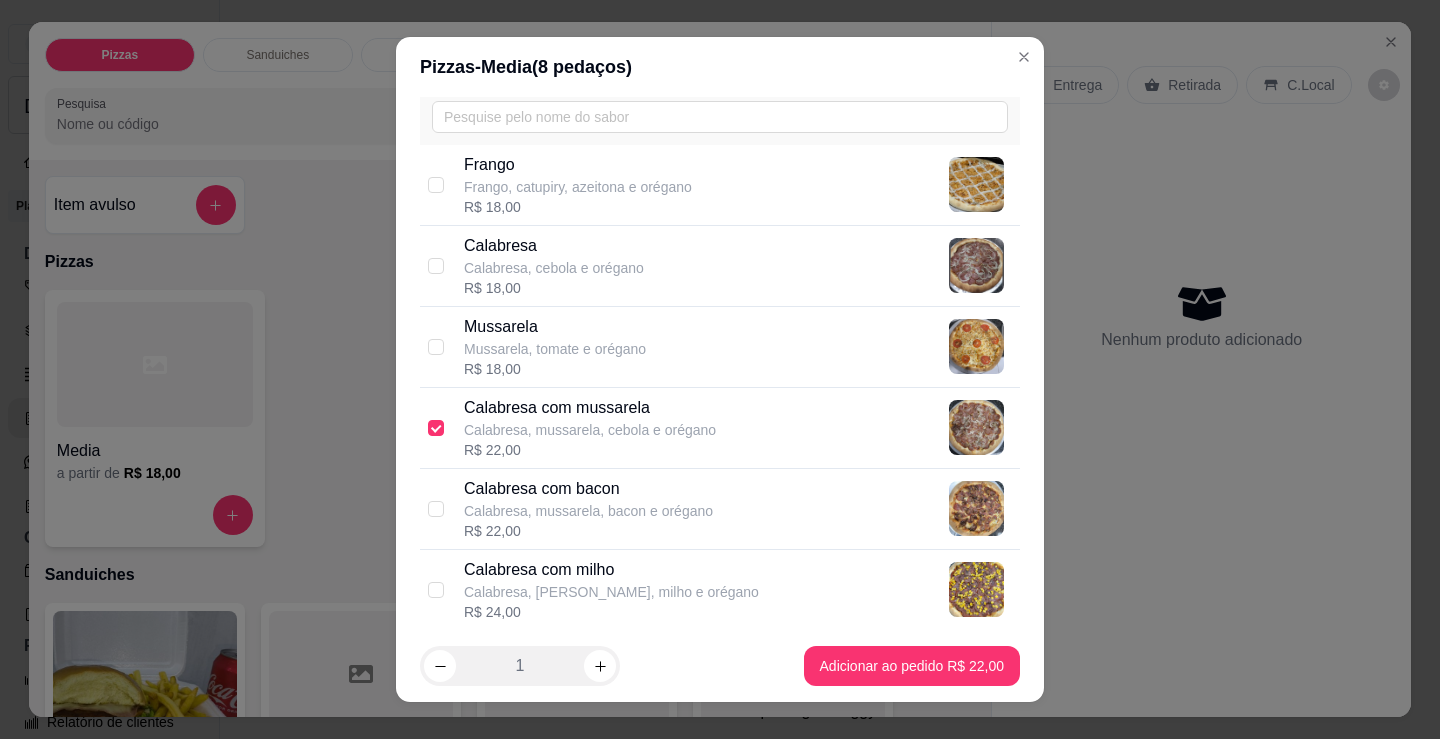 scroll, scrollTop: 300, scrollLeft: 0, axis: vertical 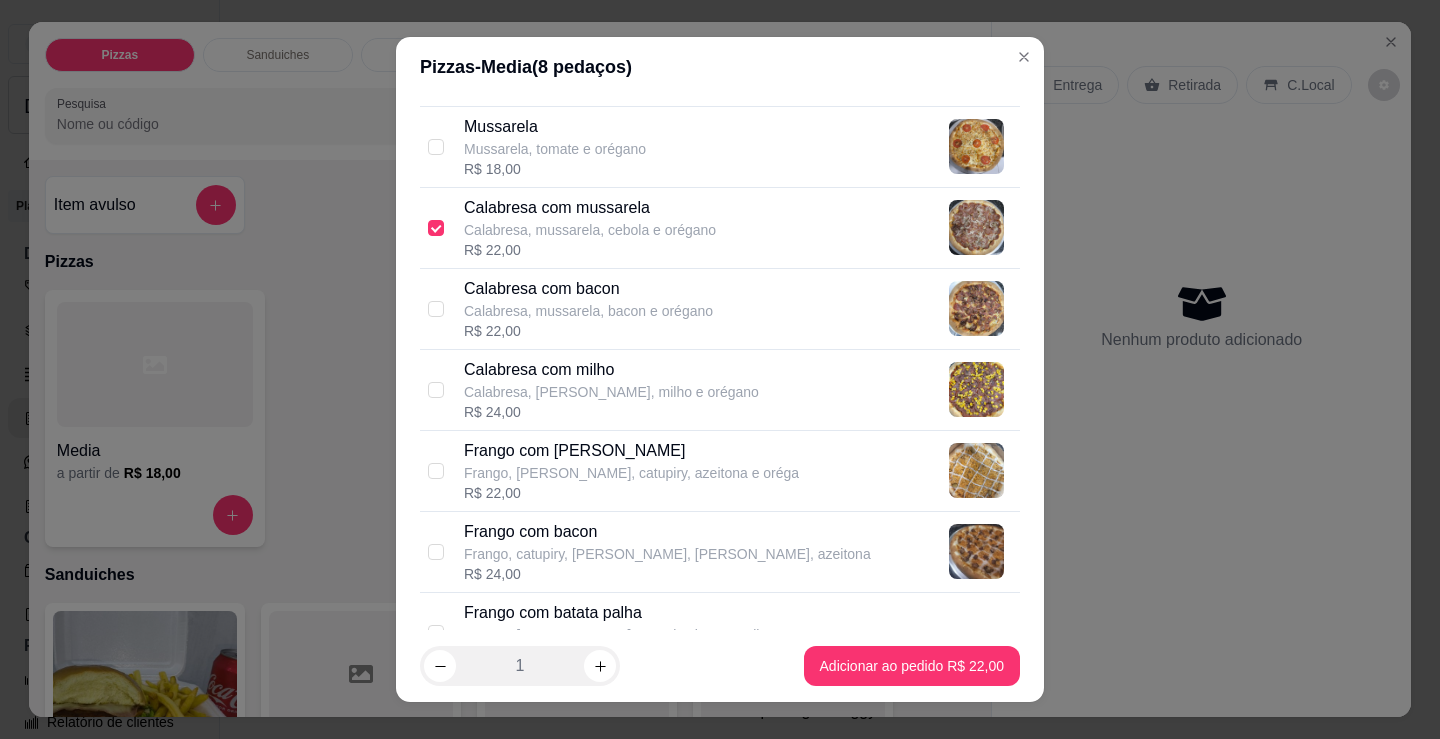 click on "R$ 22,00" at bounding box center (631, 493) 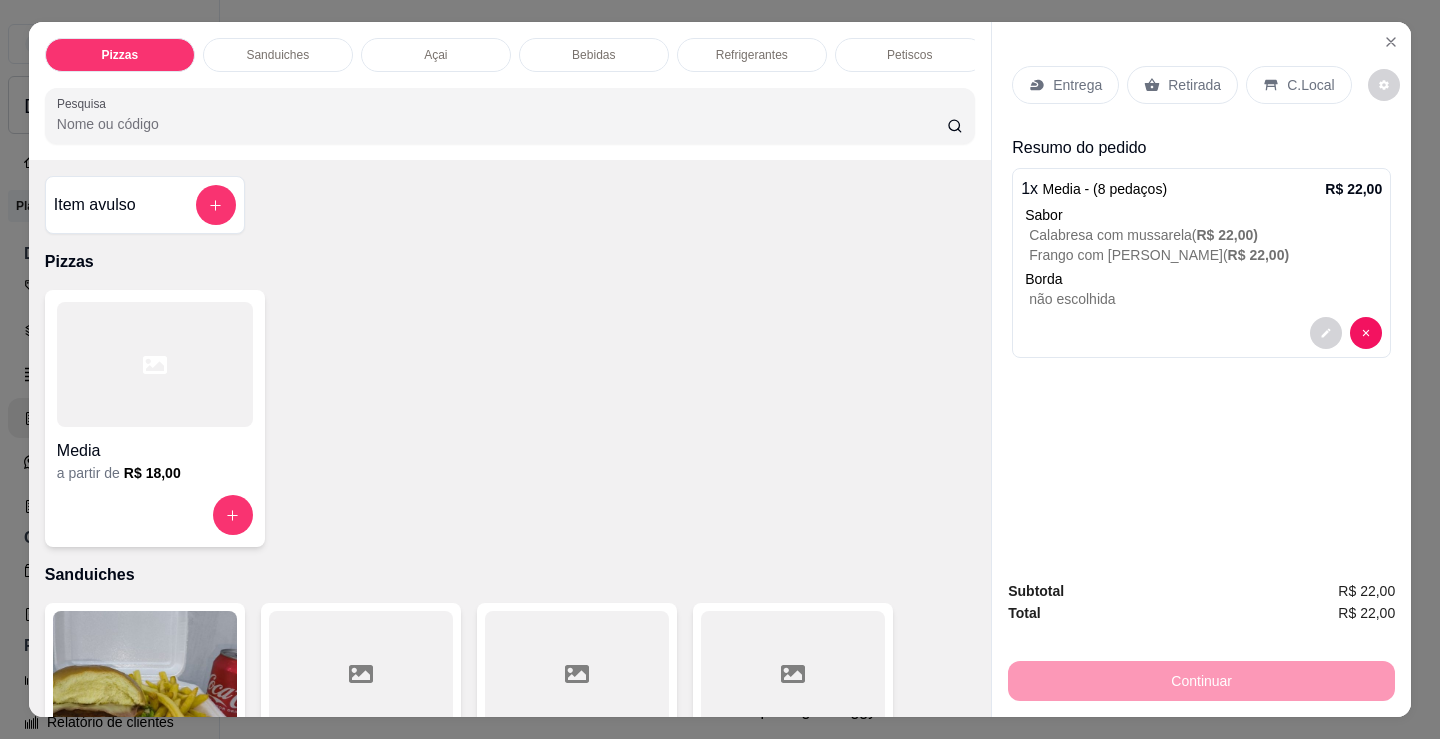 click on "Refrigerantes" at bounding box center (752, 55) 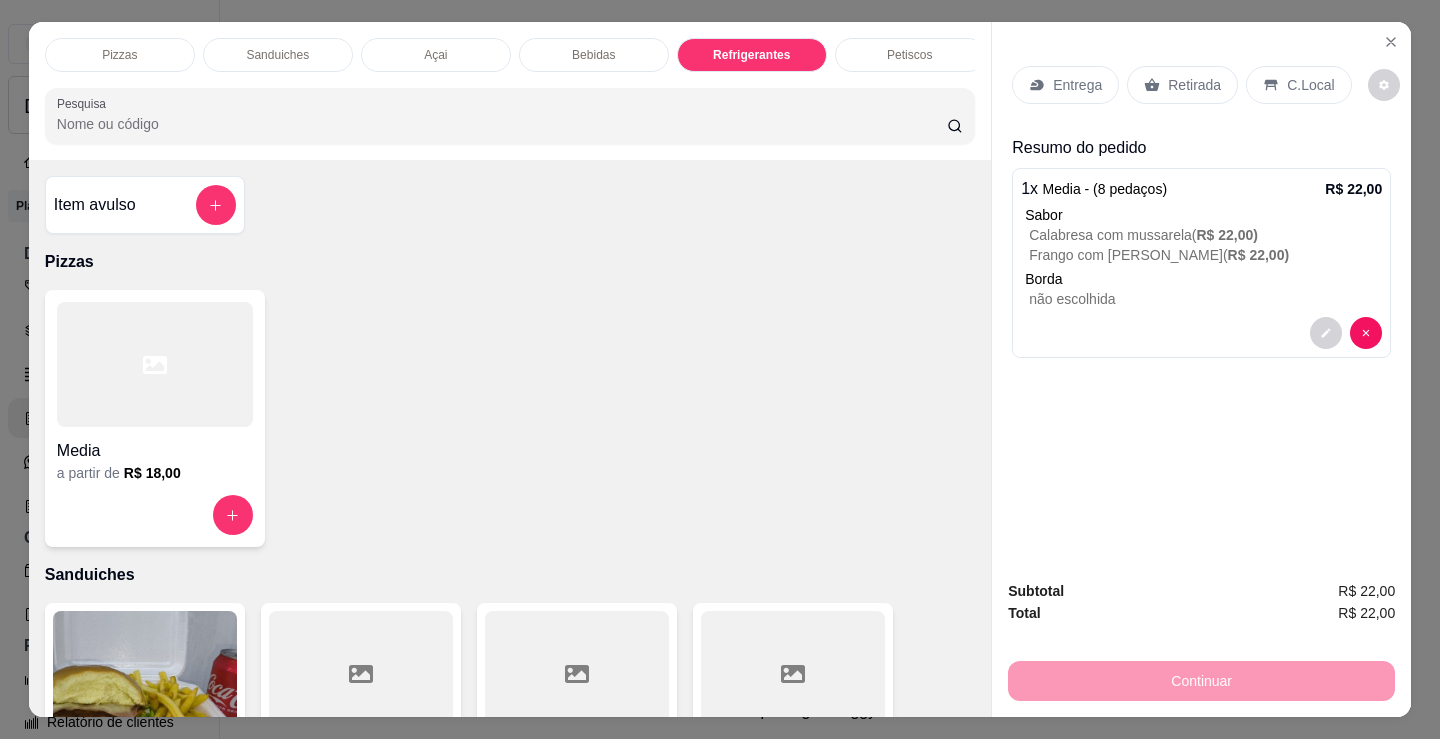 scroll, scrollTop: 5203, scrollLeft: 0, axis: vertical 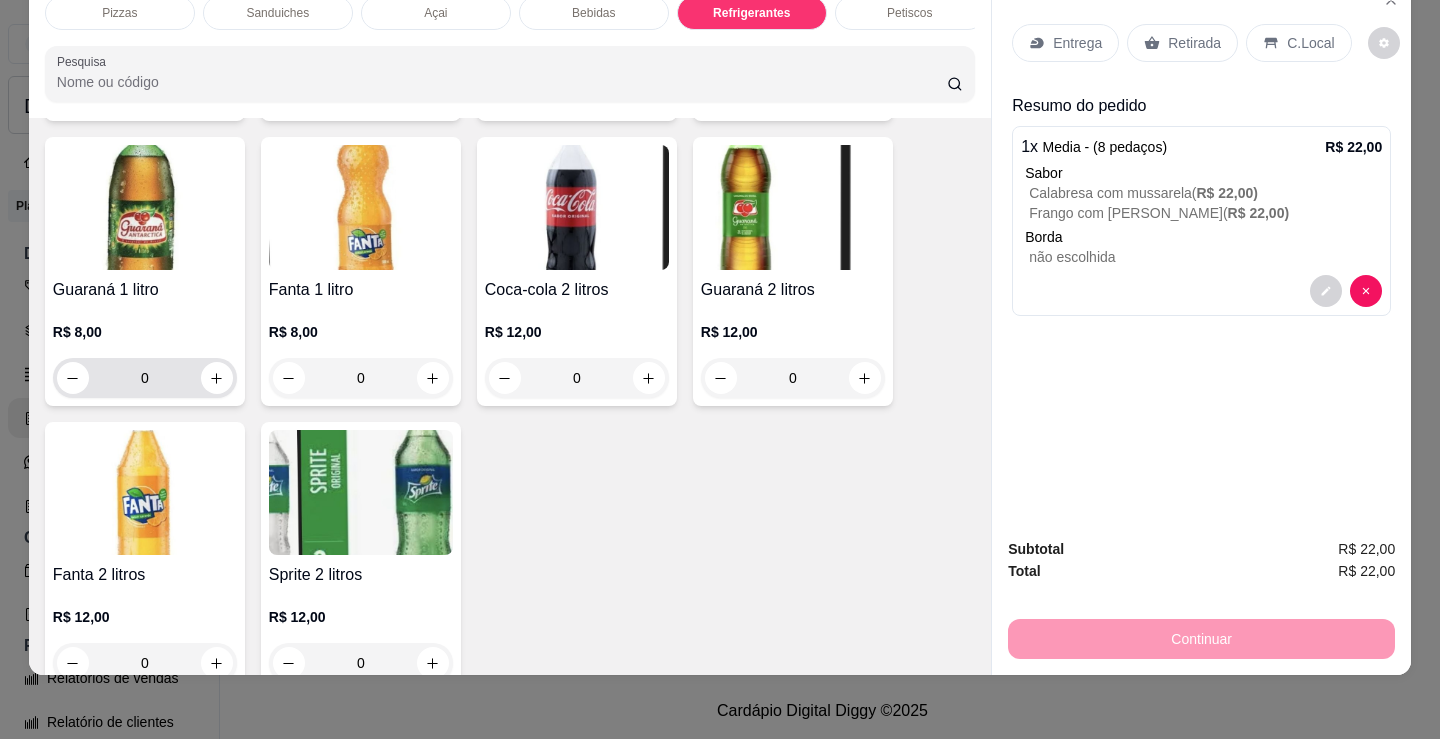 click 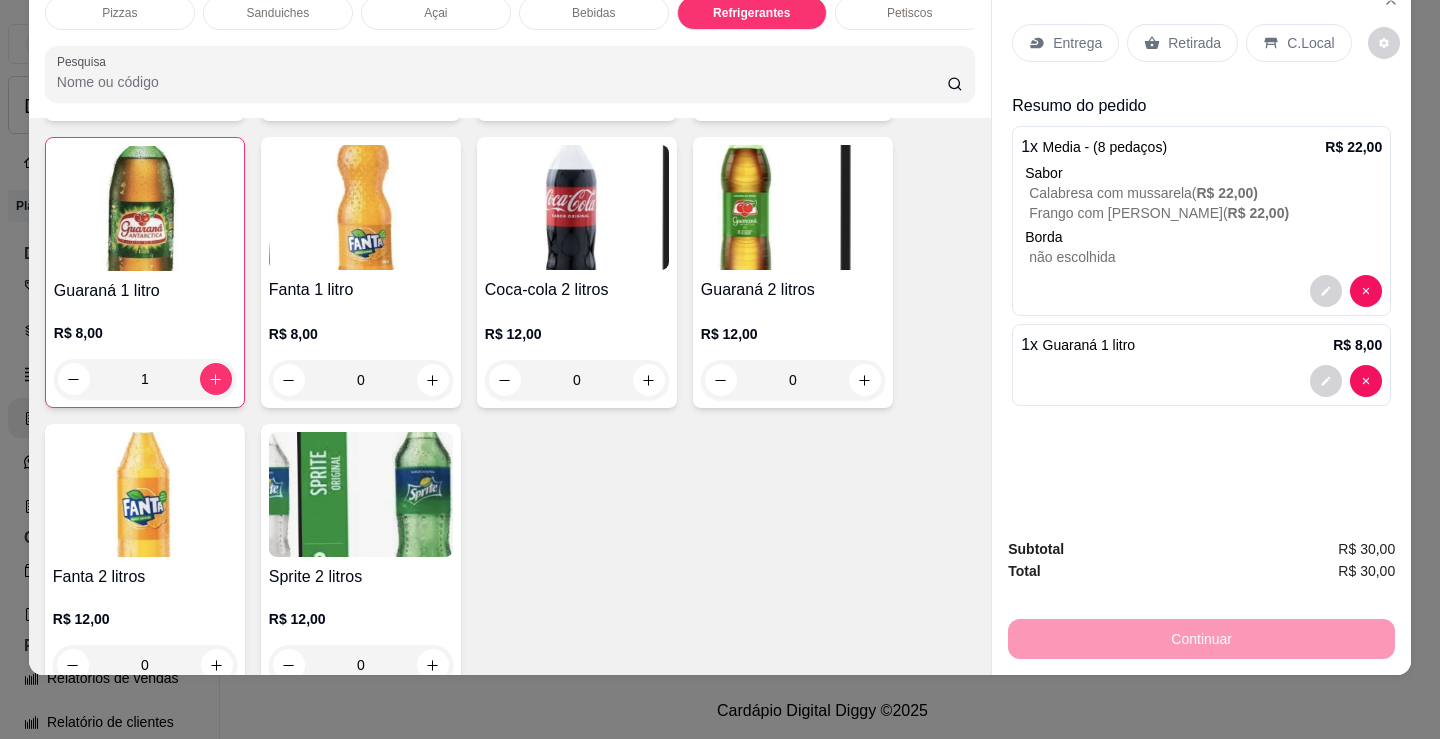 click on "Entrega" at bounding box center (1077, 43) 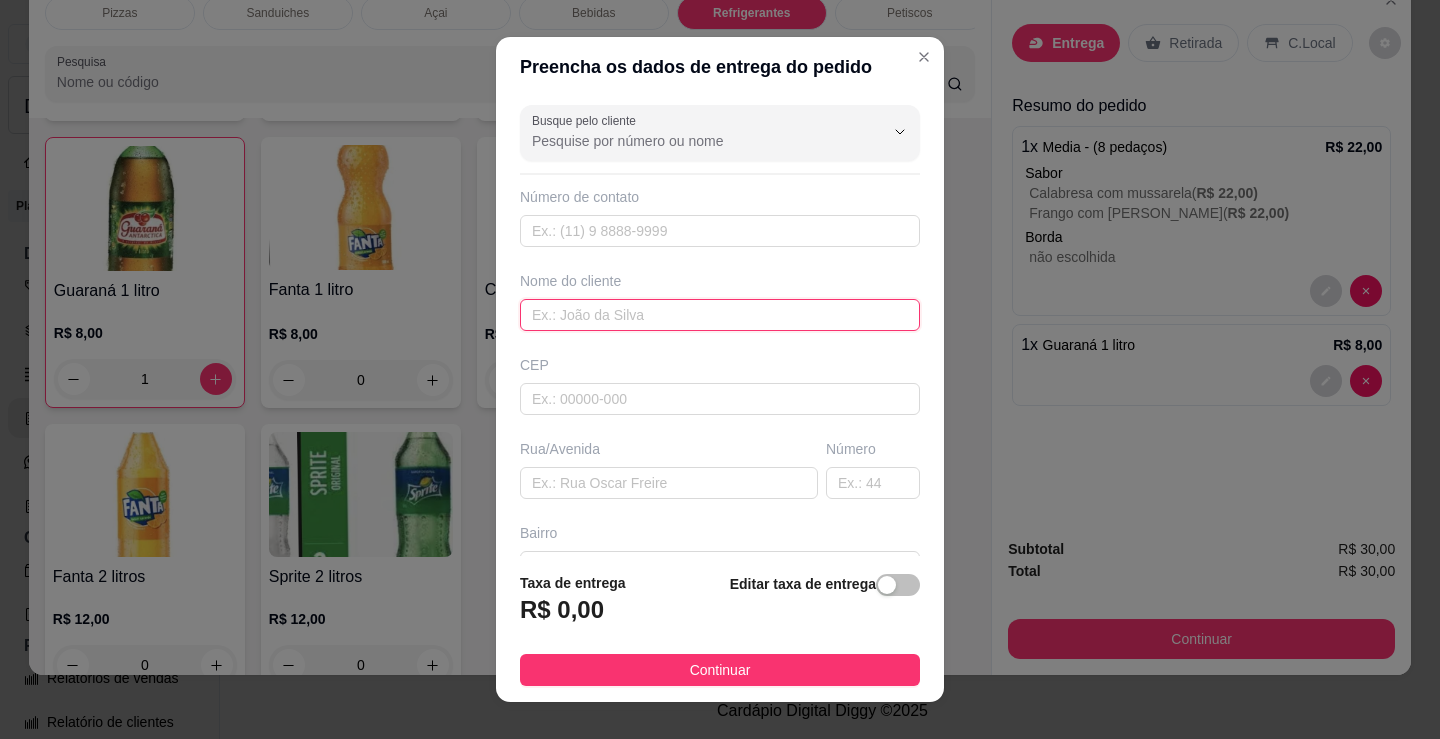 click at bounding box center [720, 315] 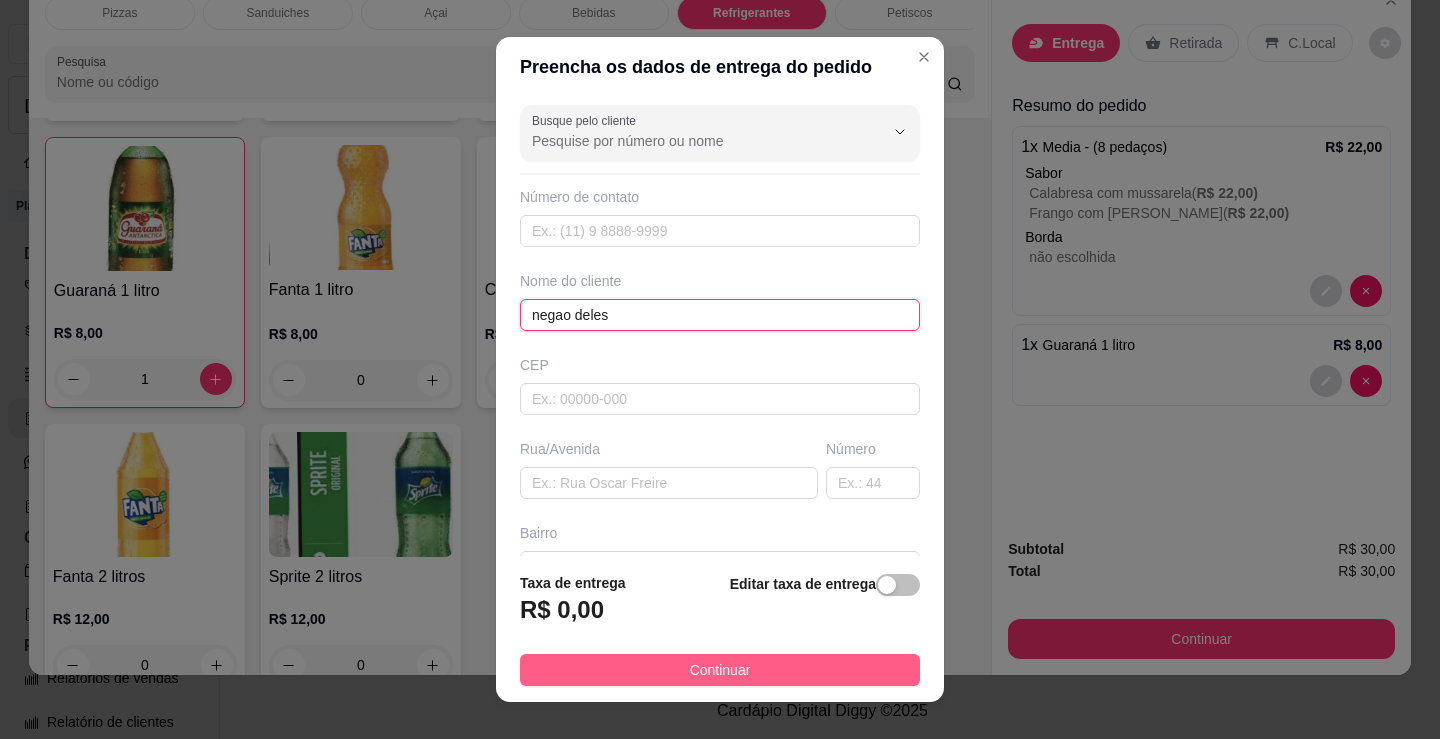 type on "negao deles" 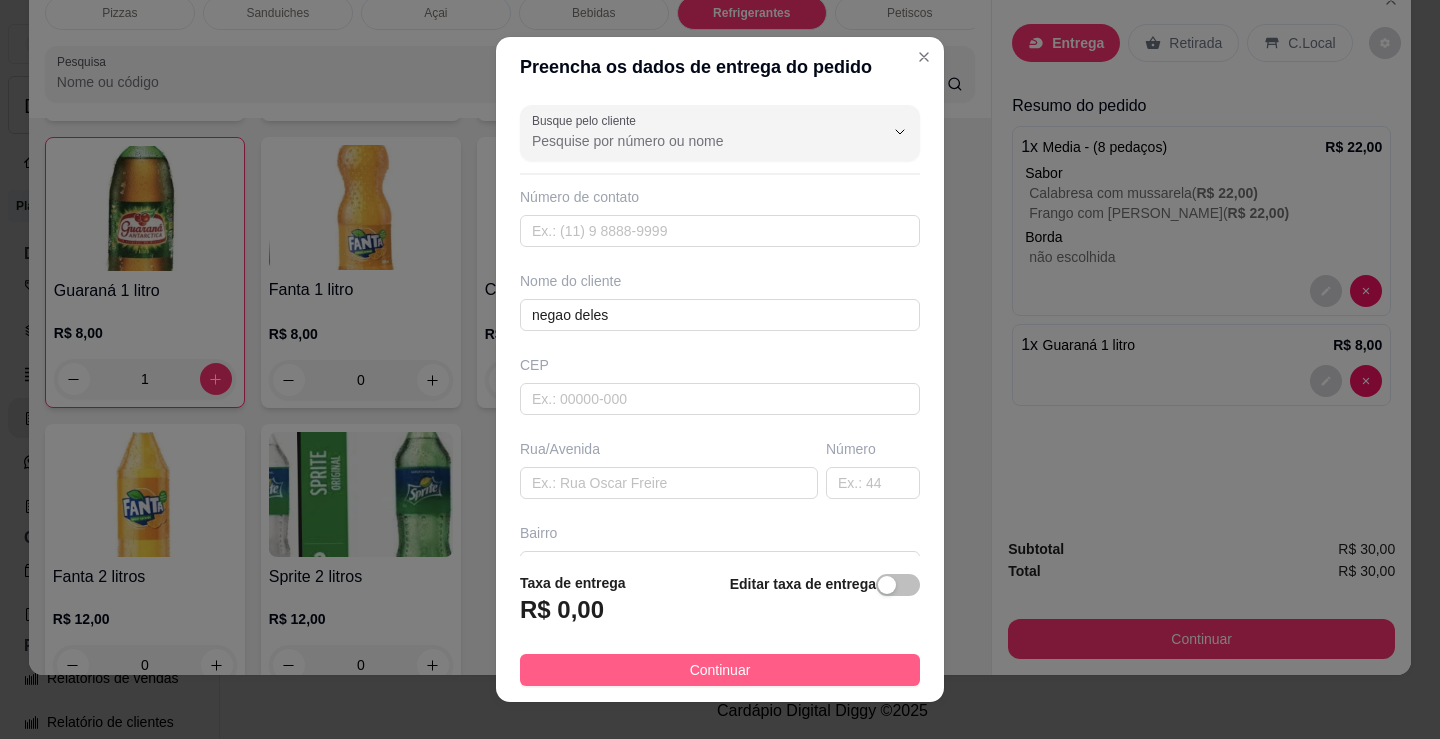 click on "Continuar" at bounding box center (720, 670) 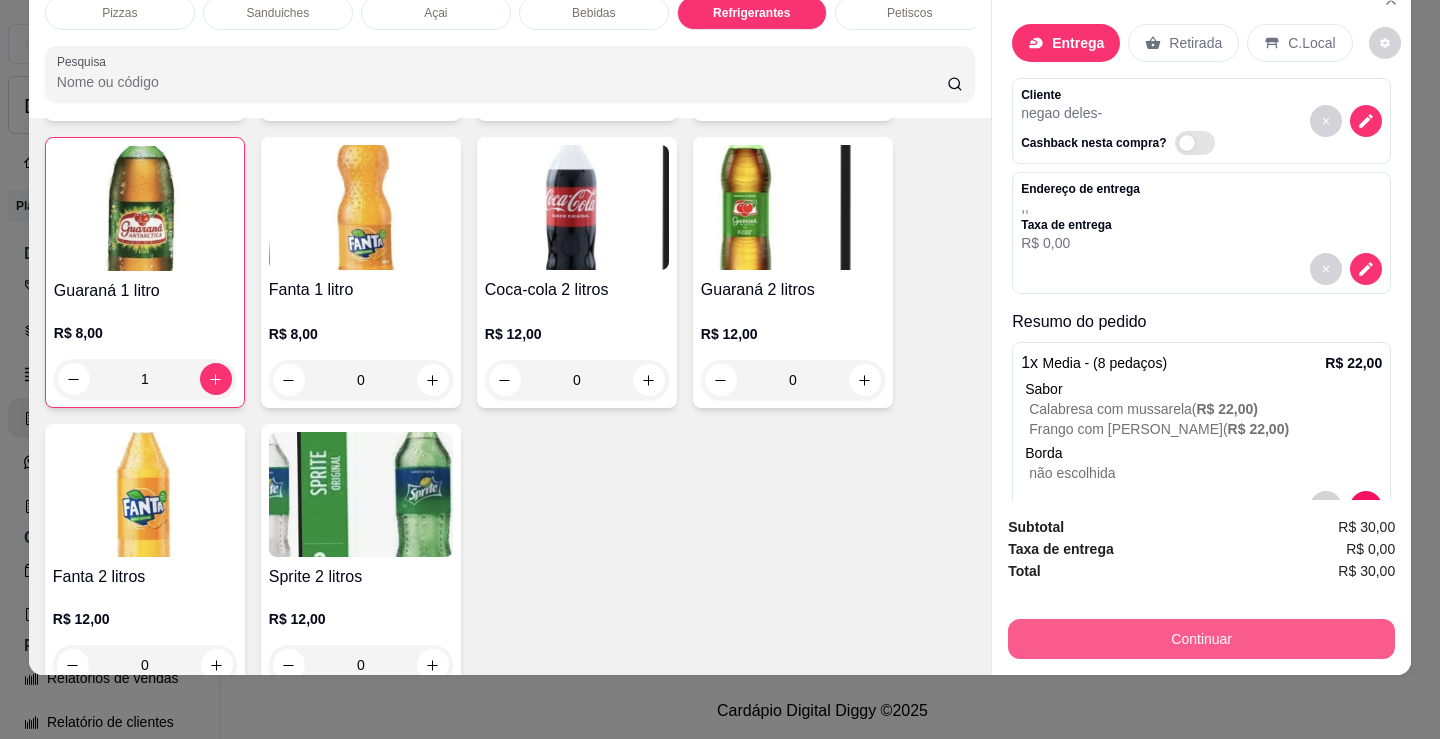 click on "Continuar" at bounding box center (1201, 639) 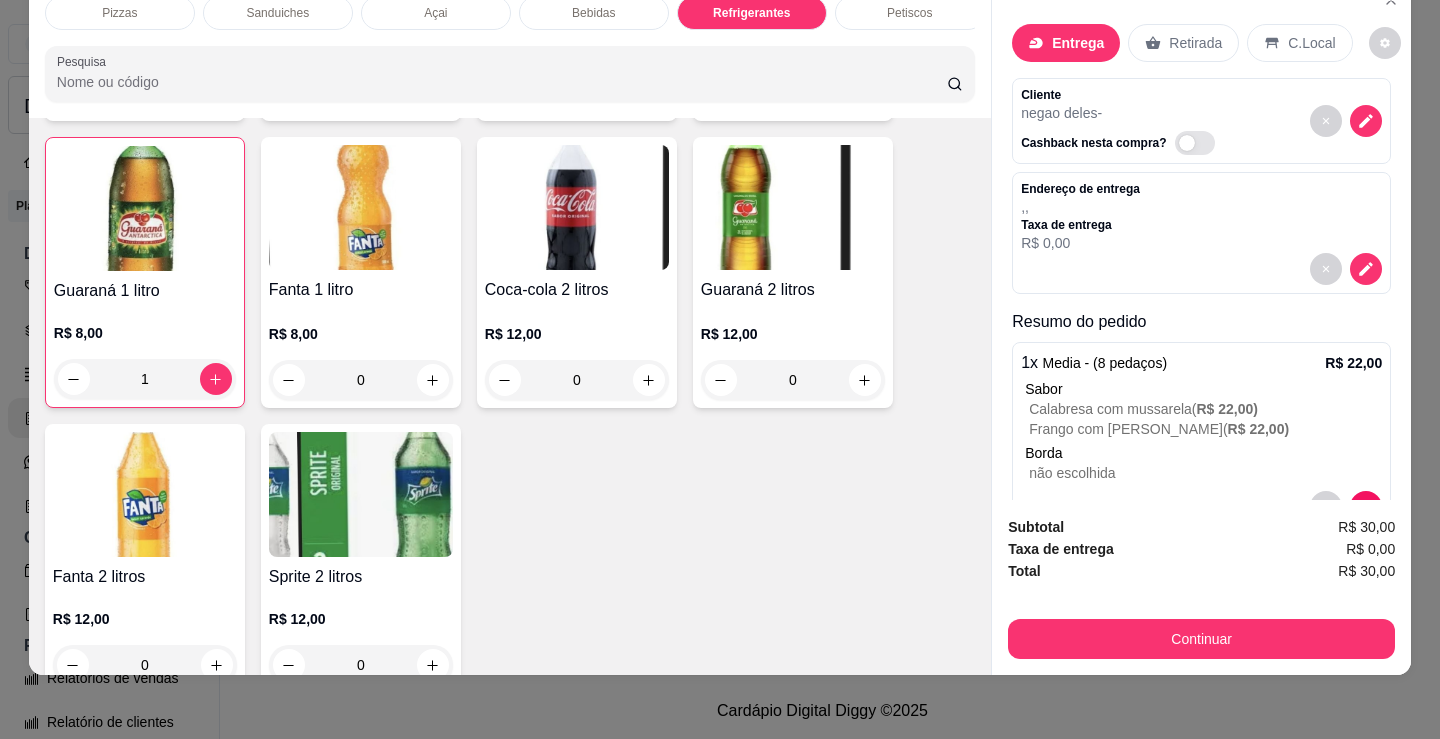 click at bounding box center (584, 256) 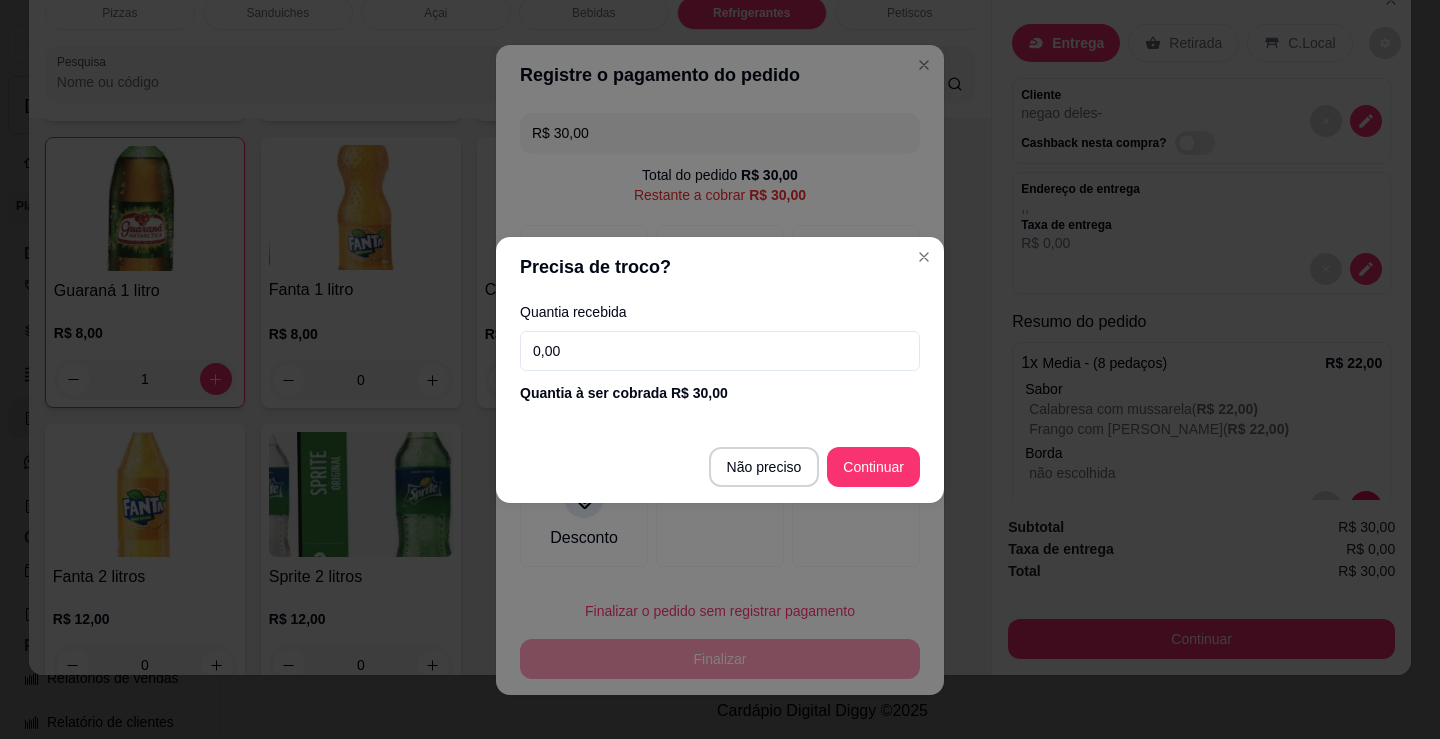 click on "0,00" at bounding box center [720, 351] 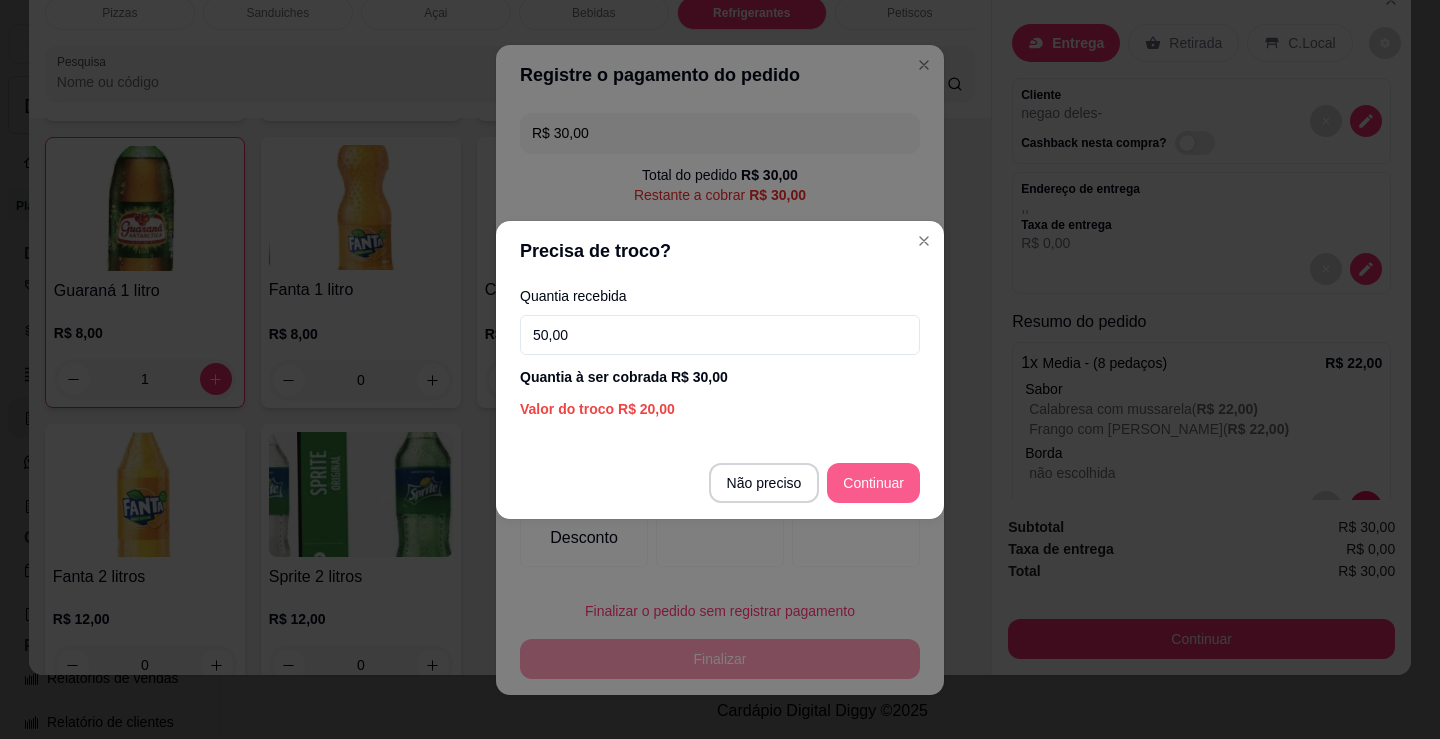 type on "50,00" 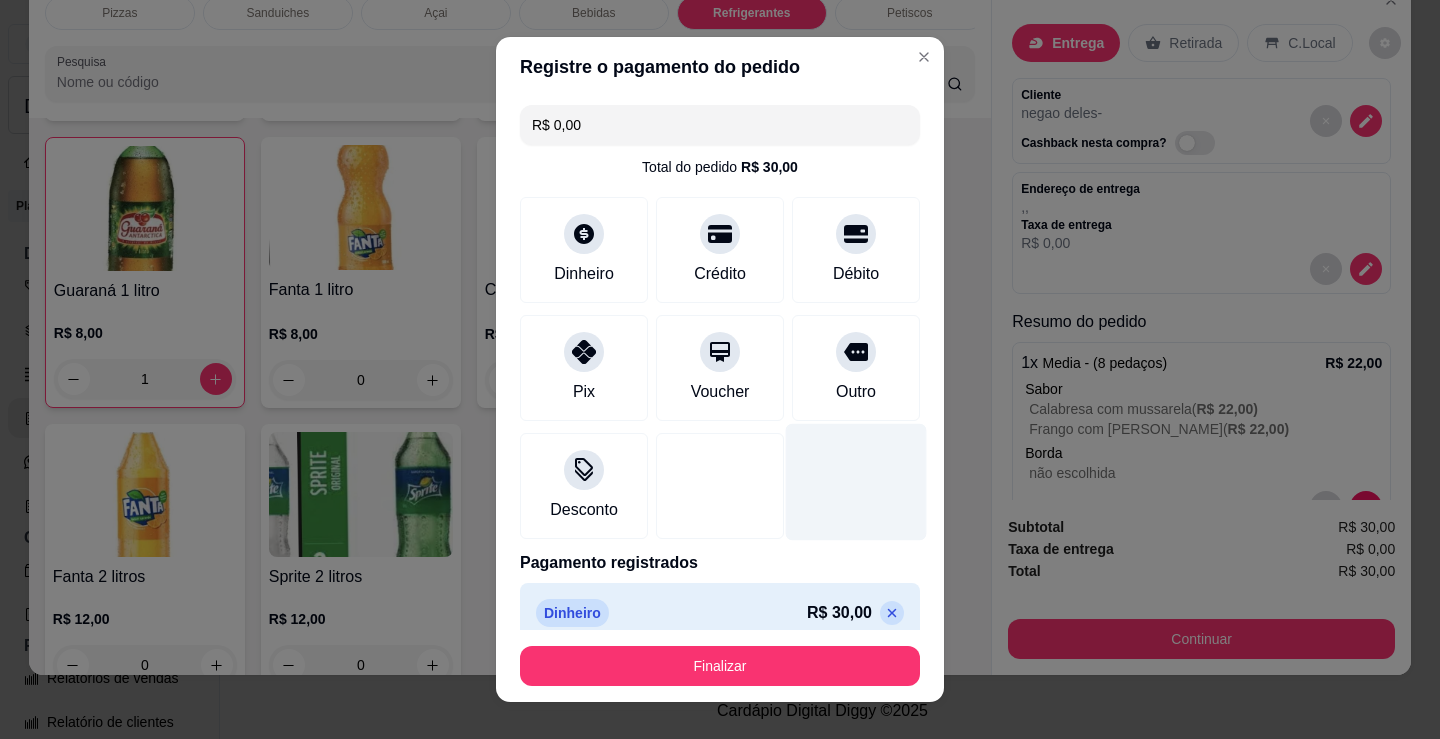 type on "R$ 0,00" 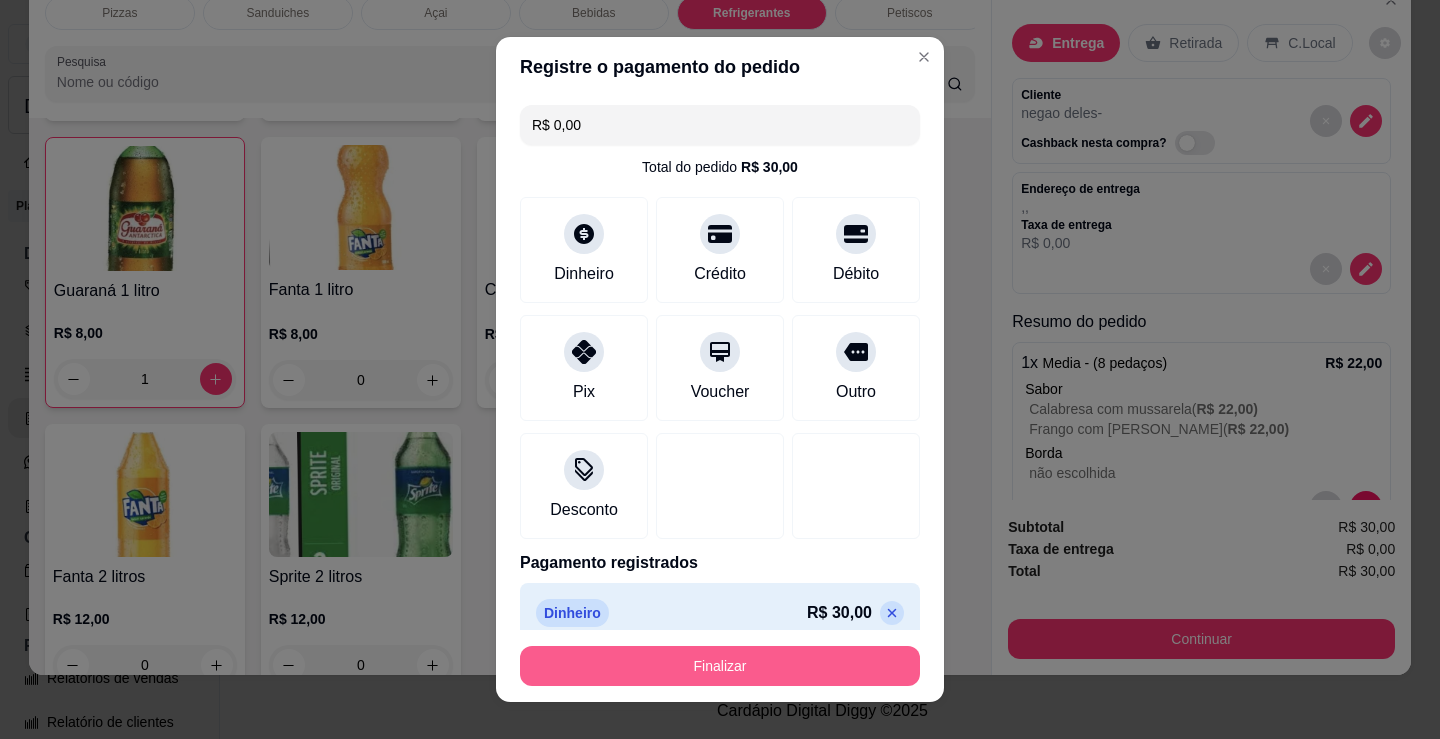 click on "Finalizar" at bounding box center (720, 666) 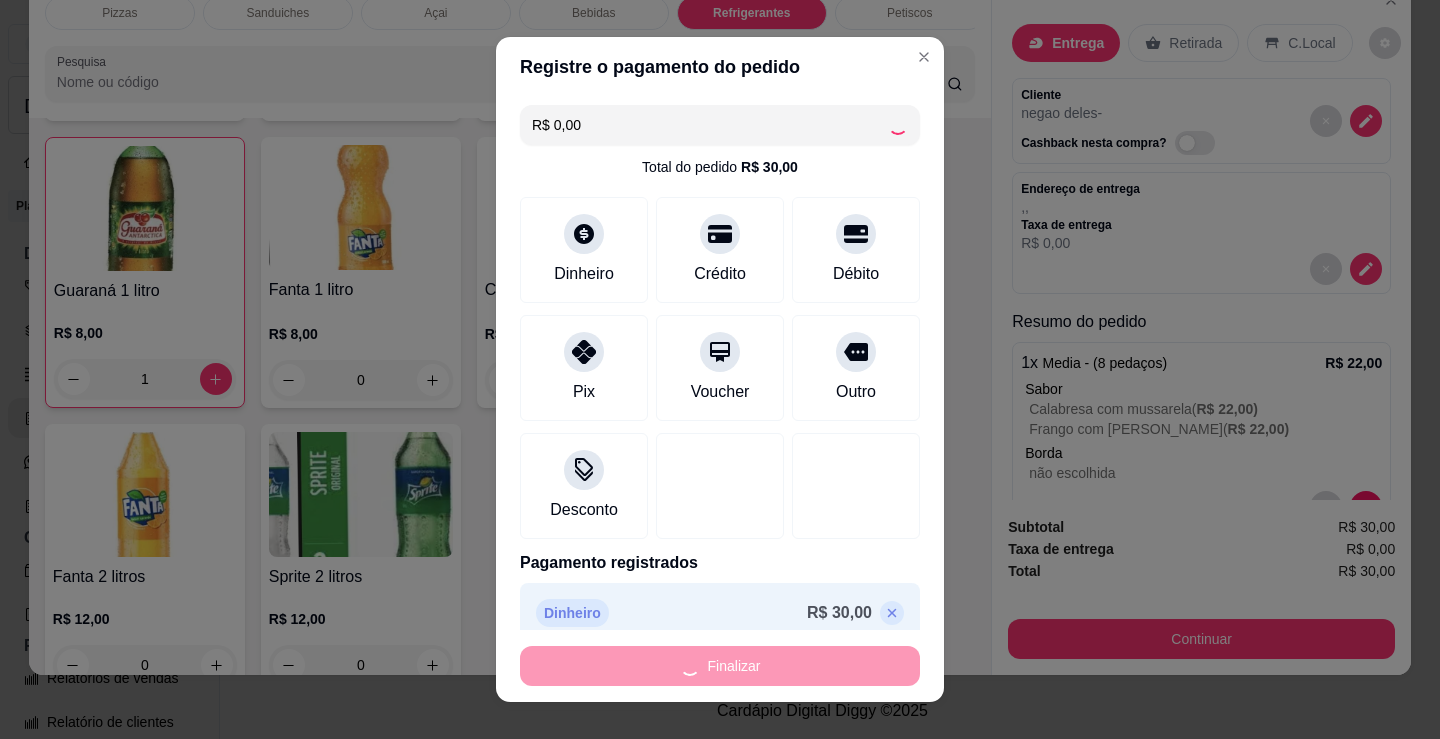 type on "0" 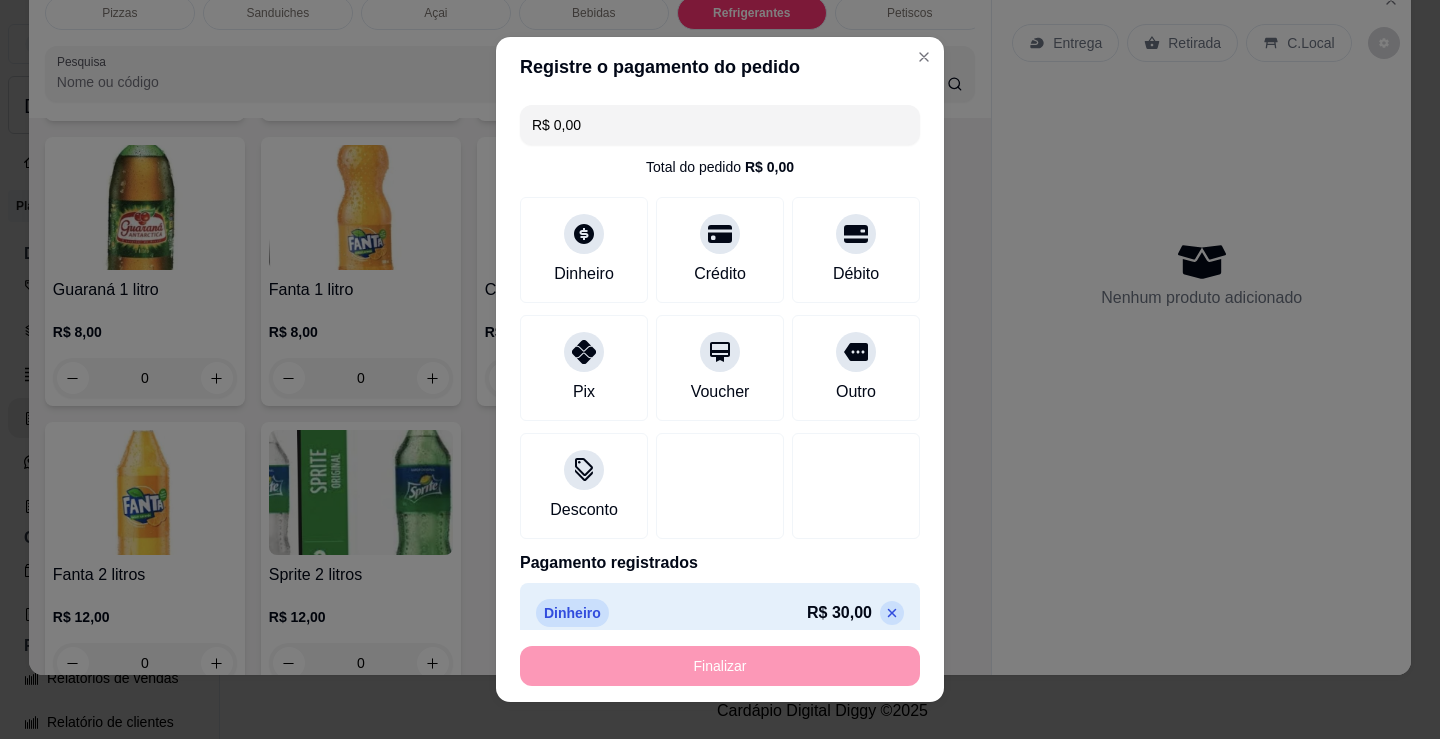 type on "-R$ 30,00" 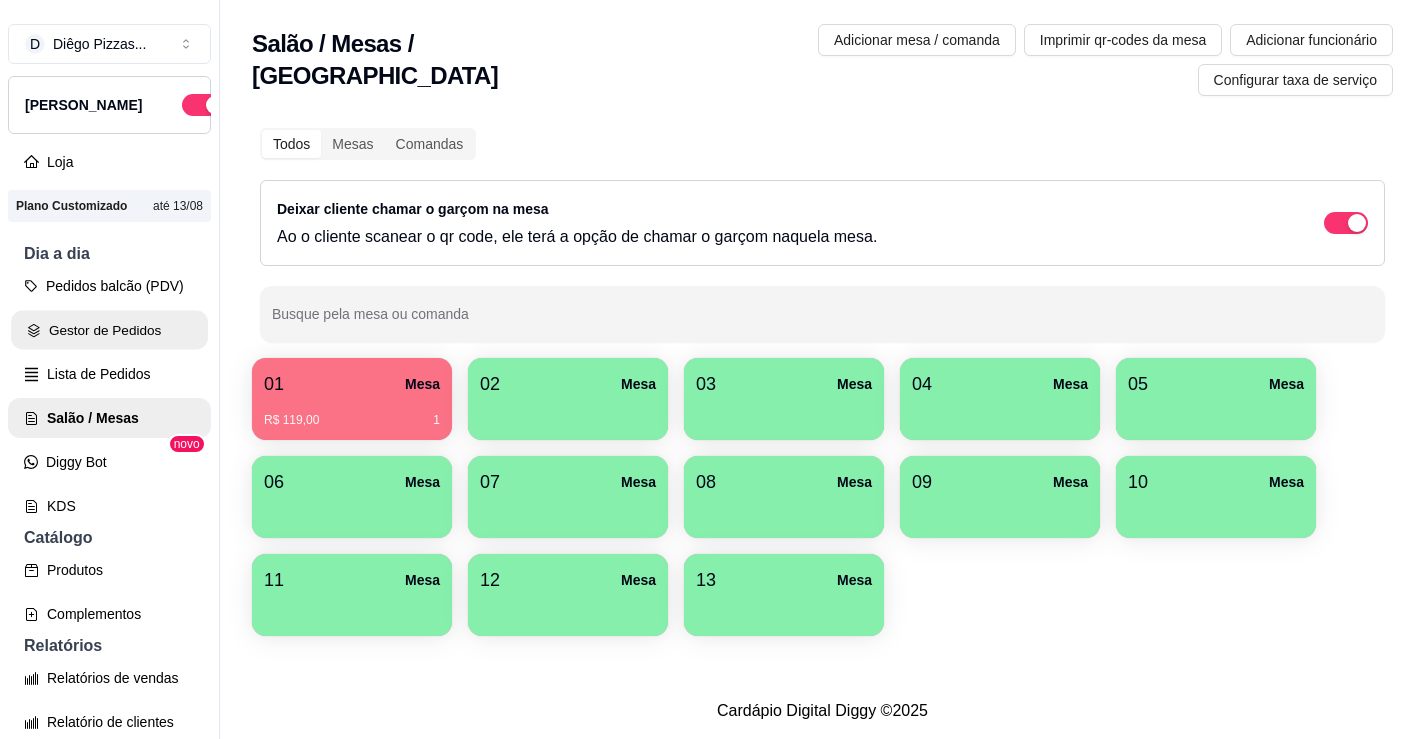 click on "Gestor de Pedidos" at bounding box center [109, 330] 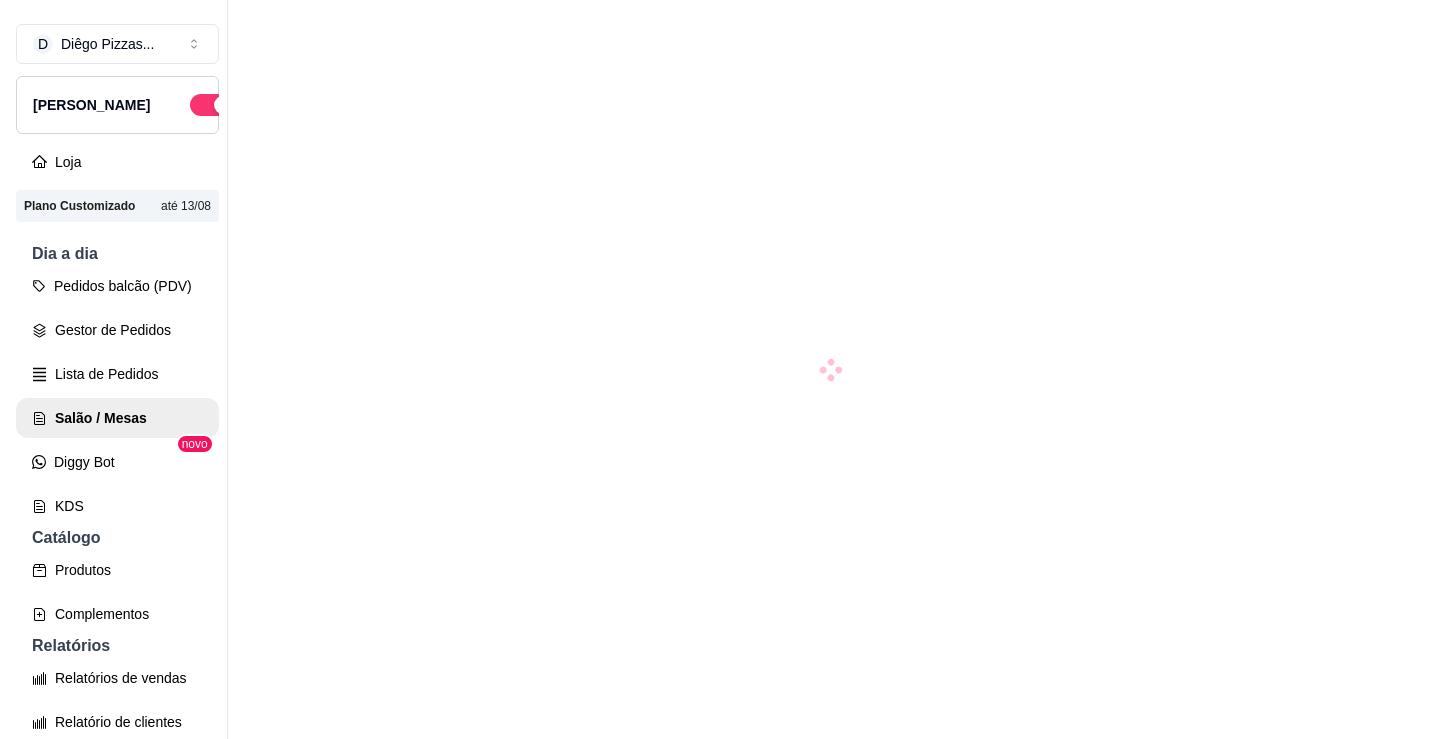 scroll, scrollTop: 0, scrollLeft: 0, axis: both 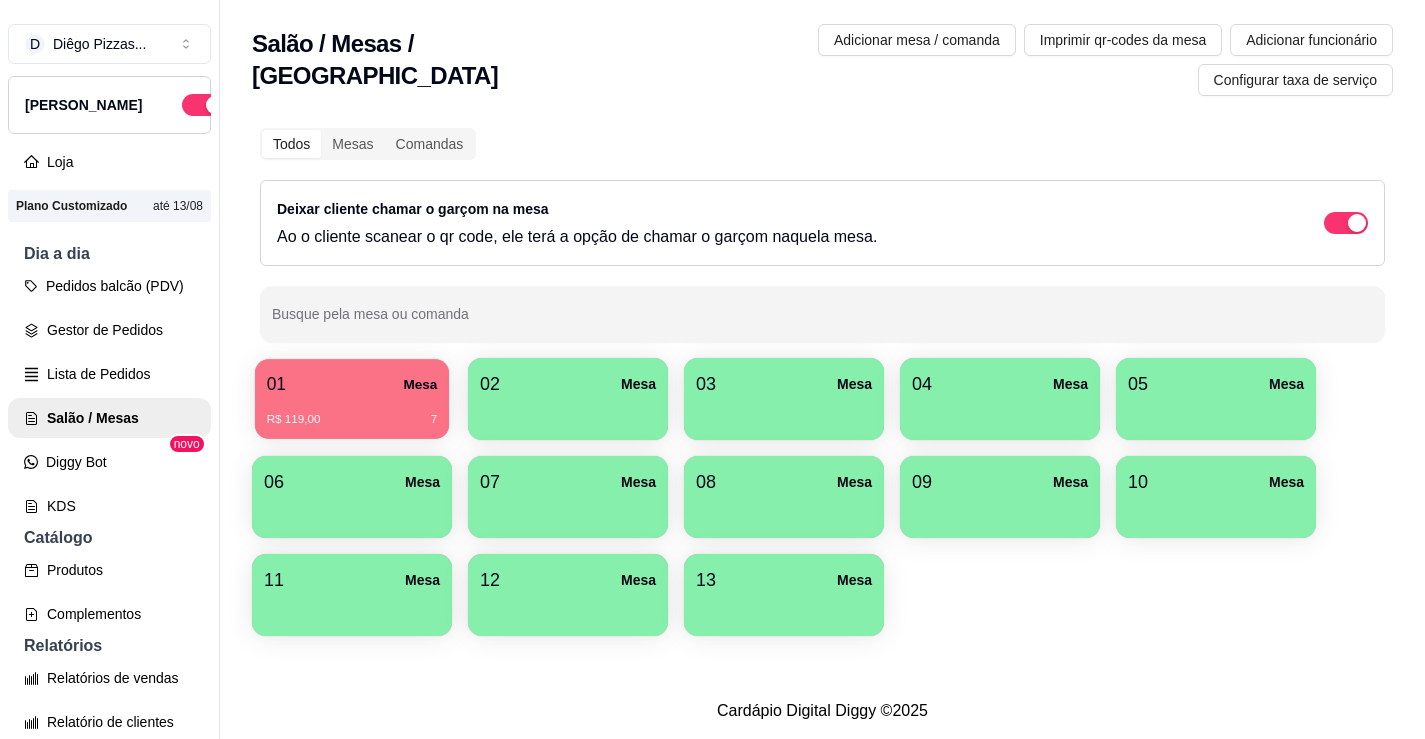 click on "R$ 119,00 7" at bounding box center [352, 420] 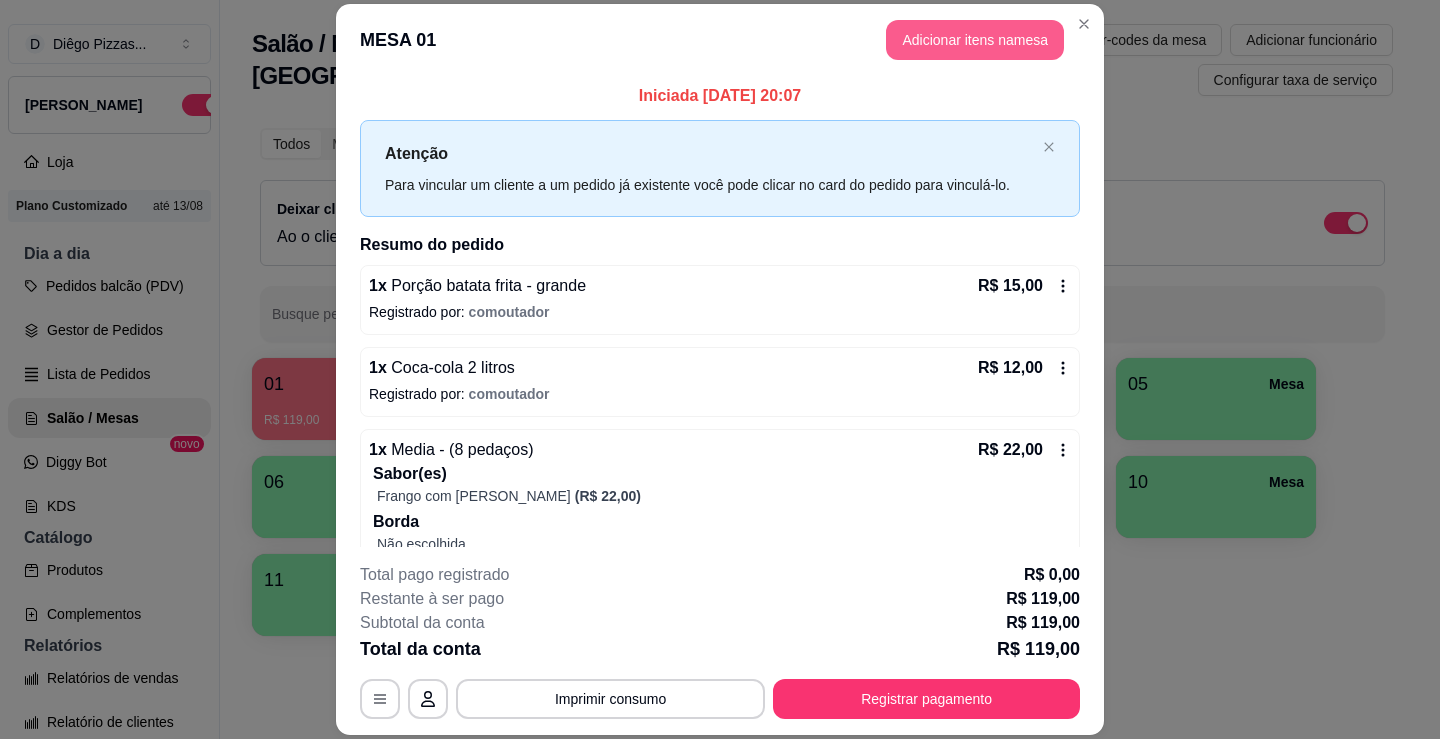 click on "Adicionar itens na  mesa" at bounding box center (975, 40) 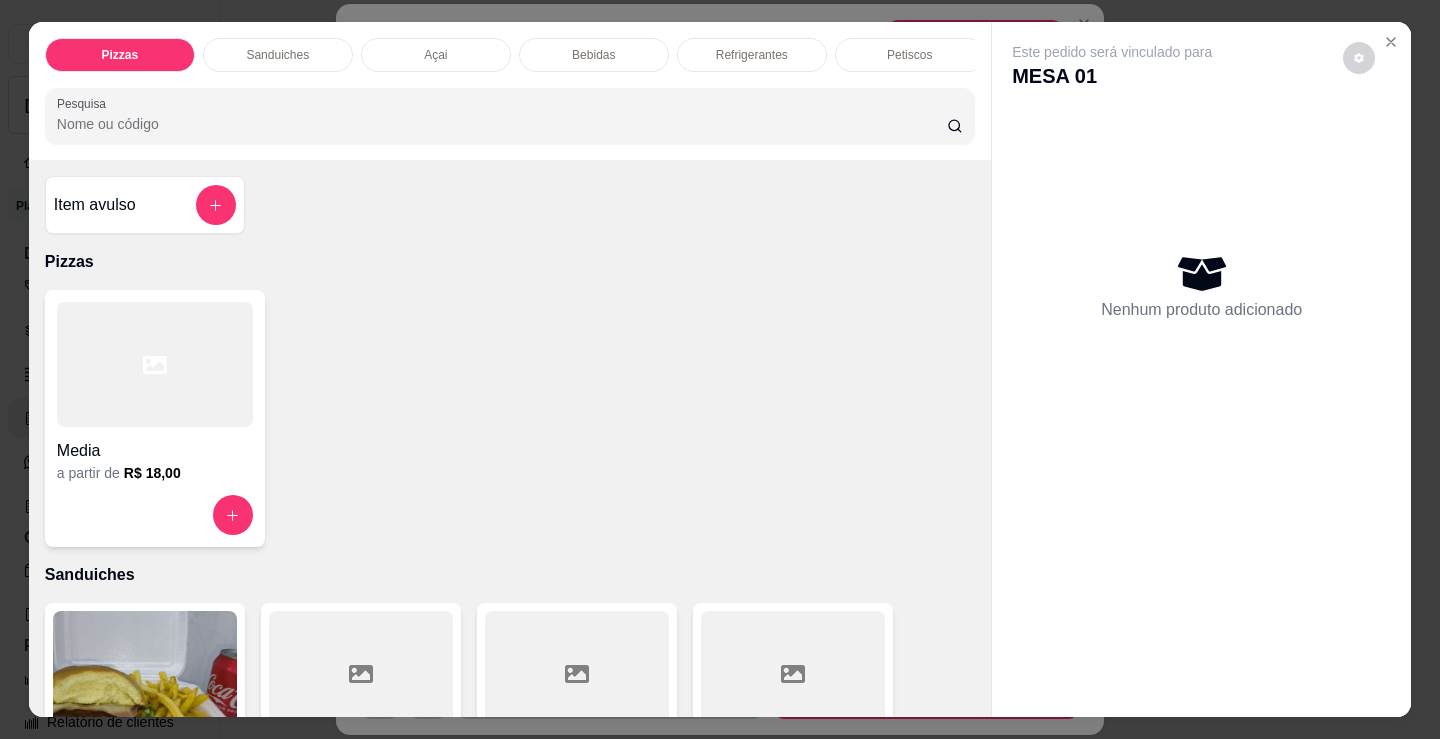 click on "Refrigerantes" at bounding box center [752, 55] 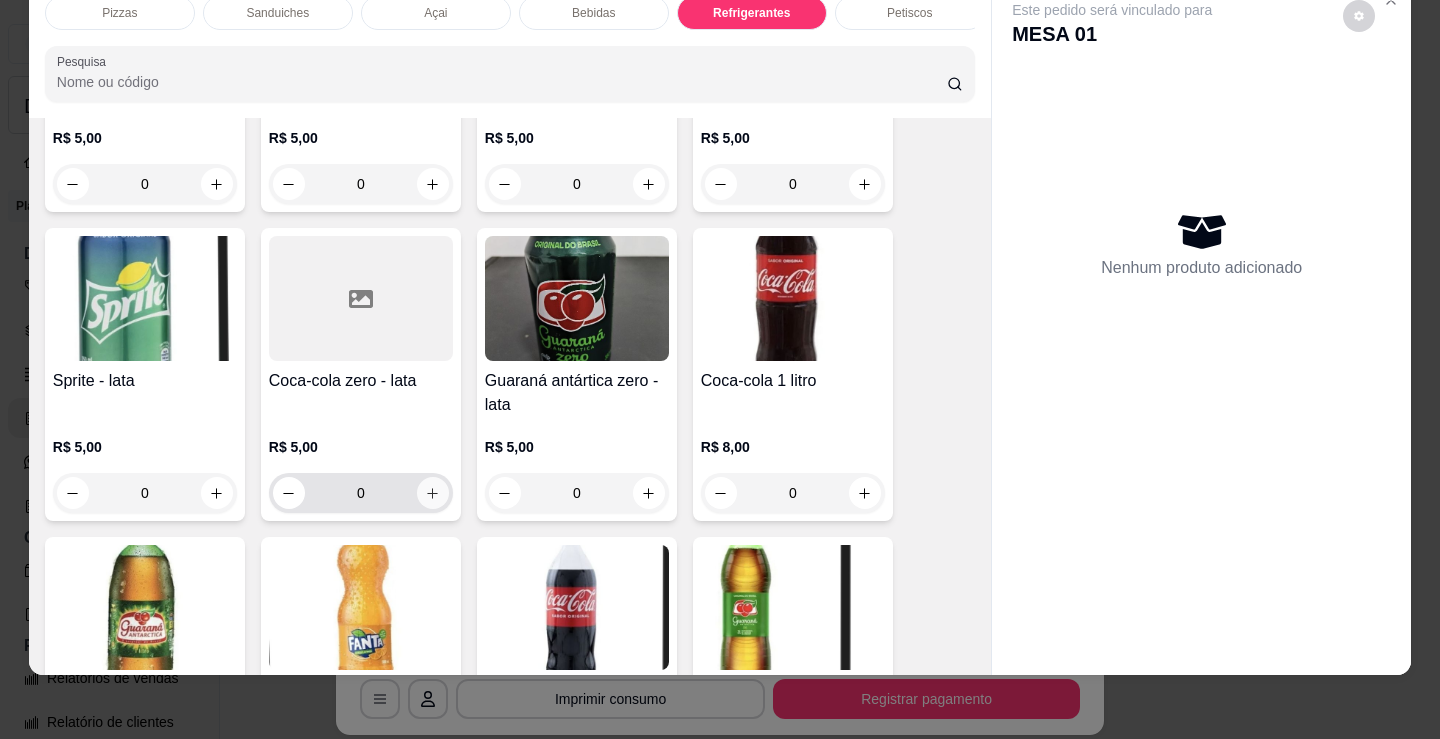 scroll, scrollTop: 6003, scrollLeft: 0, axis: vertical 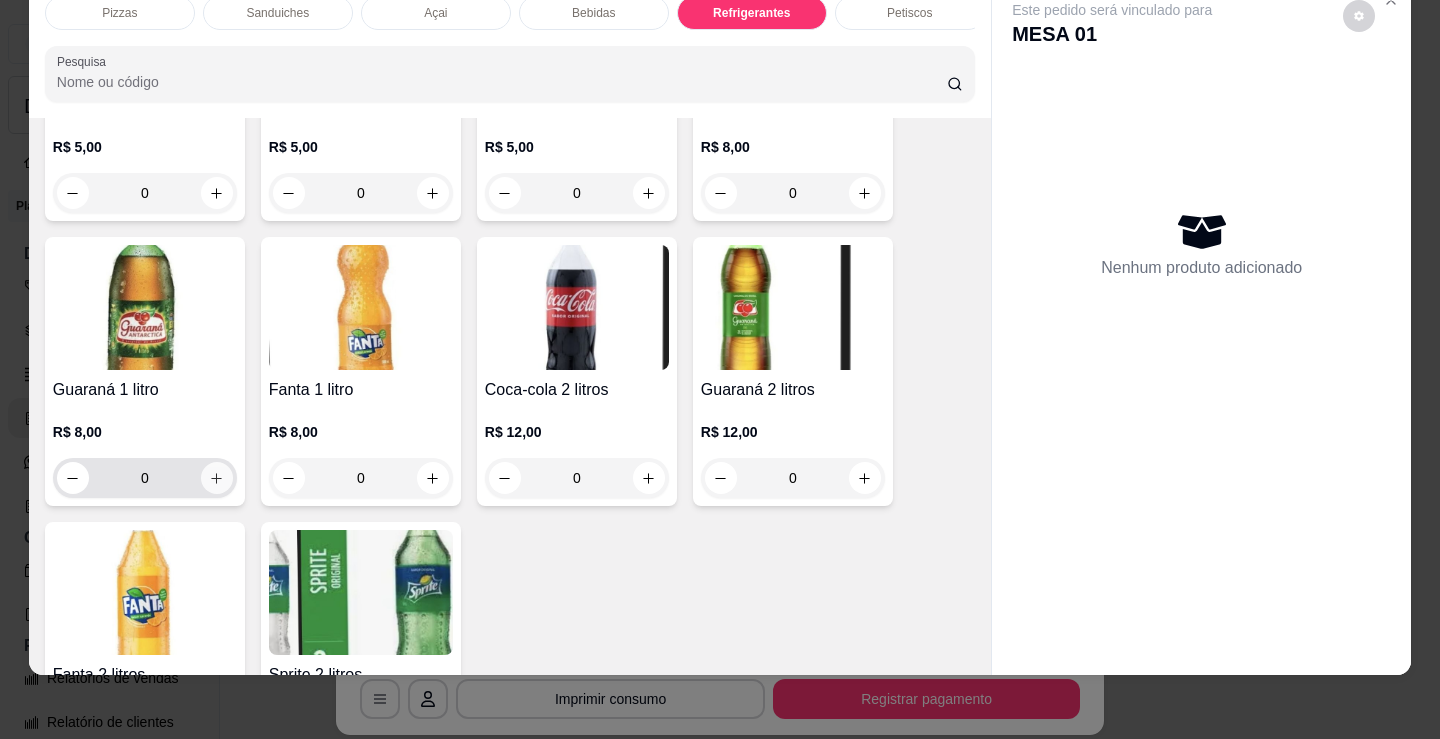 click at bounding box center [217, 478] 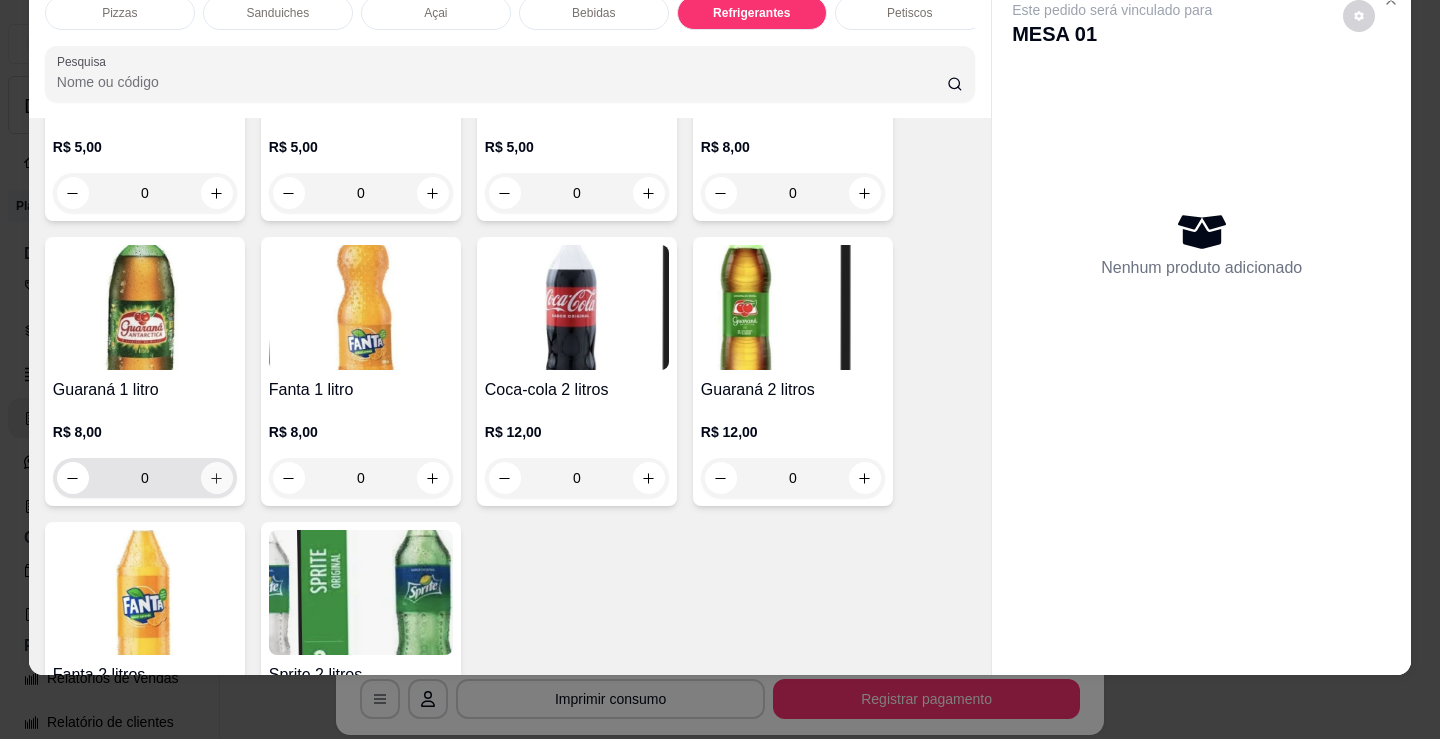 type on "1" 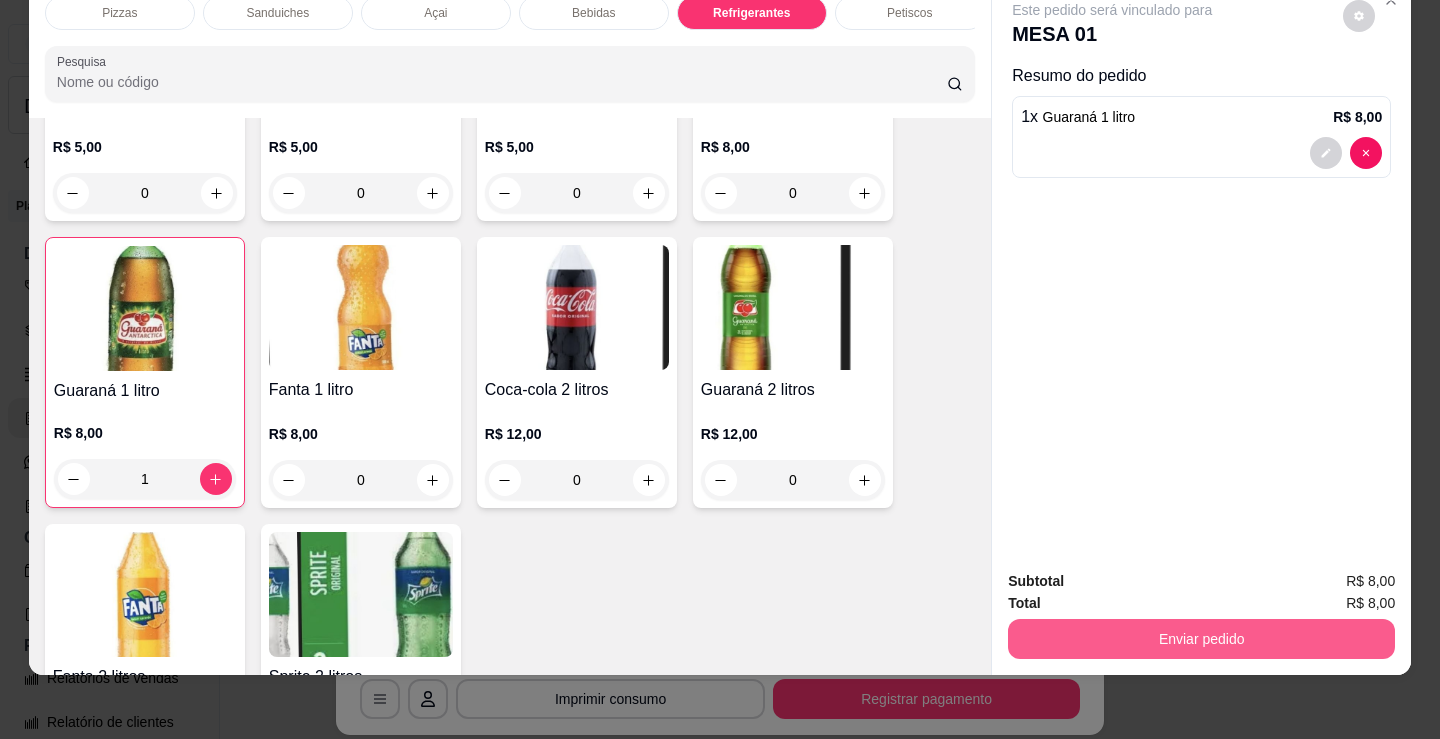 click on "Enviar pedido" at bounding box center (1201, 639) 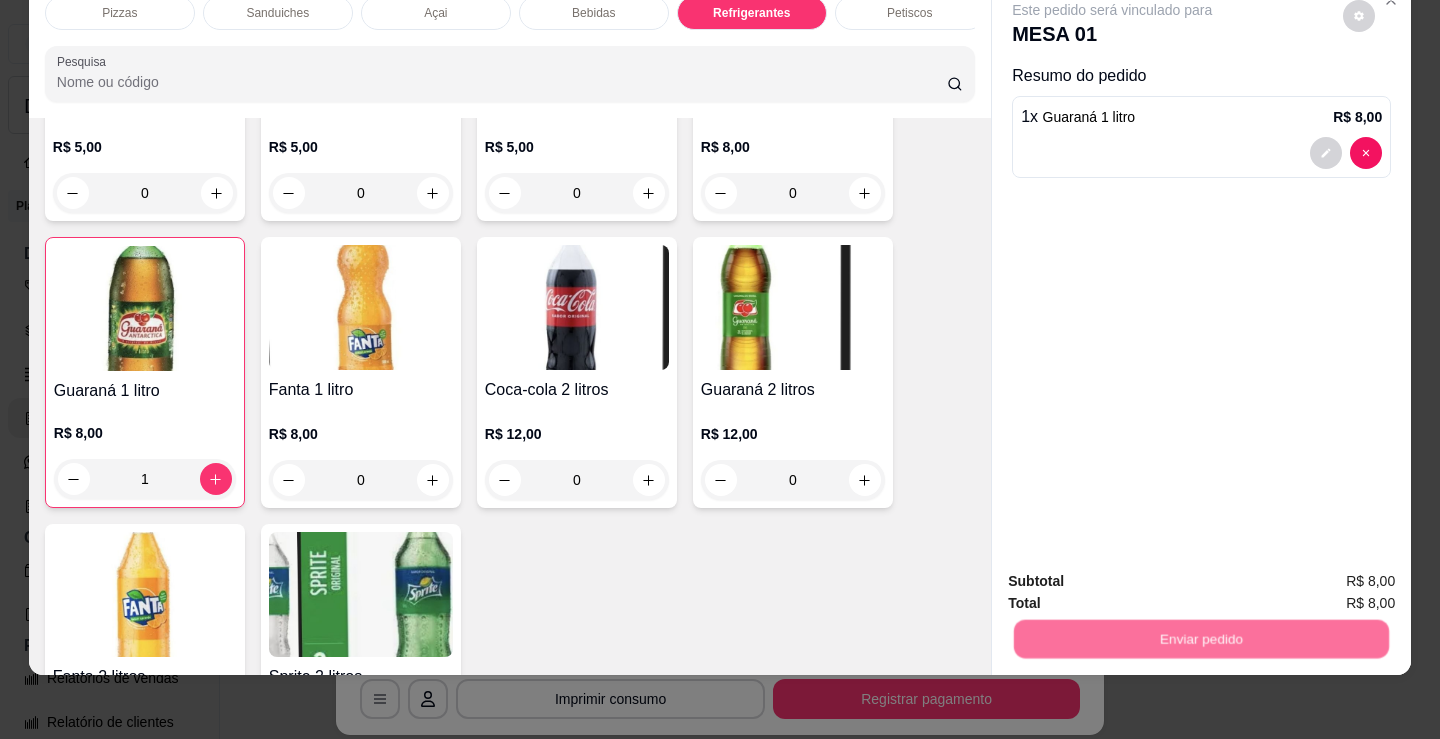 click on "Não registrar e enviar pedido" at bounding box center (1135, 575) 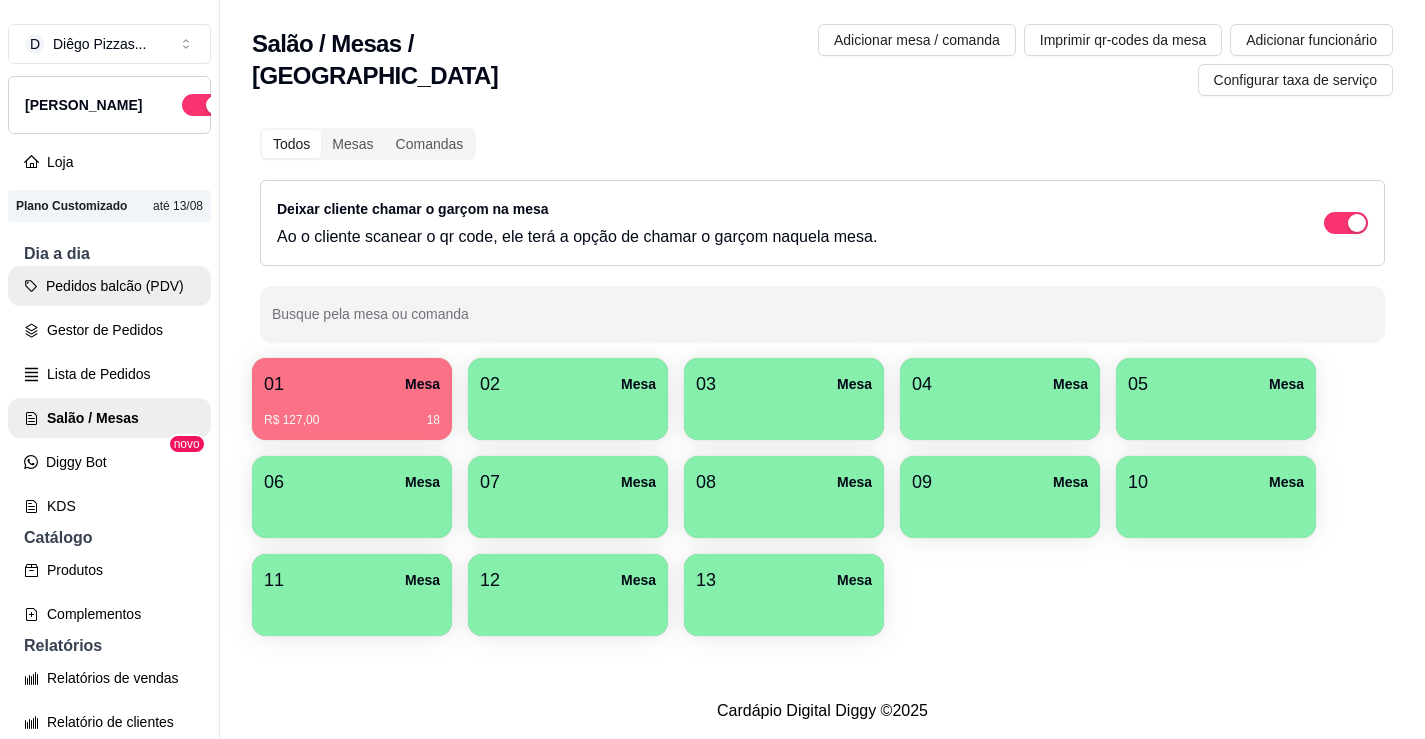 click on "Pedidos balcão (PDV)" at bounding box center [109, 286] 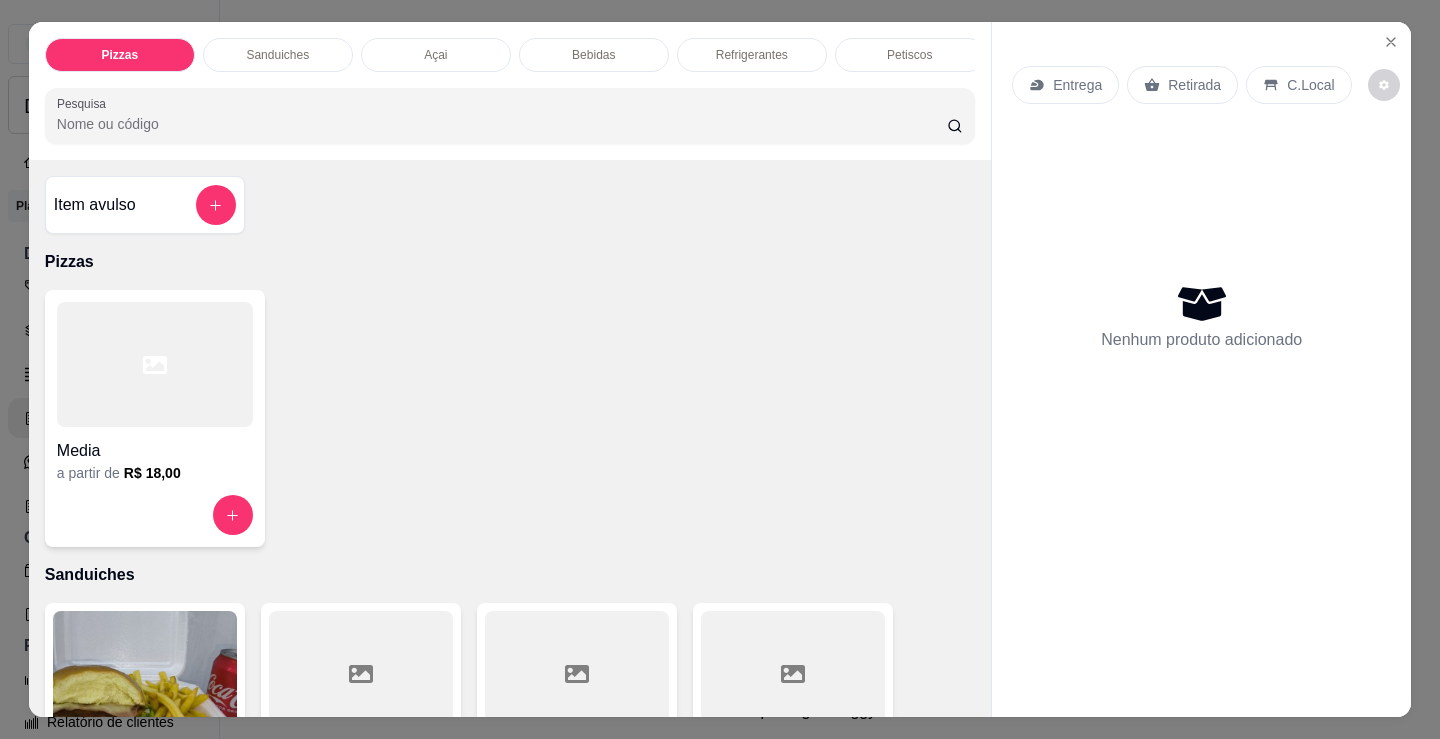 click on "Açai" at bounding box center [436, 55] 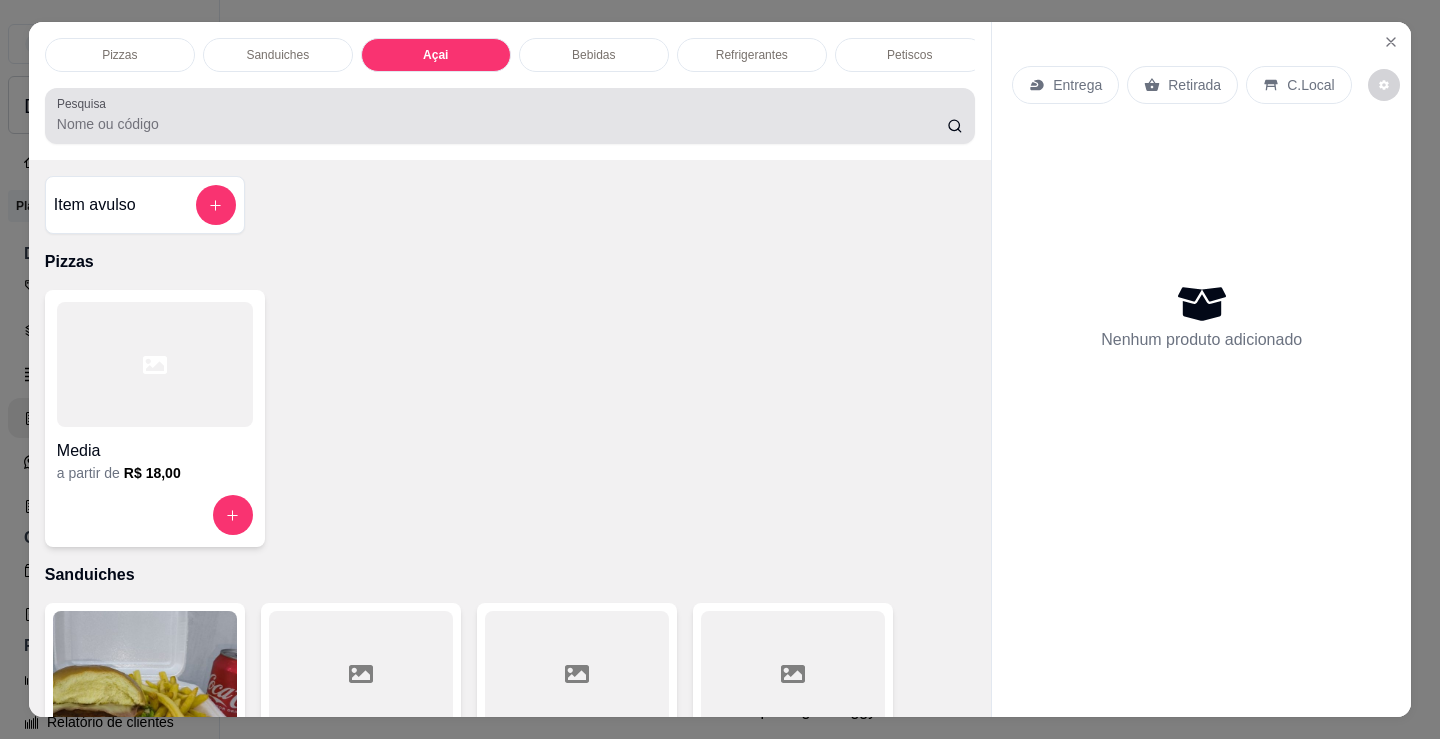 scroll, scrollTop: 2153, scrollLeft: 0, axis: vertical 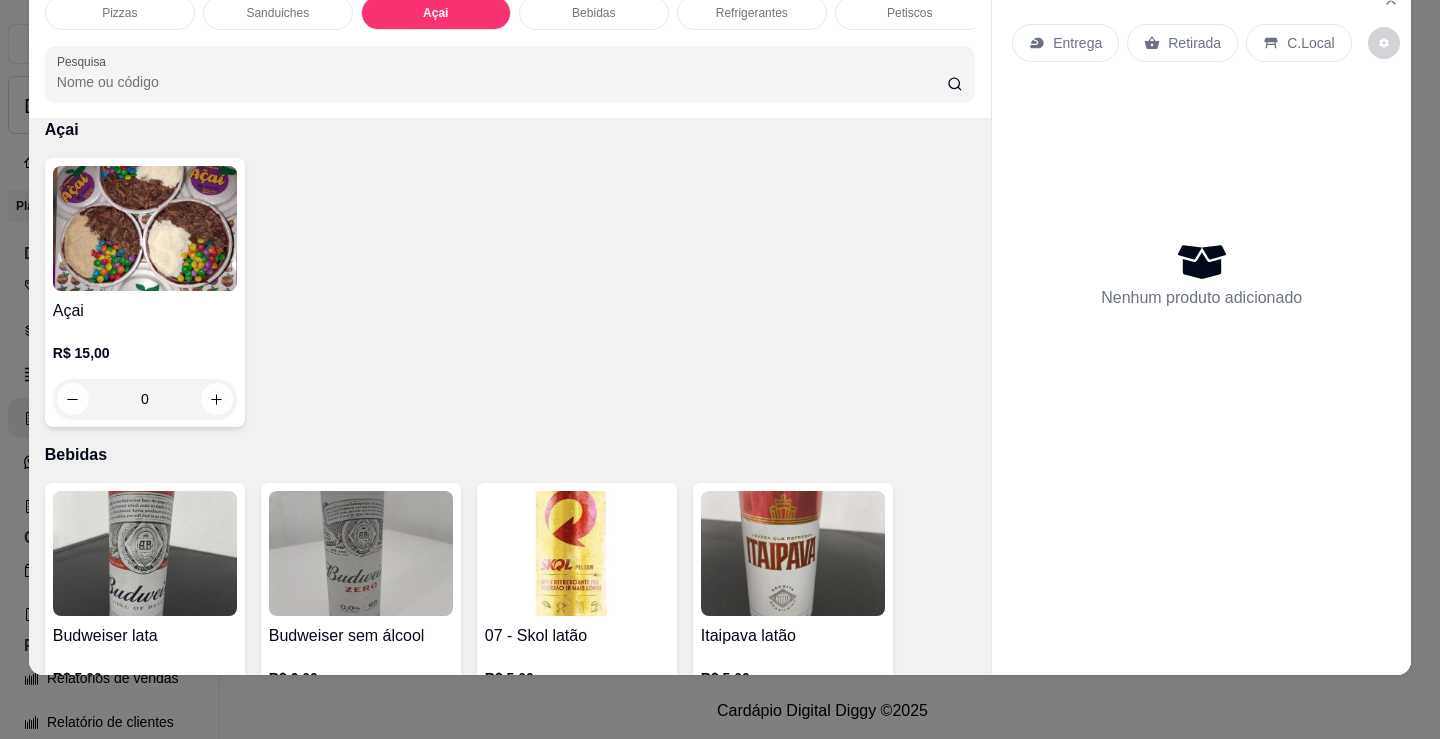 click at bounding box center [145, 228] 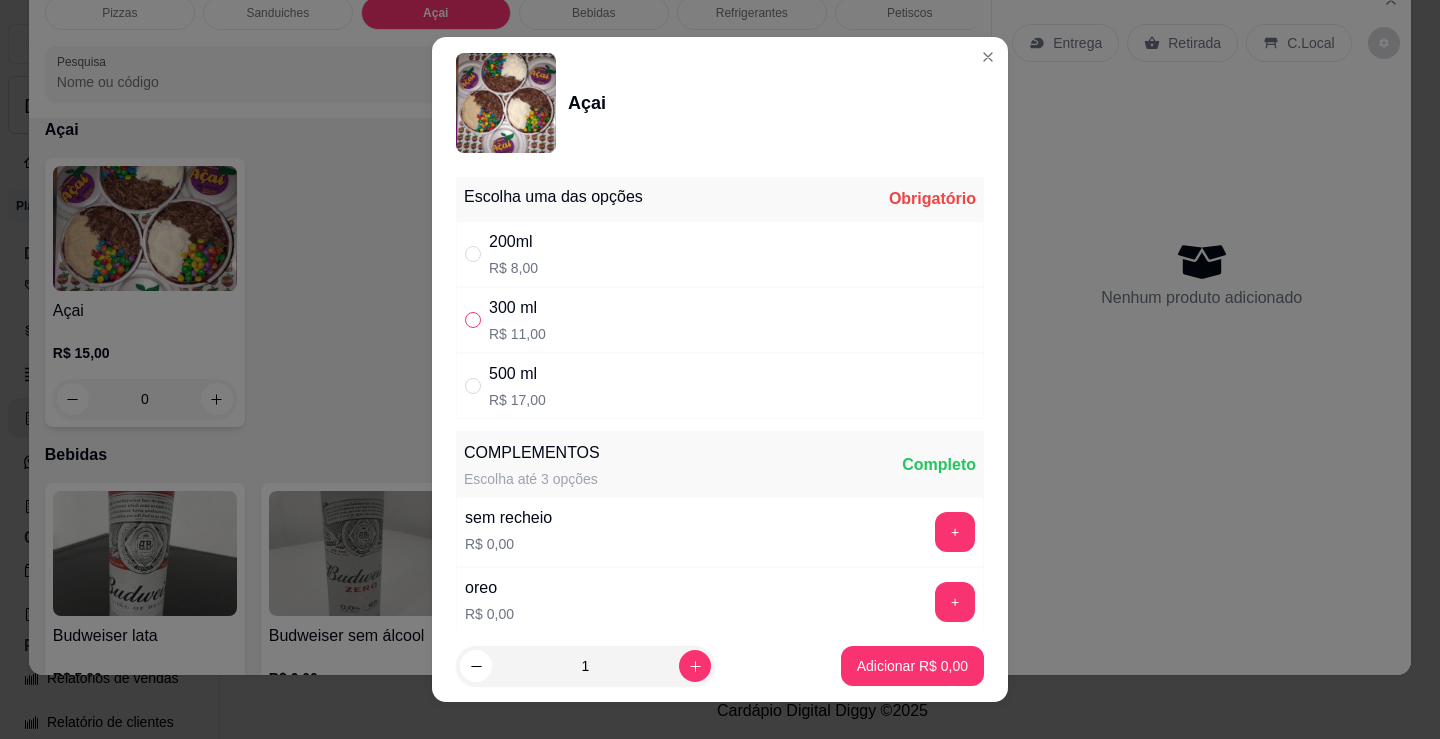 click at bounding box center (473, 320) 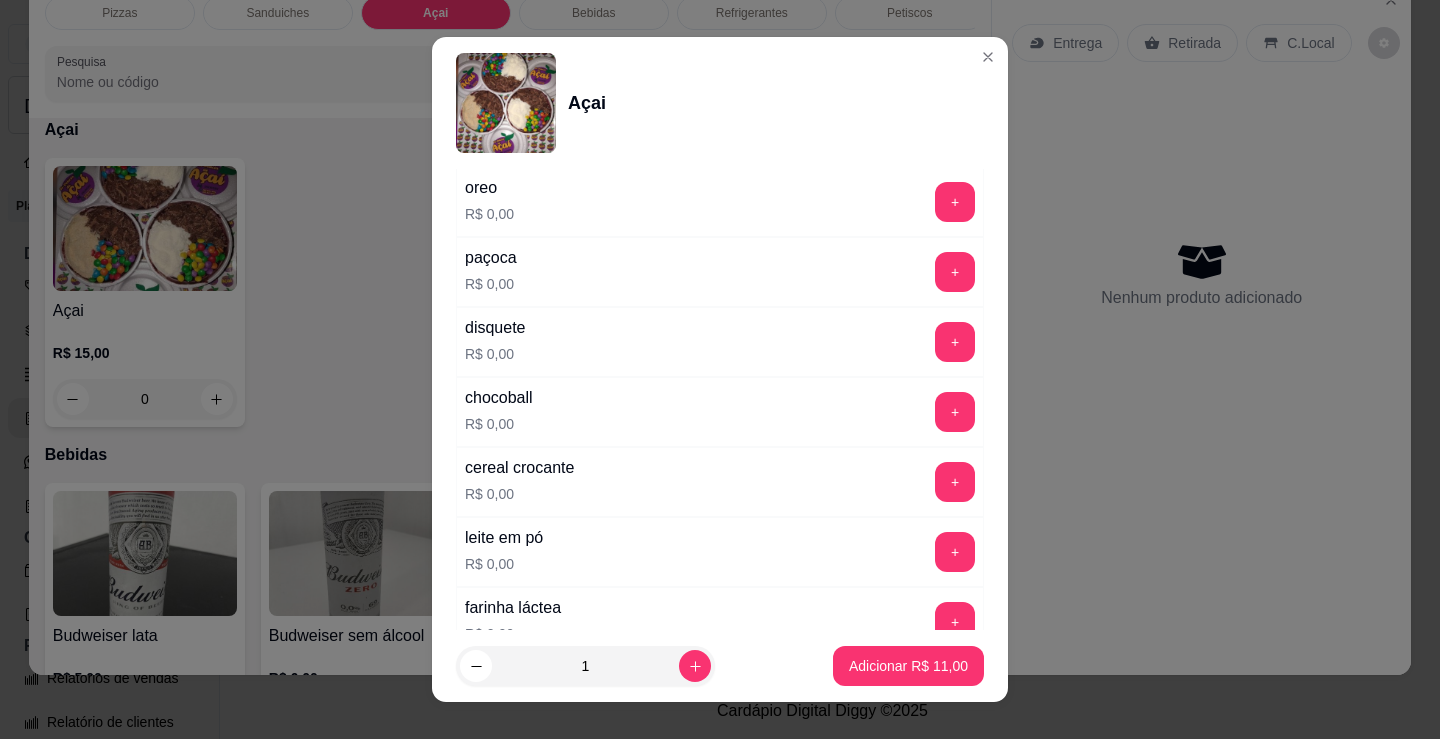scroll, scrollTop: 600, scrollLeft: 0, axis: vertical 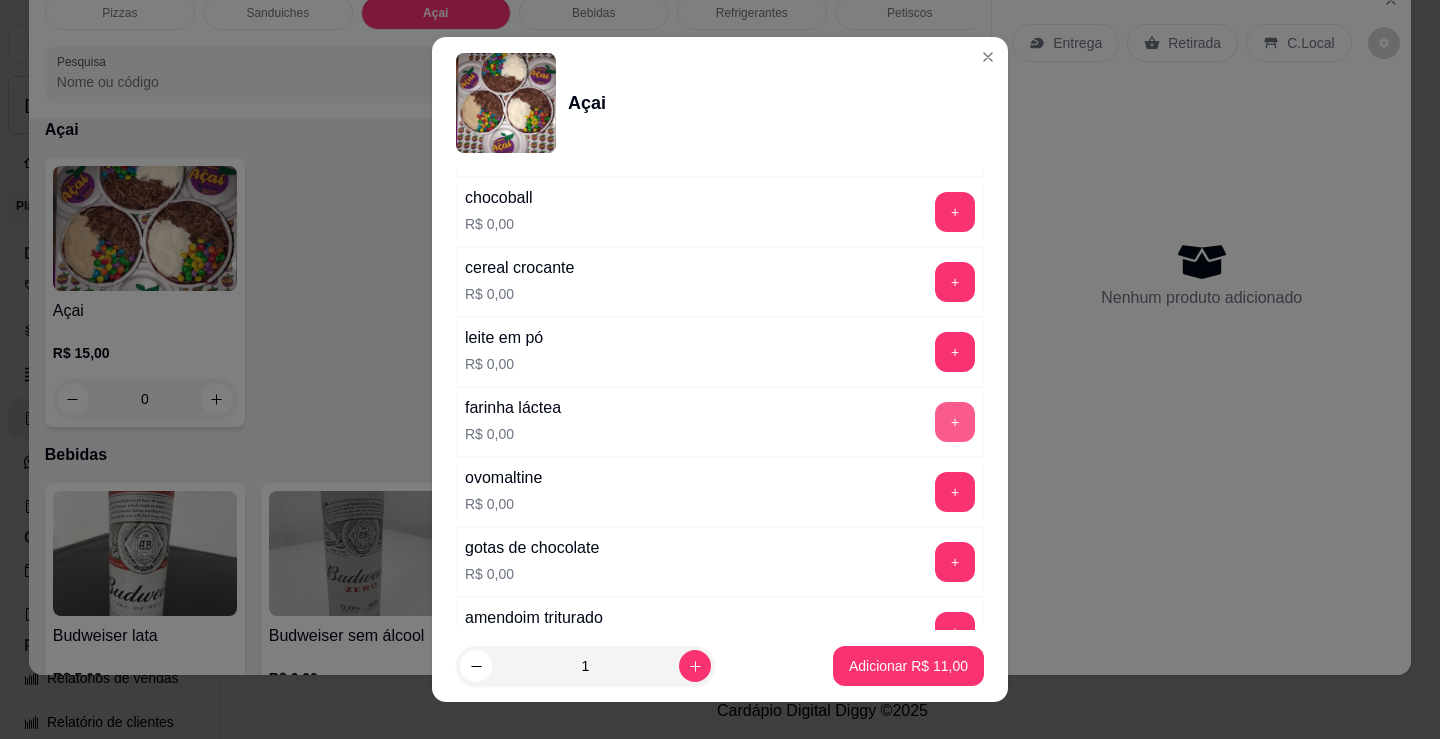click on "+" at bounding box center (955, 422) 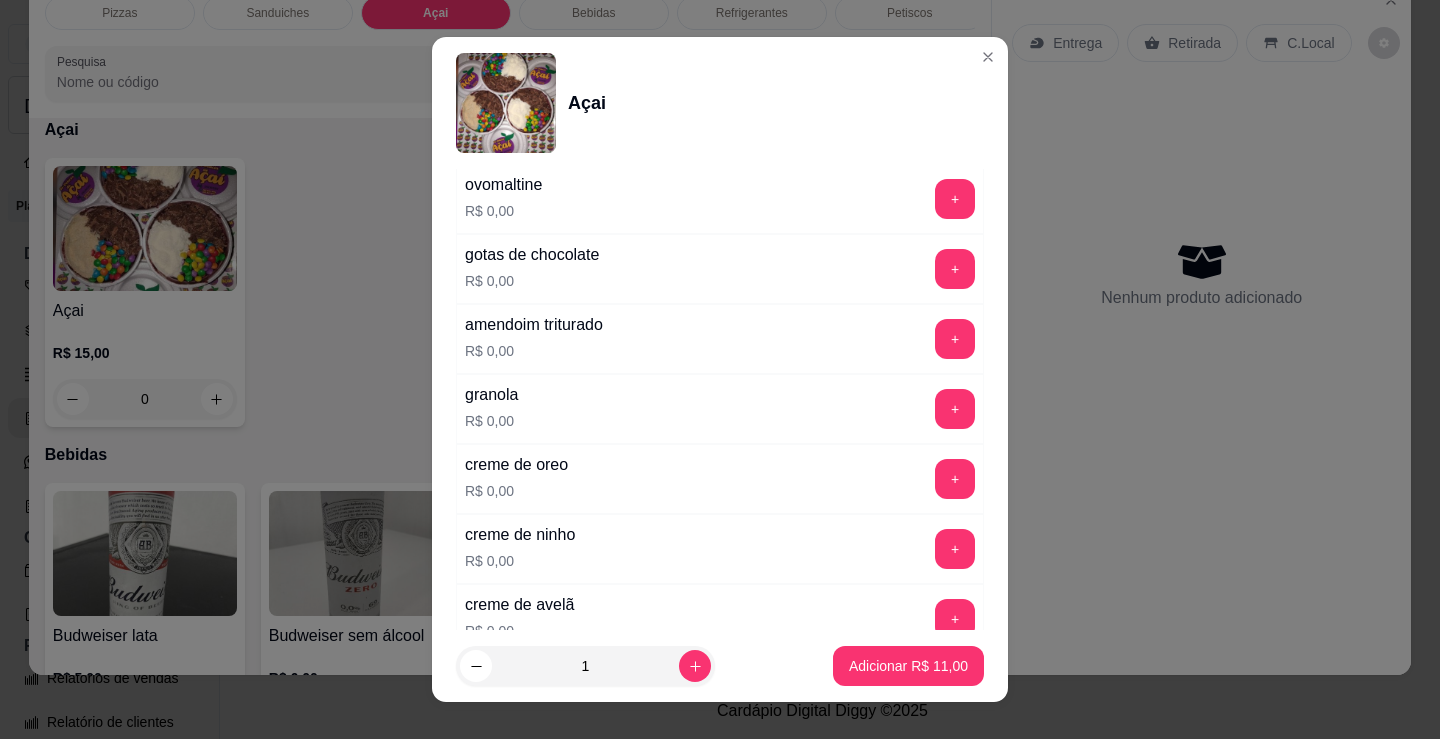 scroll, scrollTop: 900, scrollLeft: 0, axis: vertical 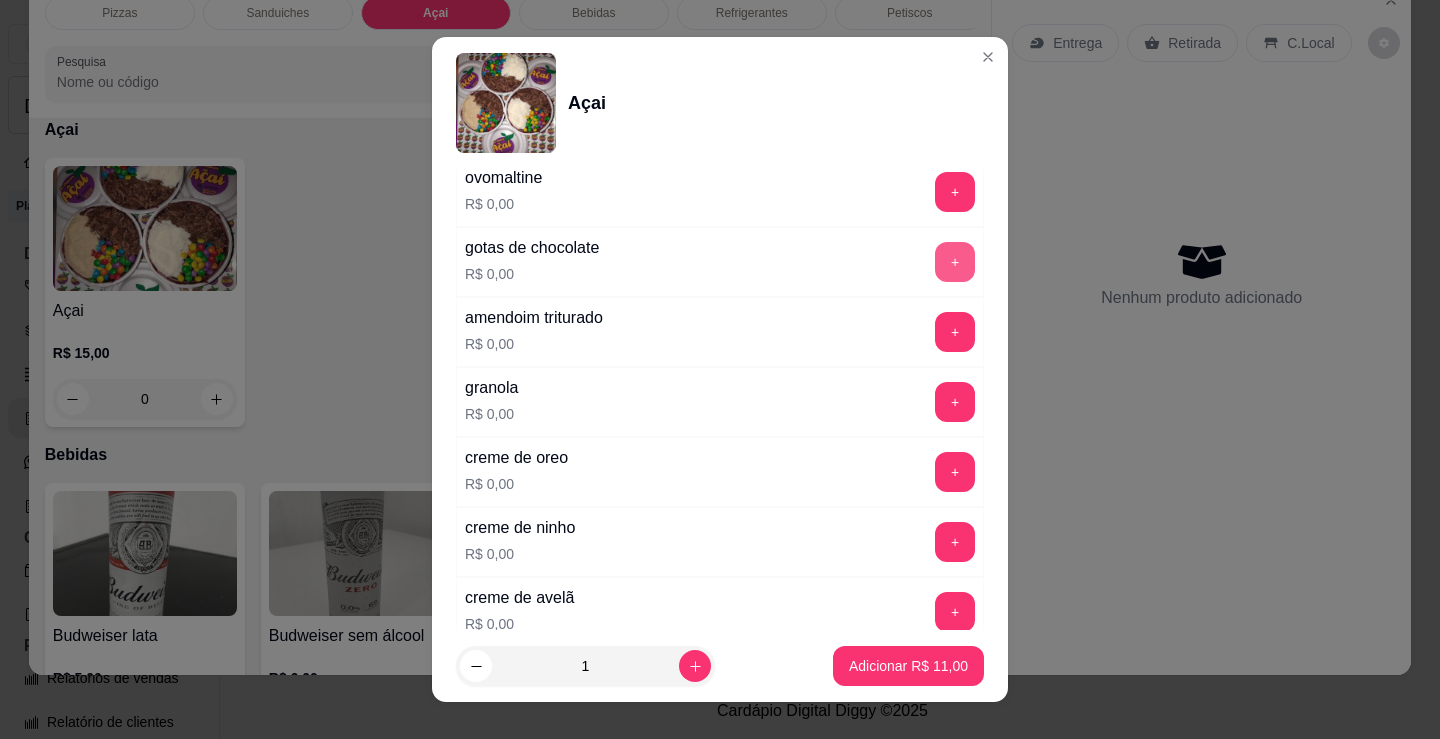 click on "+" at bounding box center (955, 262) 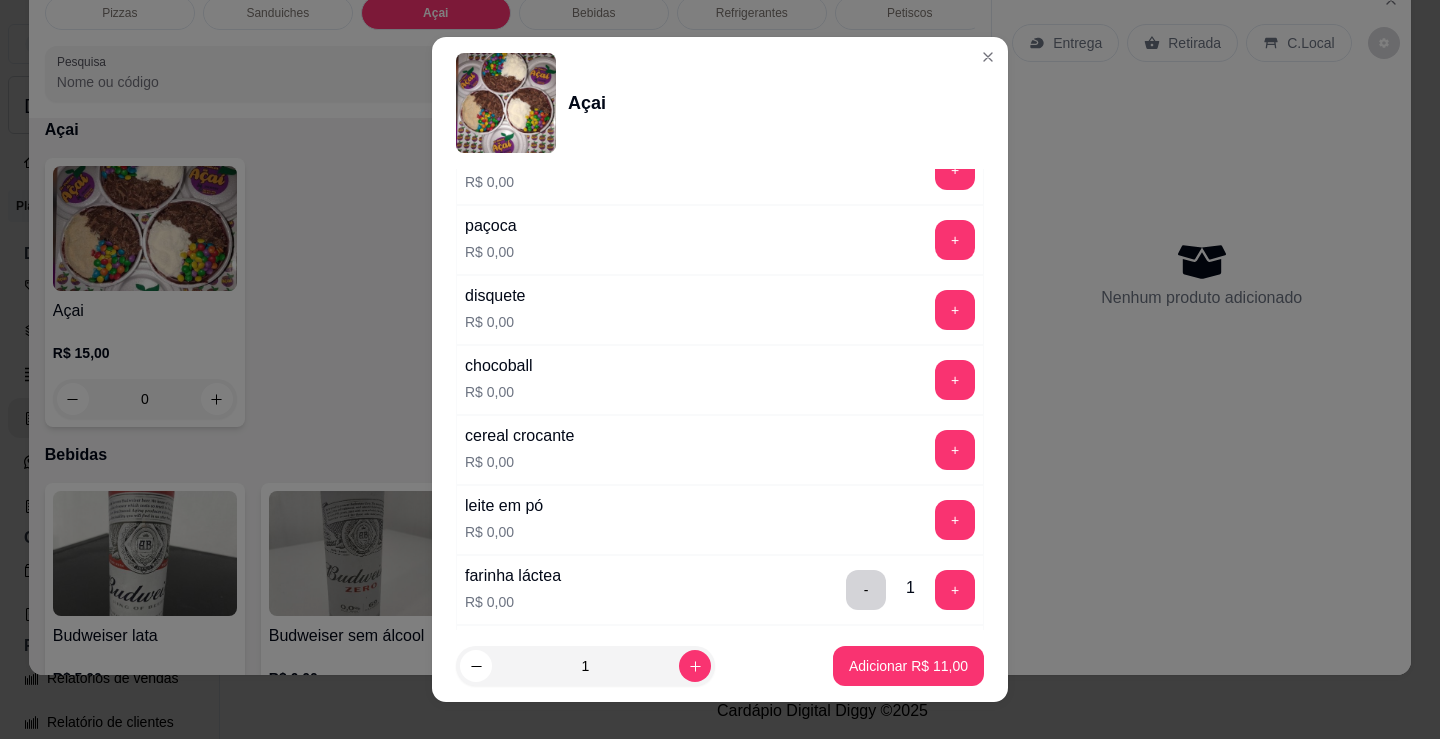 scroll, scrollTop: 400, scrollLeft: 0, axis: vertical 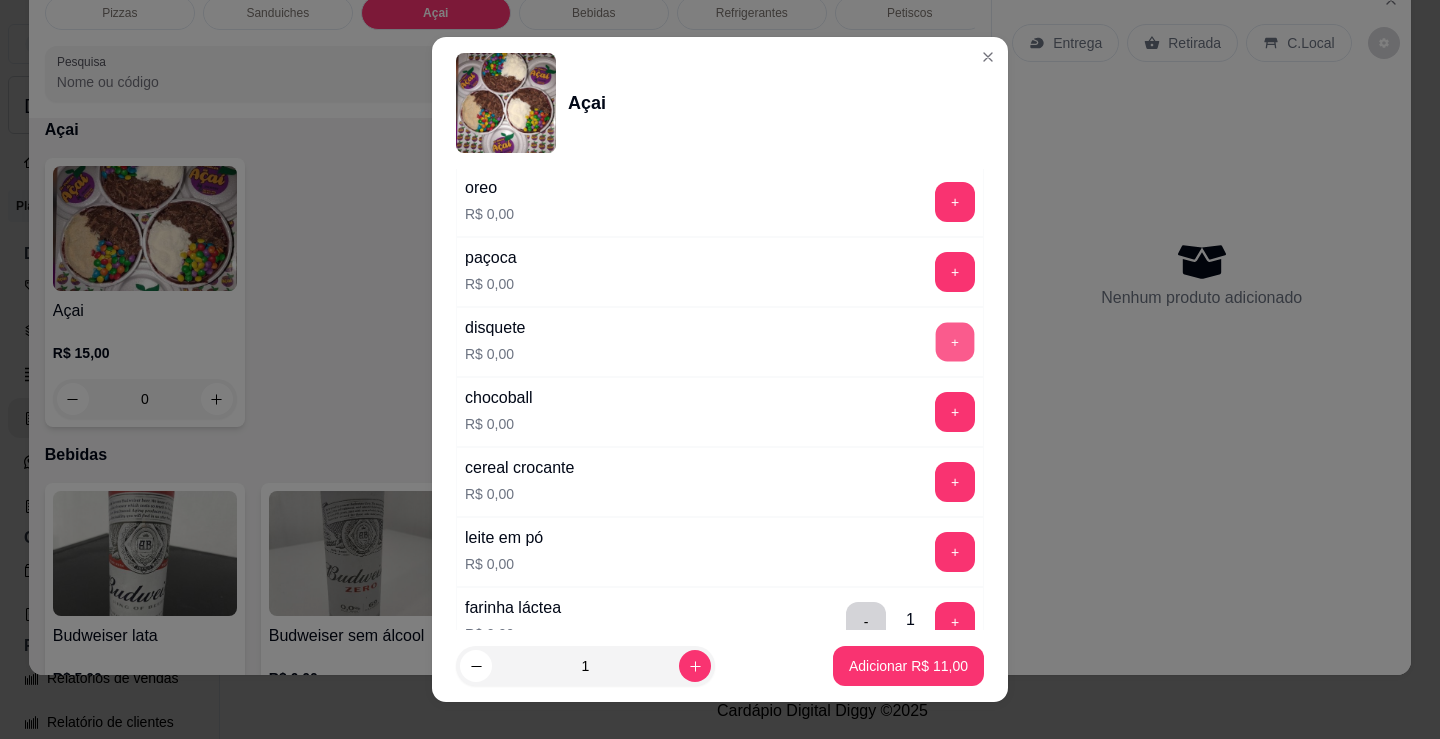 click on "+" at bounding box center (955, 342) 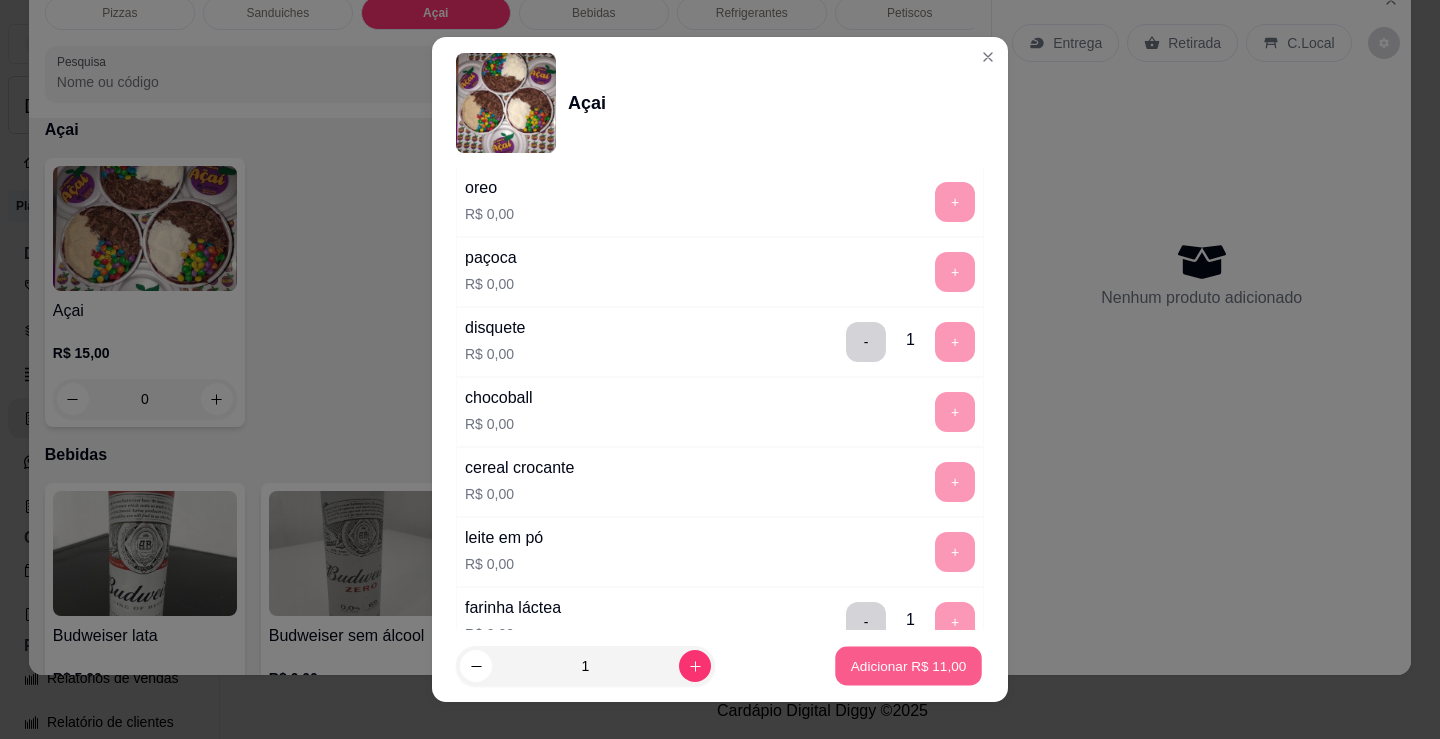 click on "Adicionar   R$ 11,00" at bounding box center [909, 665] 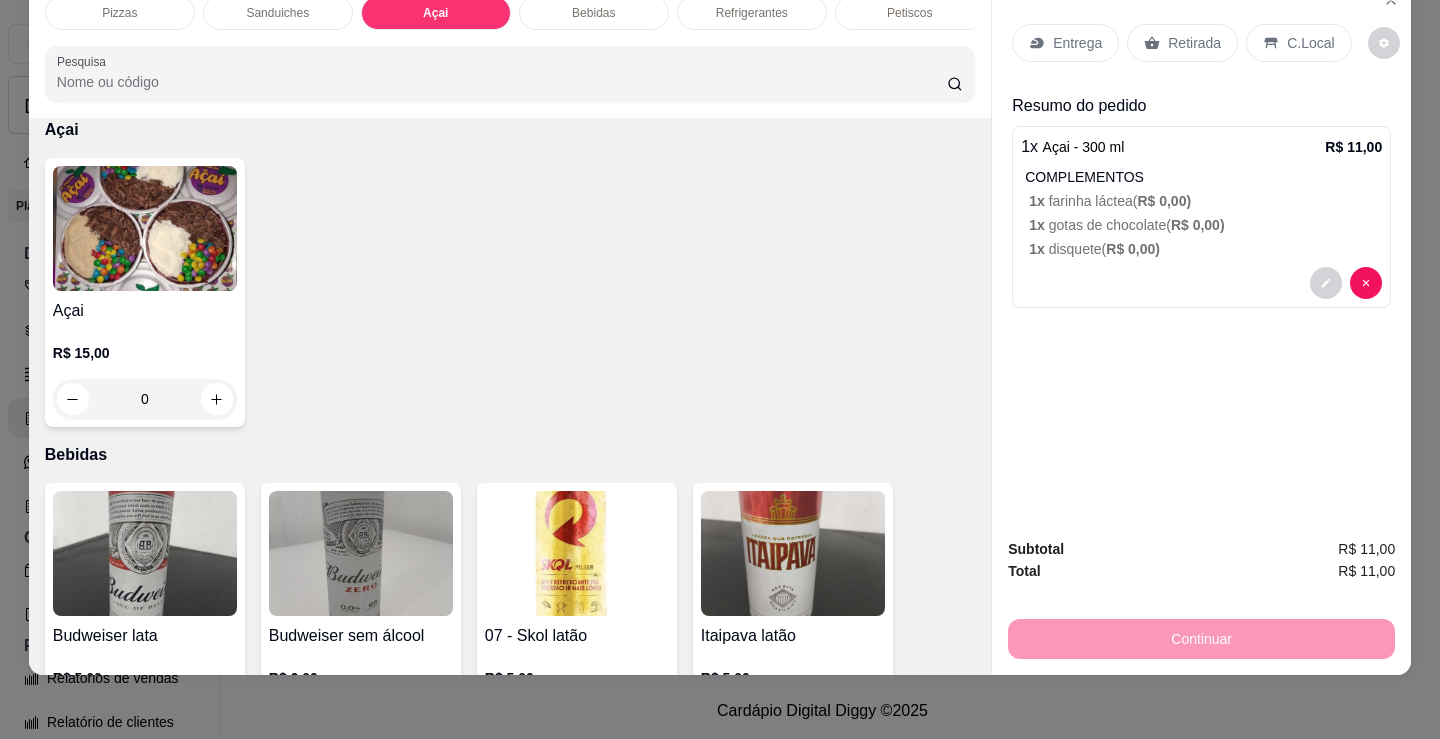 scroll, scrollTop: 2626, scrollLeft: 0, axis: vertical 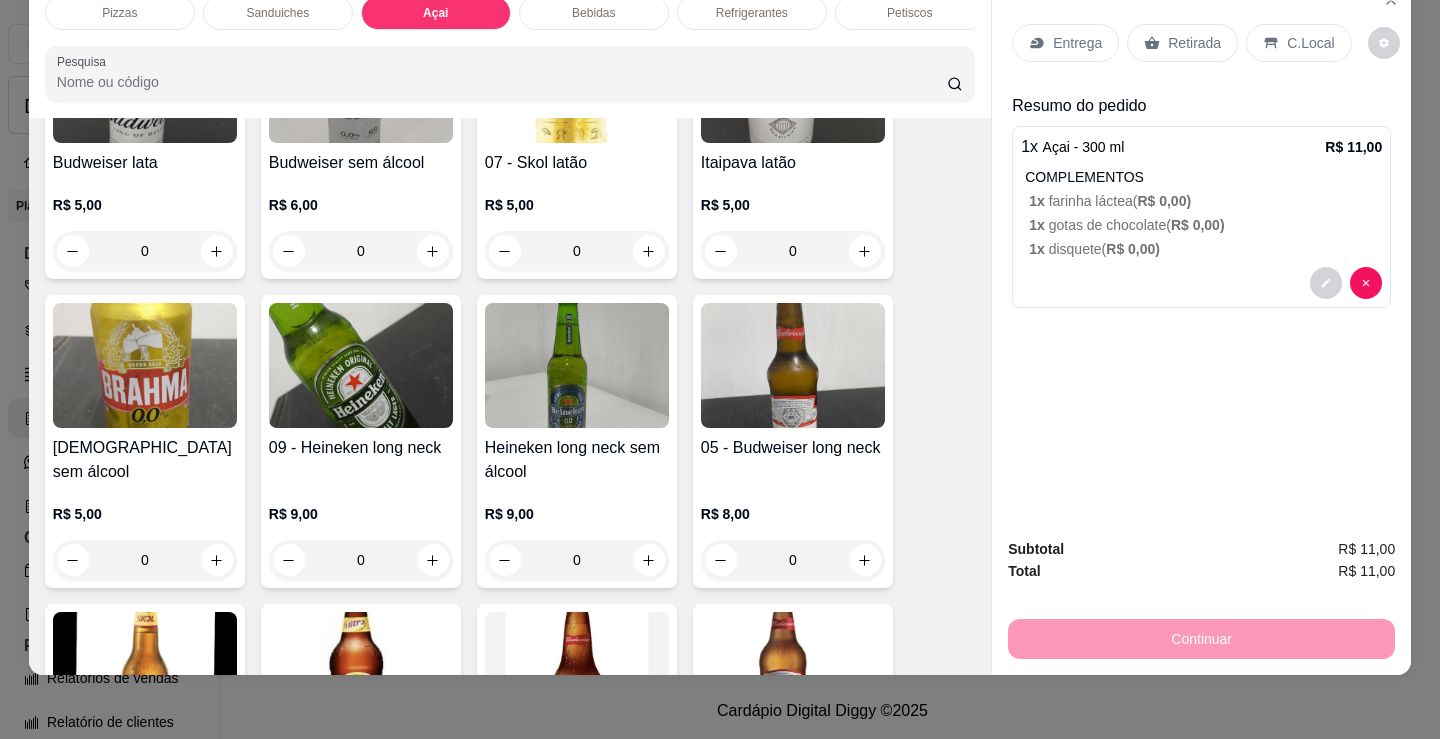 click on "Entrega" at bounding box center (1065, 43) 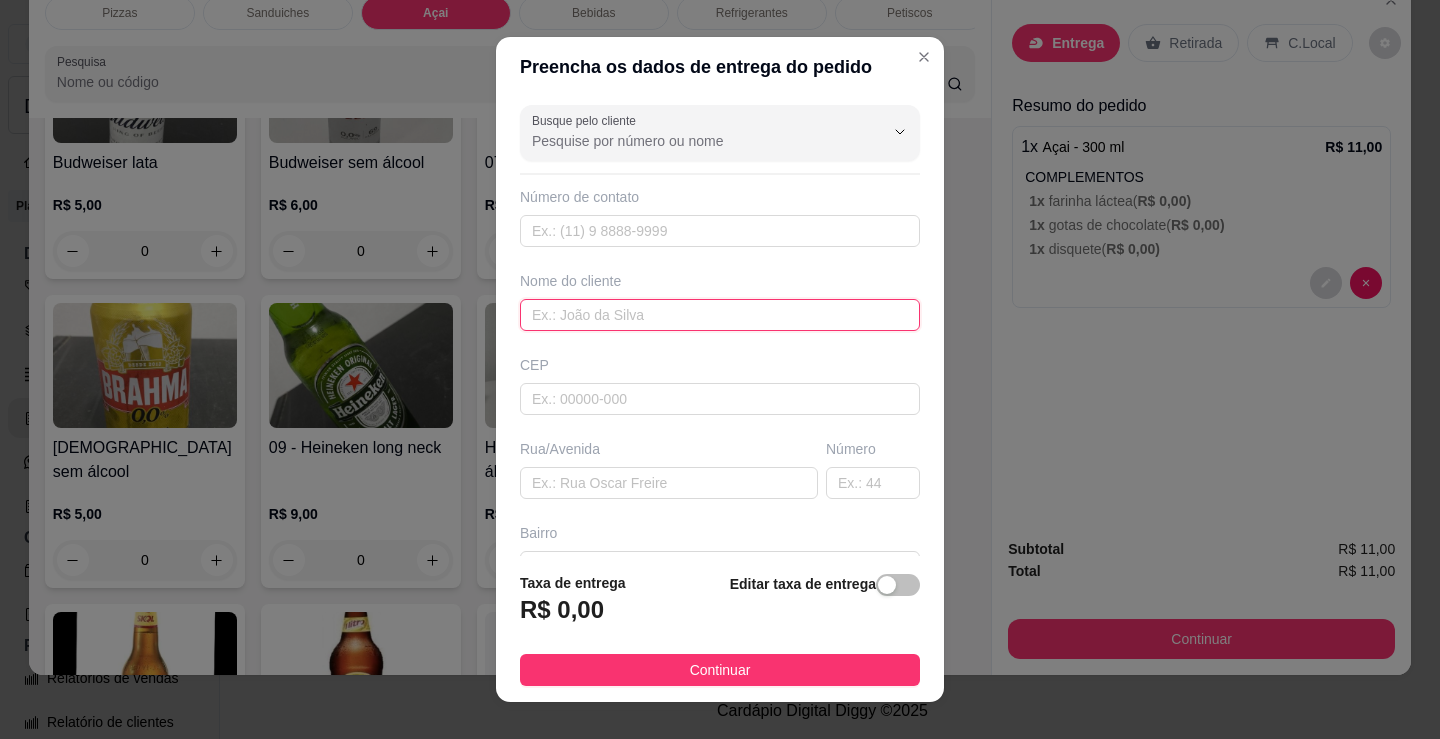 click at bounding box center (720, 315) 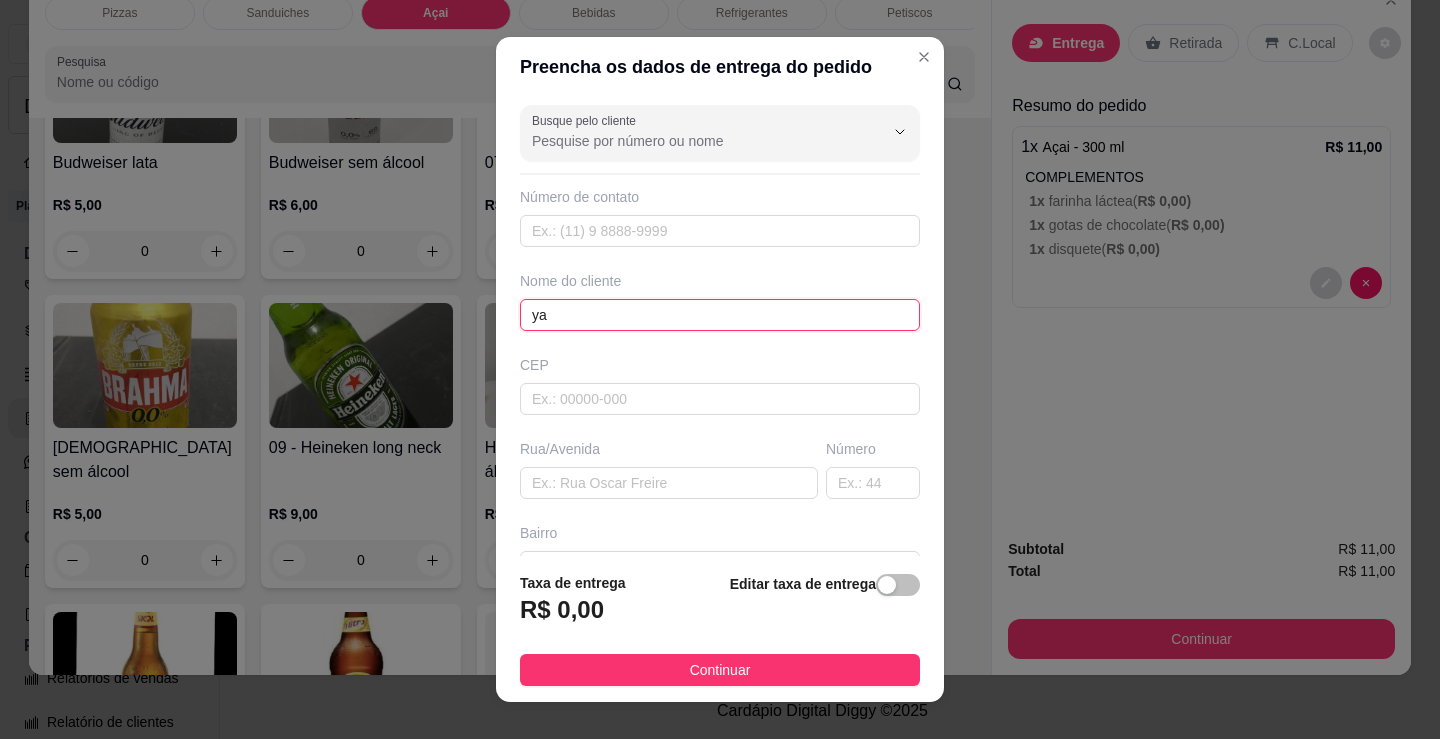 type on "y" 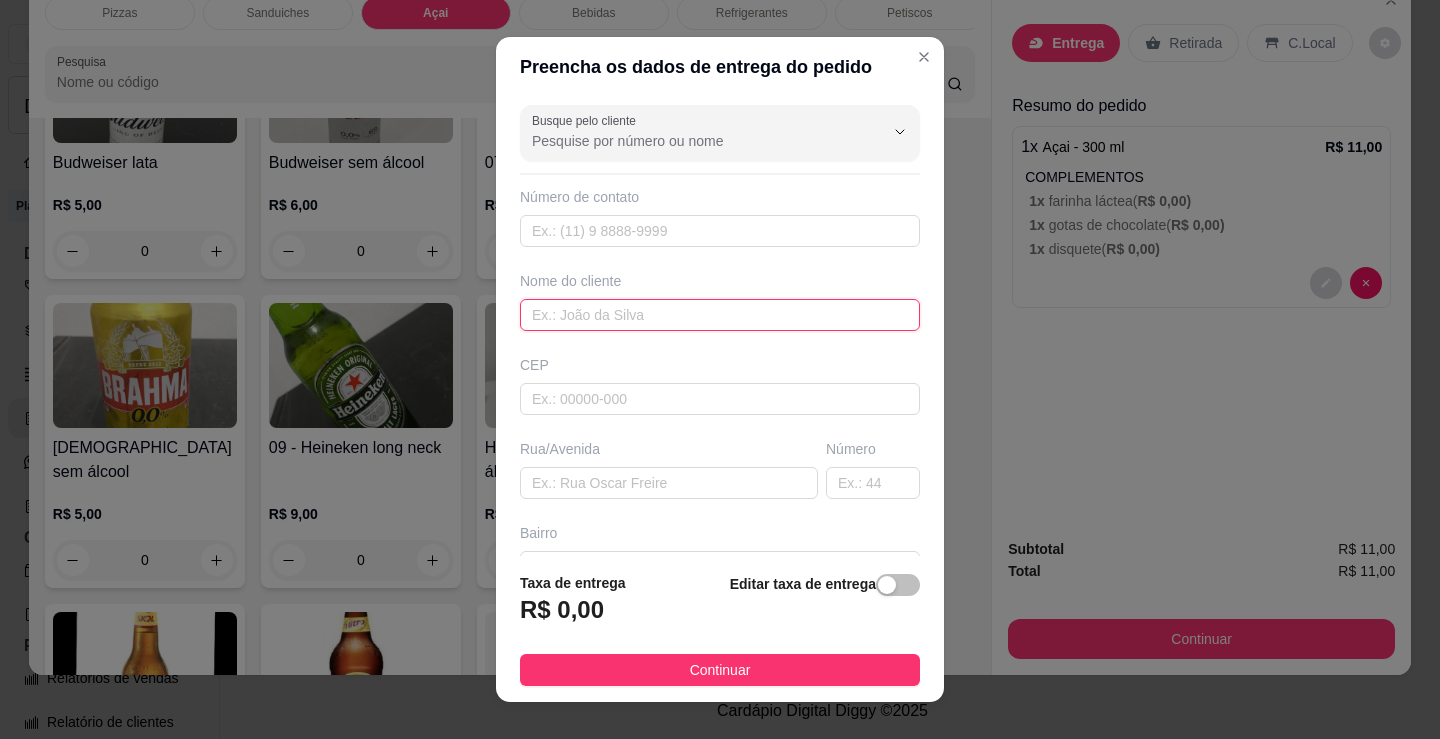 click at bounding box center (720, 315) 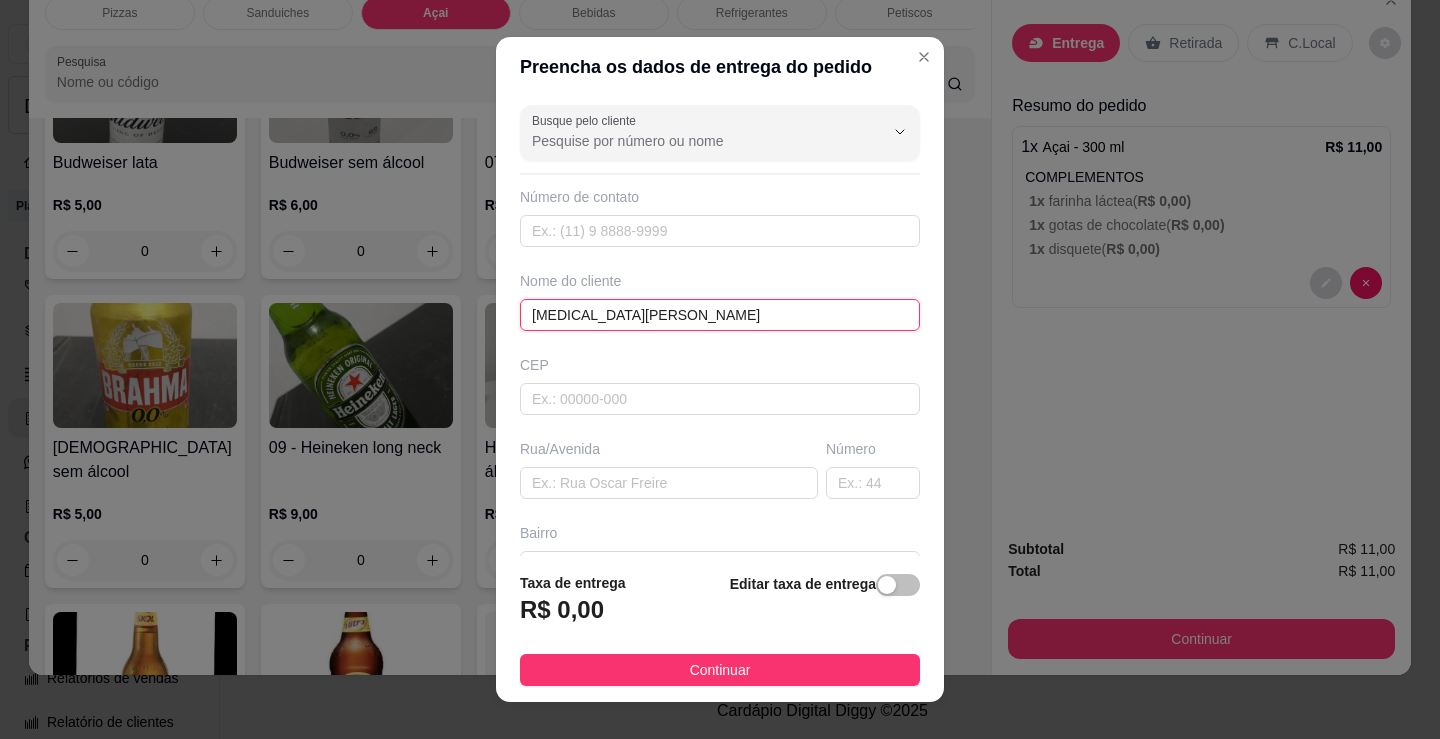 type on "[MEDICAL_DATA][PERSON_NAME]" 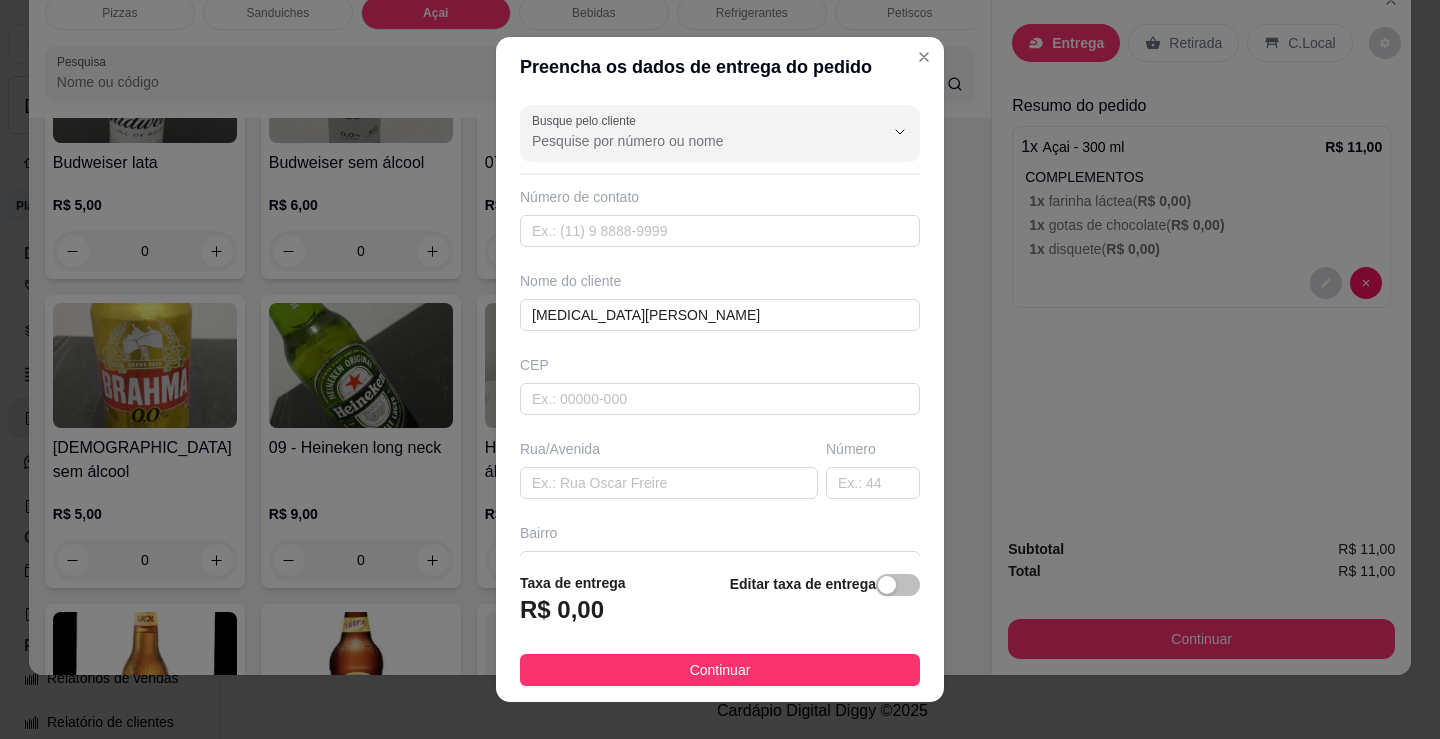 click on "Continuar" at bounding box center (720, 670) 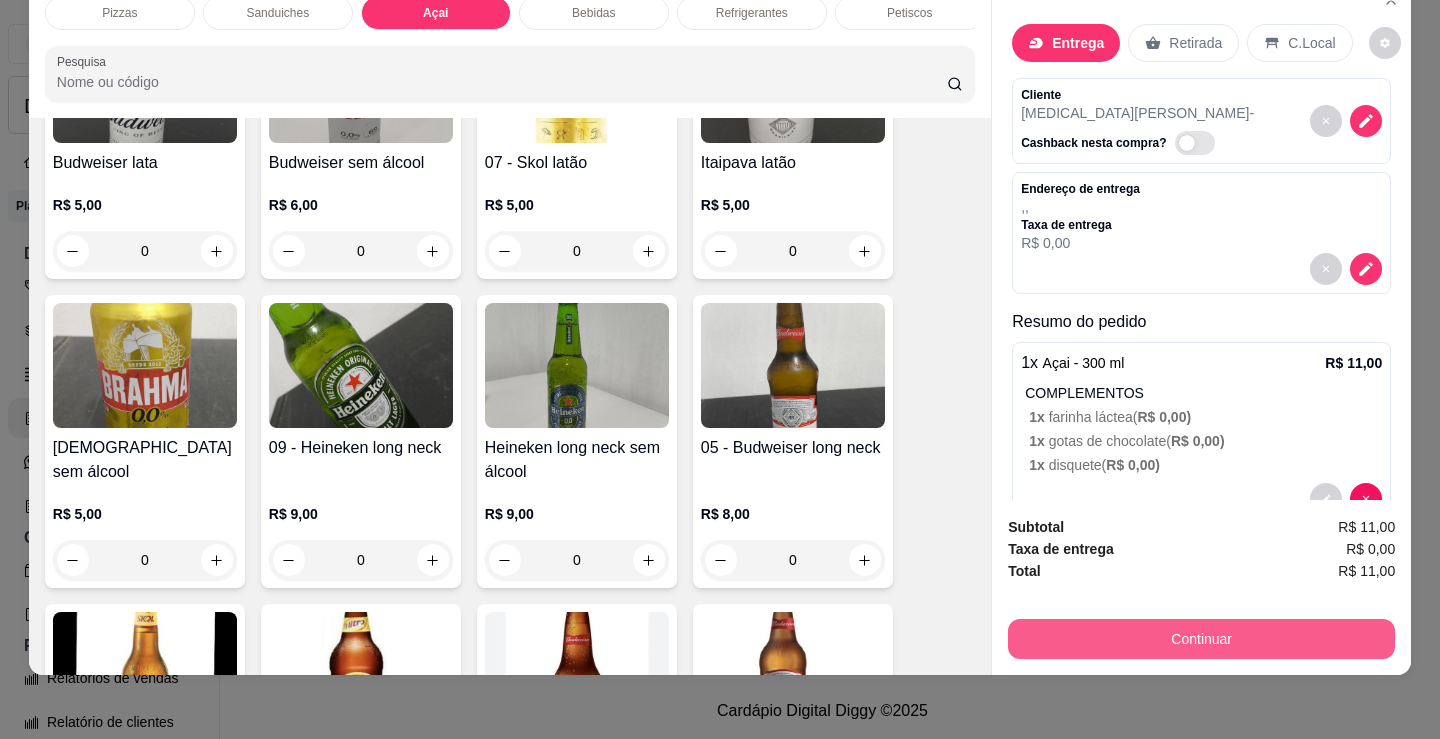 click on "Continuar" at bounding box center [1201, 639] 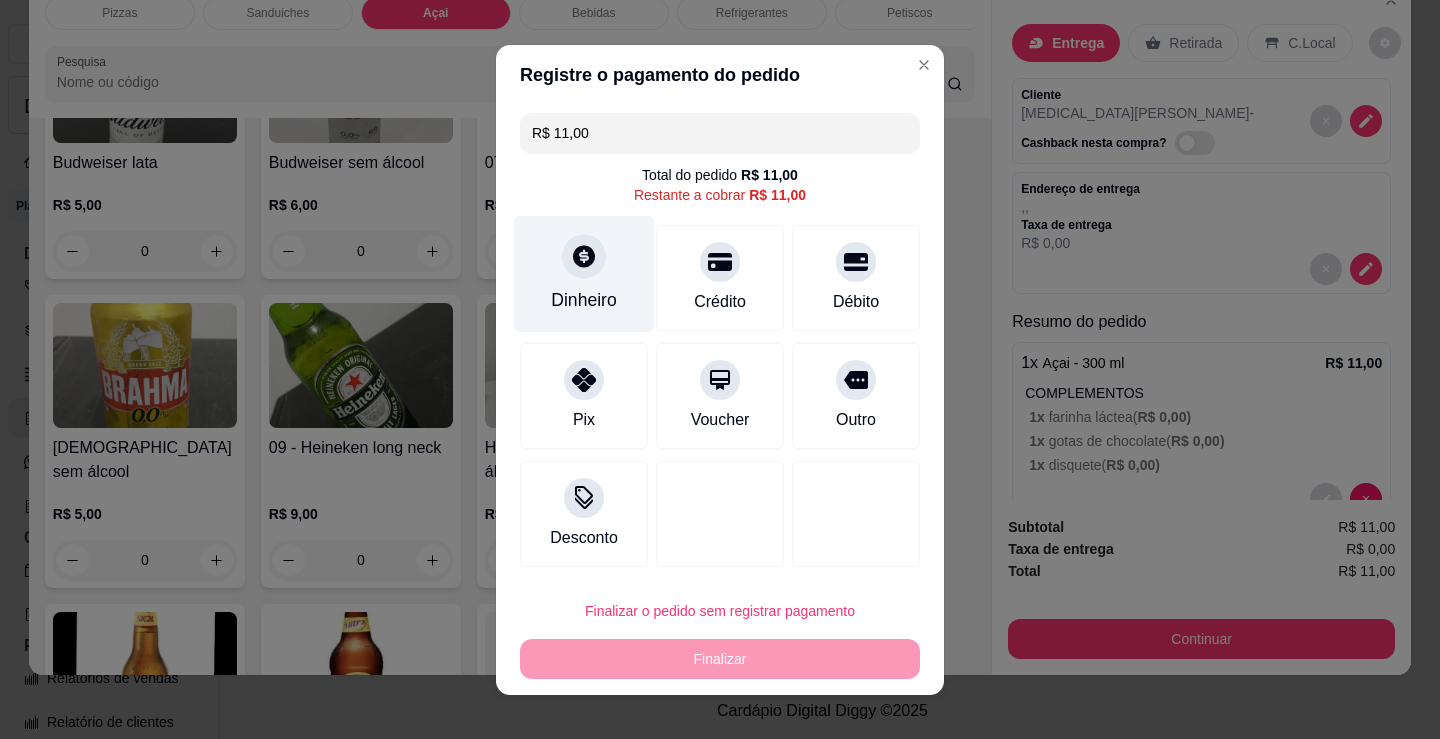 click on "Dinheiro" at bounding box center [584, 273] 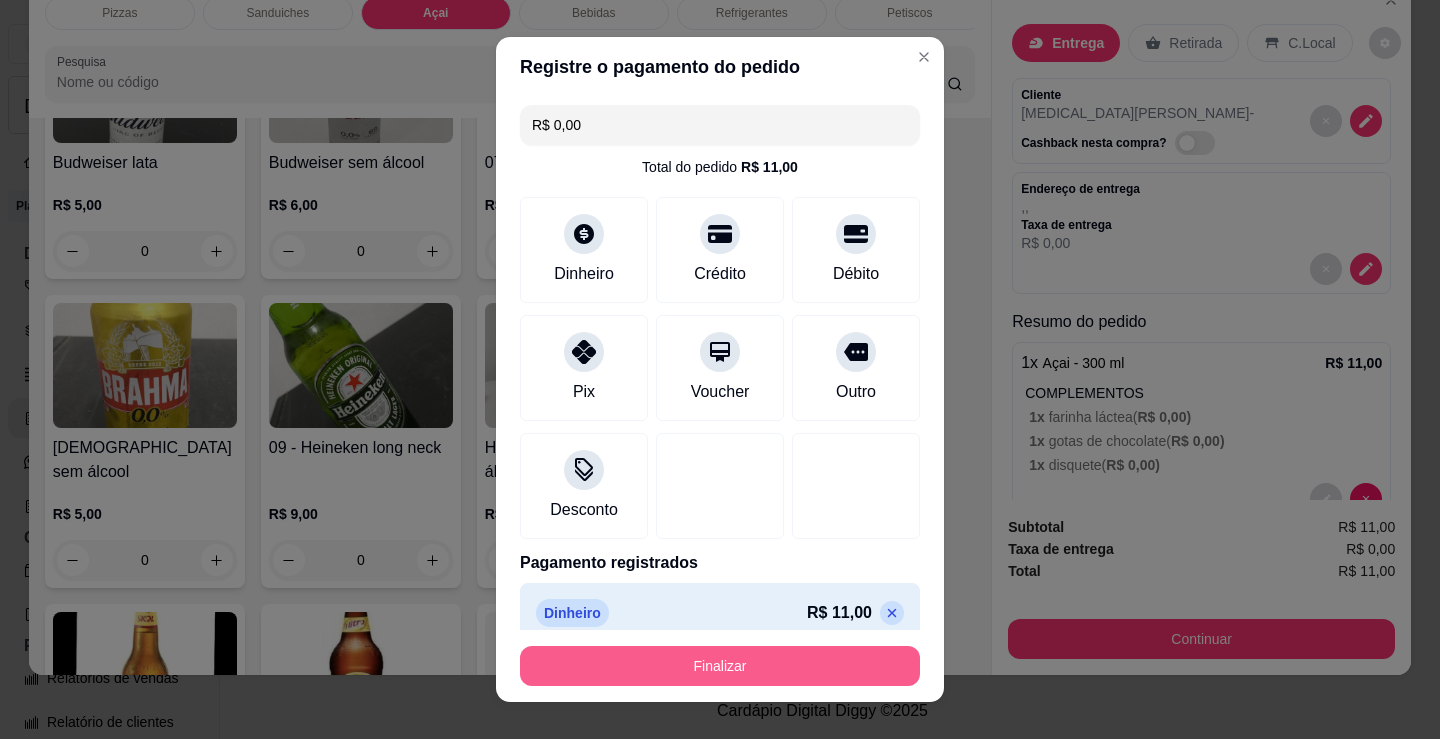 click on "Finalizar" at bounding box center (720, 666) 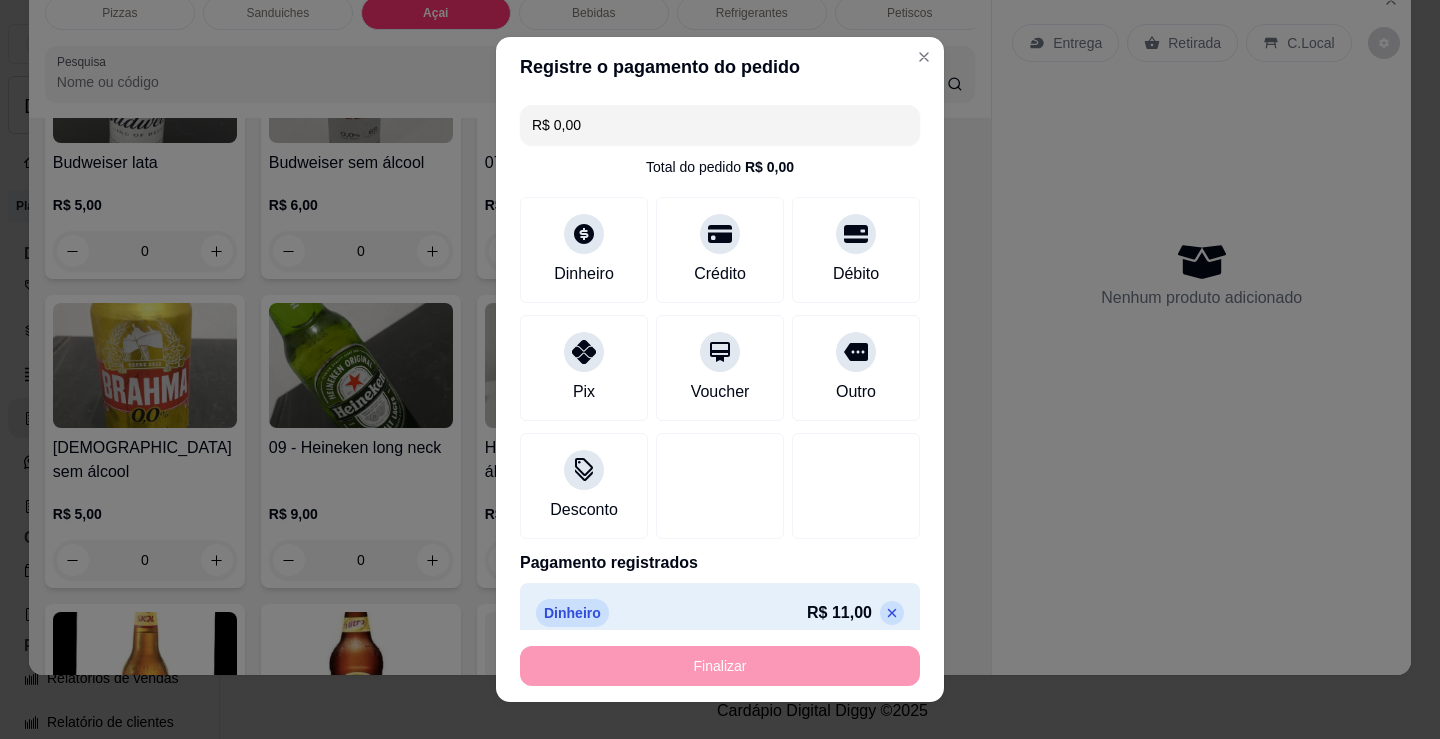 type on "-R$ 11,00" 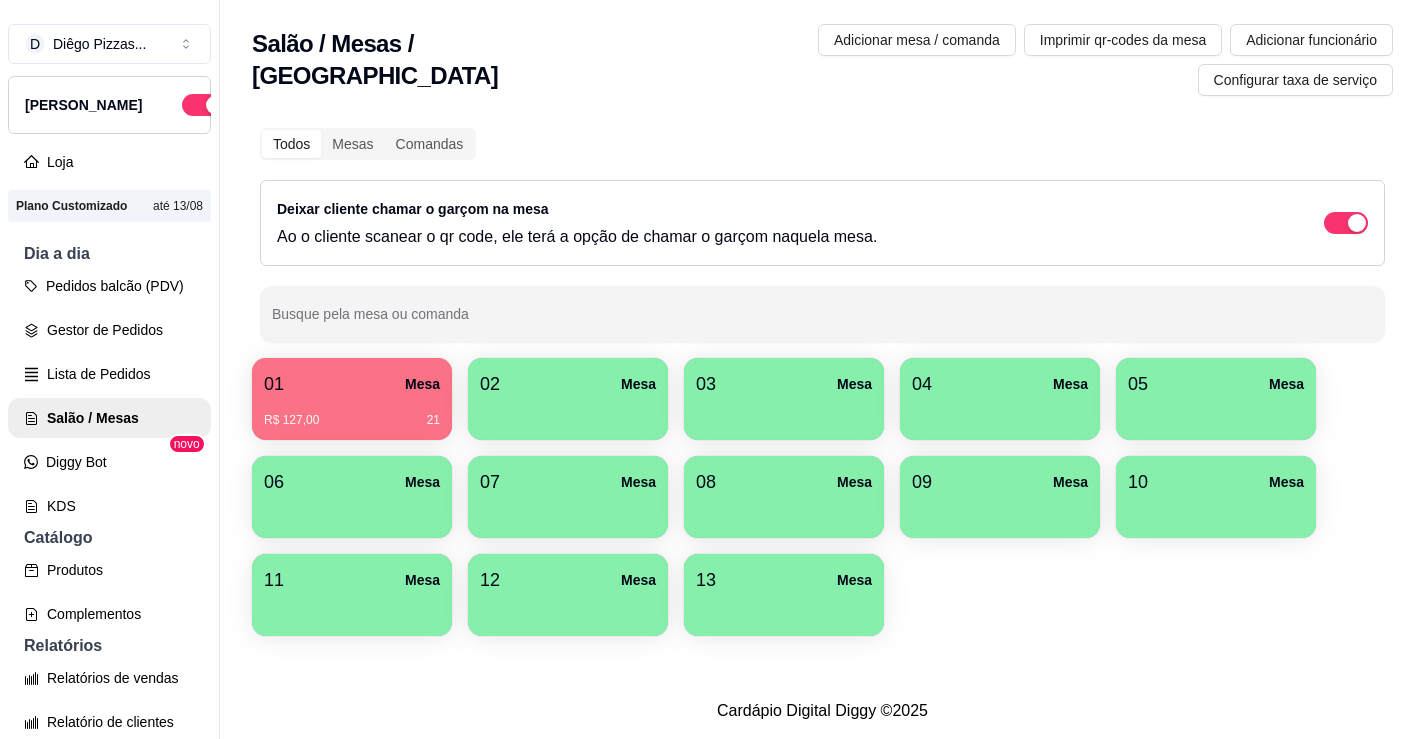 click on "R$ 127,00 21" at bounding box center [352, 413] 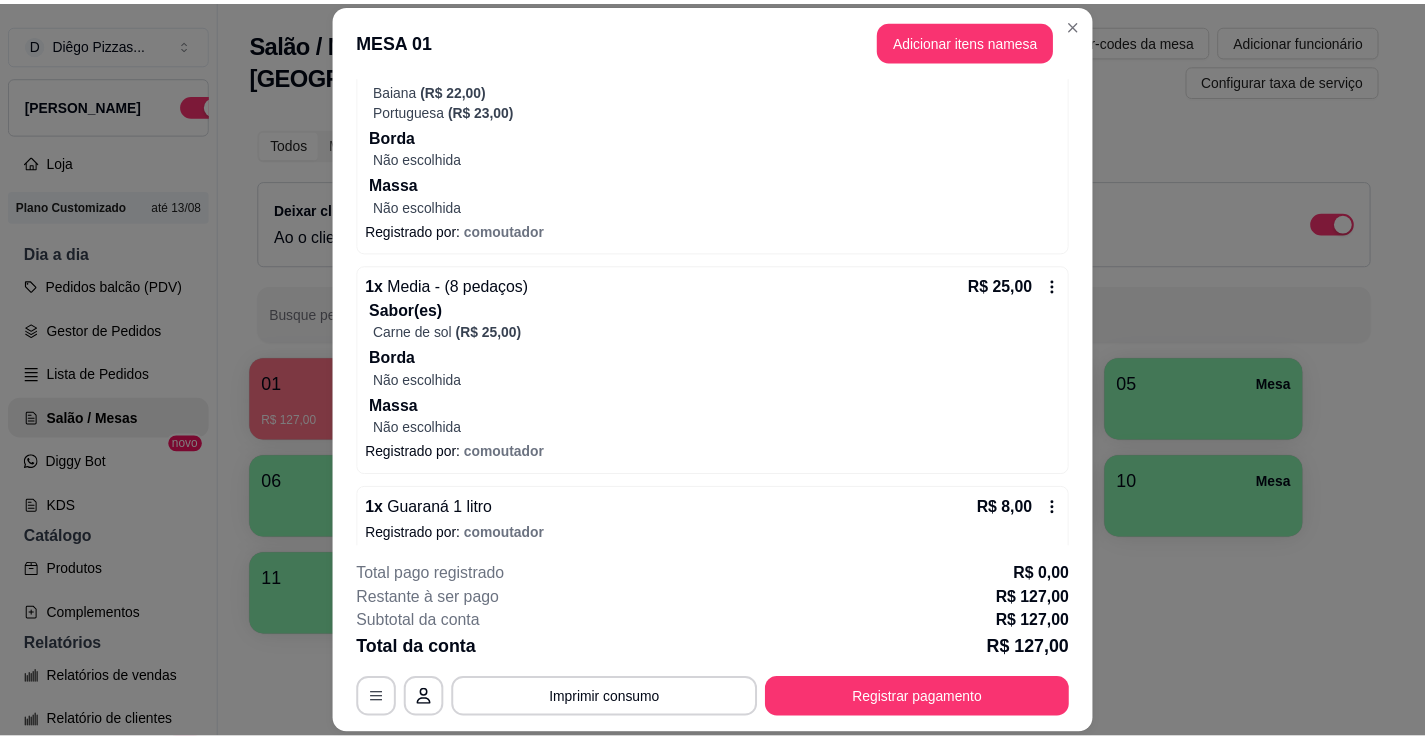 scroll, scrollTop: 867, scrollLeft: 0, axis: vertical 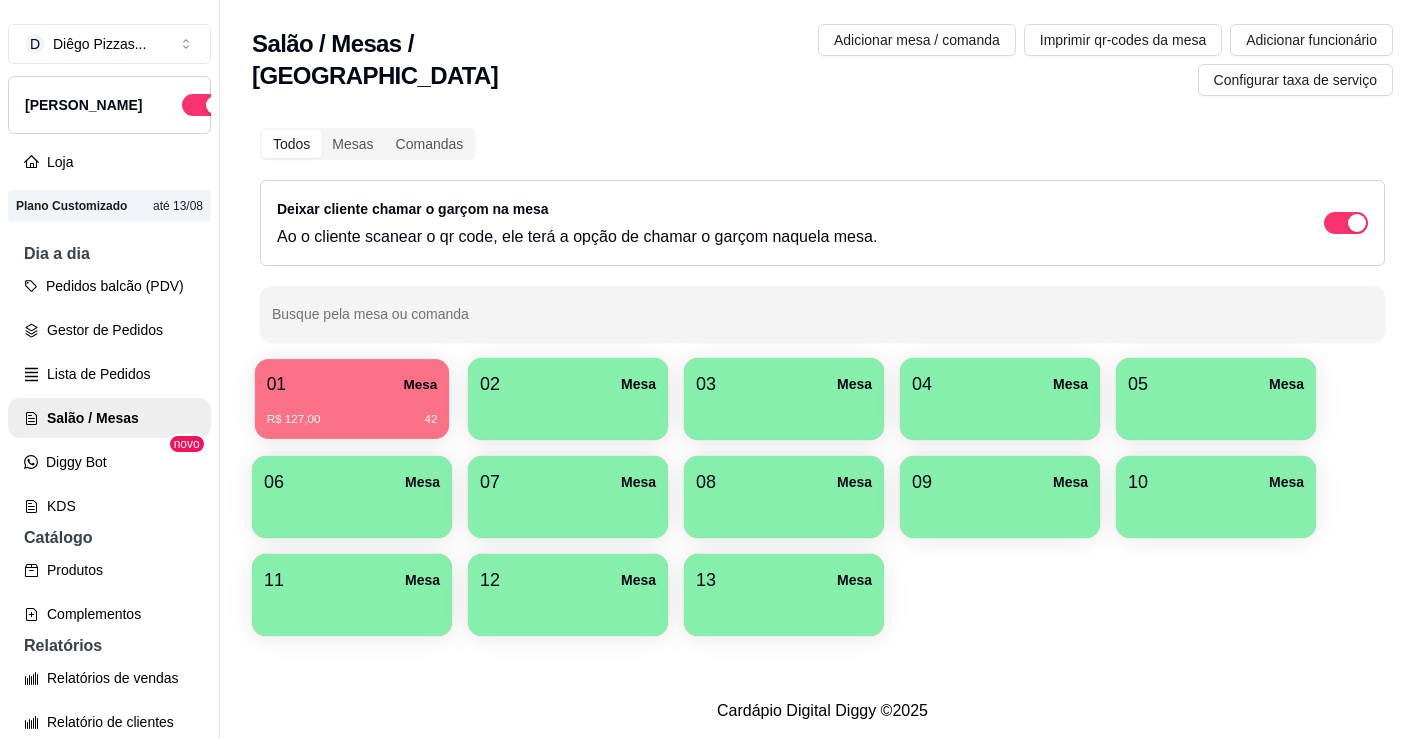 click on "R$ 127,00 42" at bounding box center (352, 412) 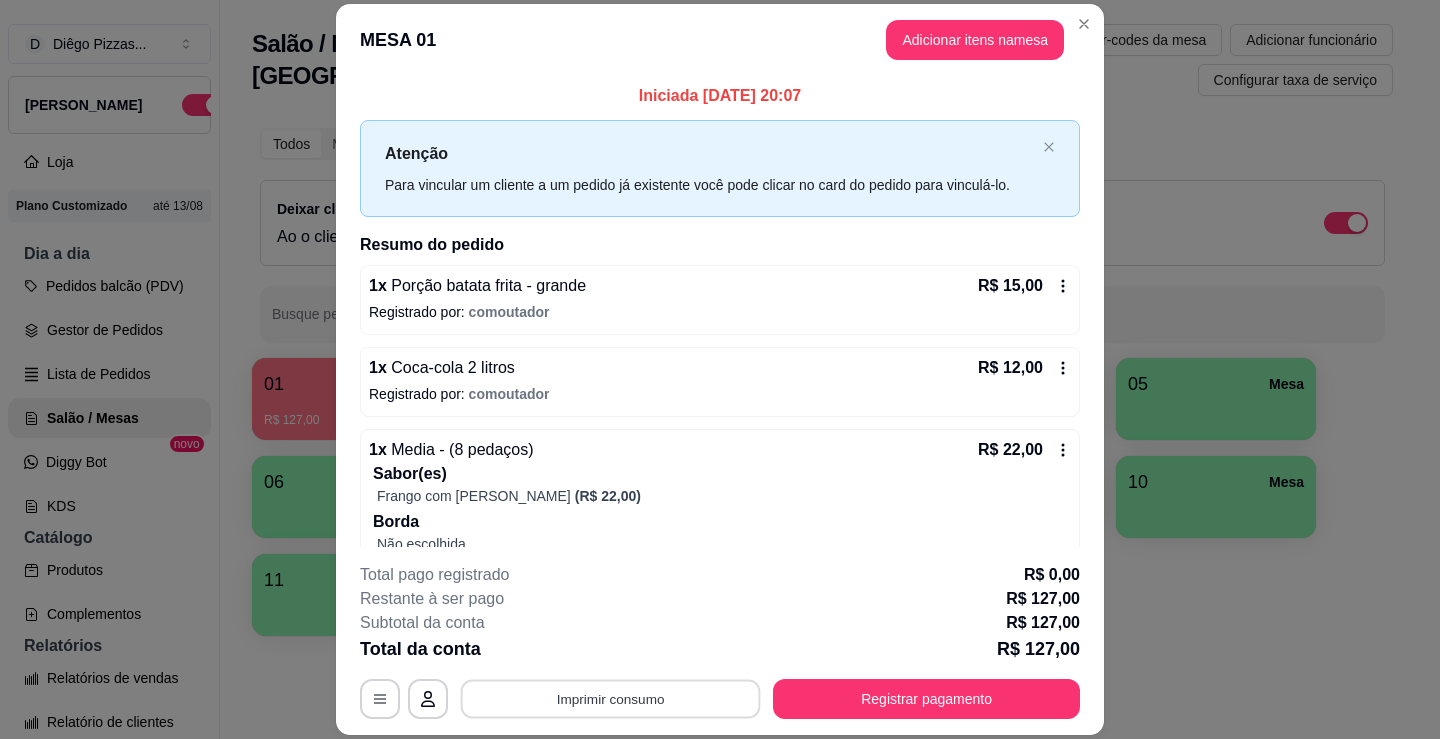 click on "Imprimir consumo" at bounding box center [611, 699] 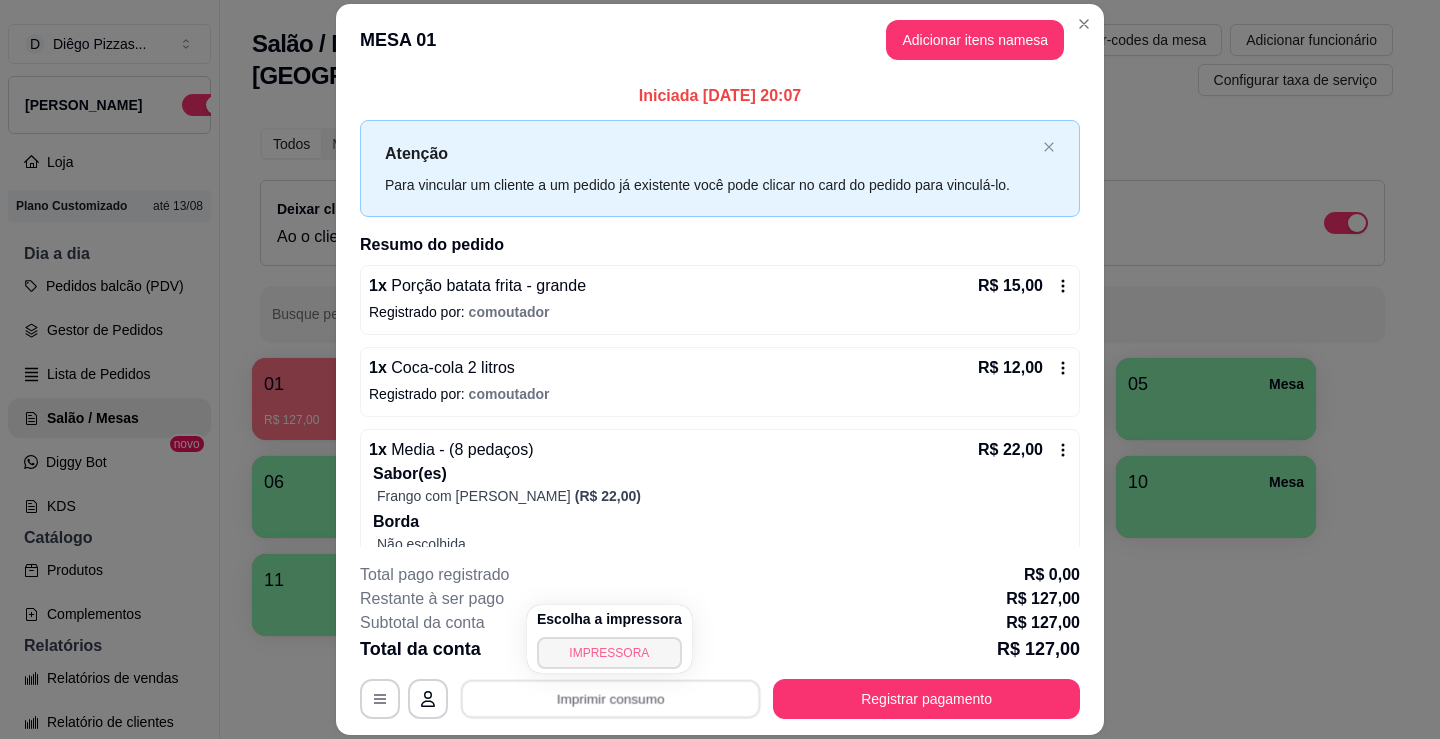 click on "IMPRESSORA" at bounding box center [609, 653] 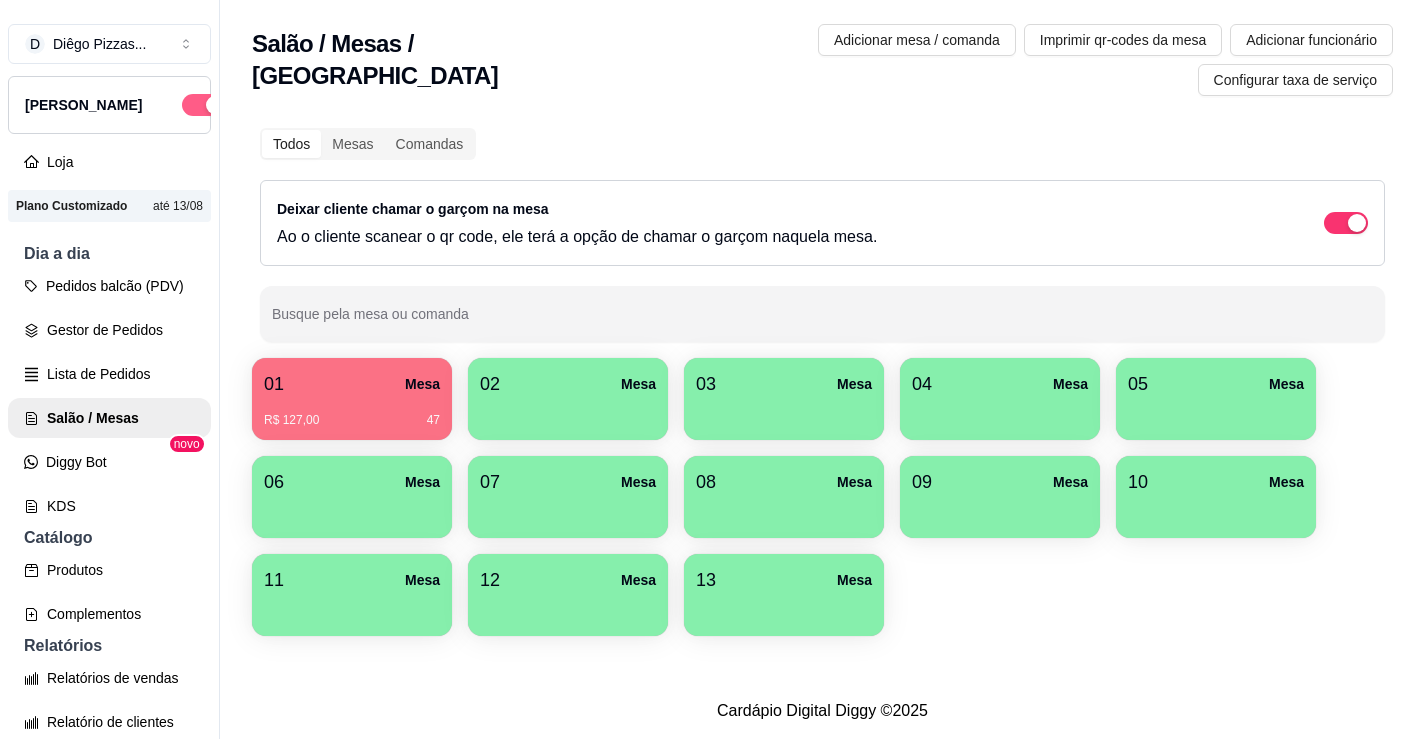 click at bounding box center (204, 105) 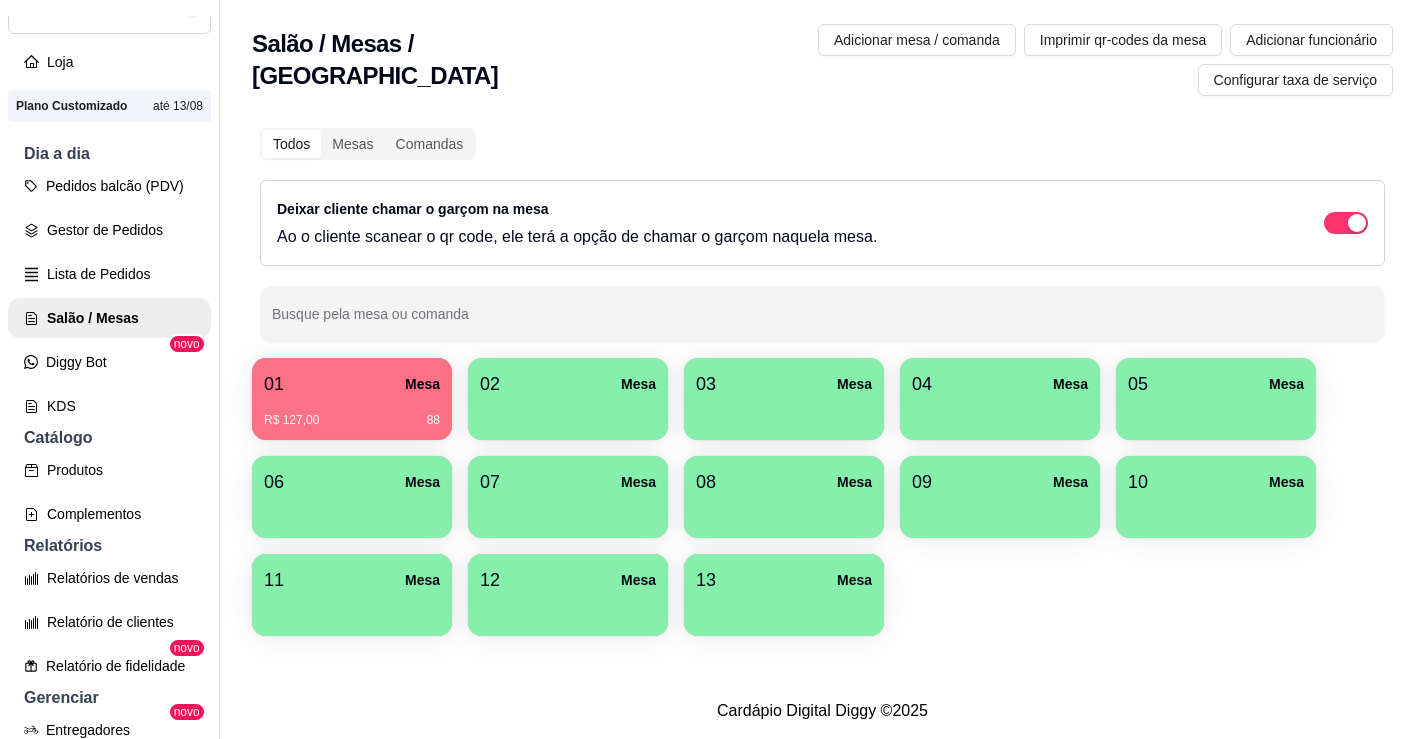 scroll, scrollTop: 0, scrollLeft: 0, axis: both 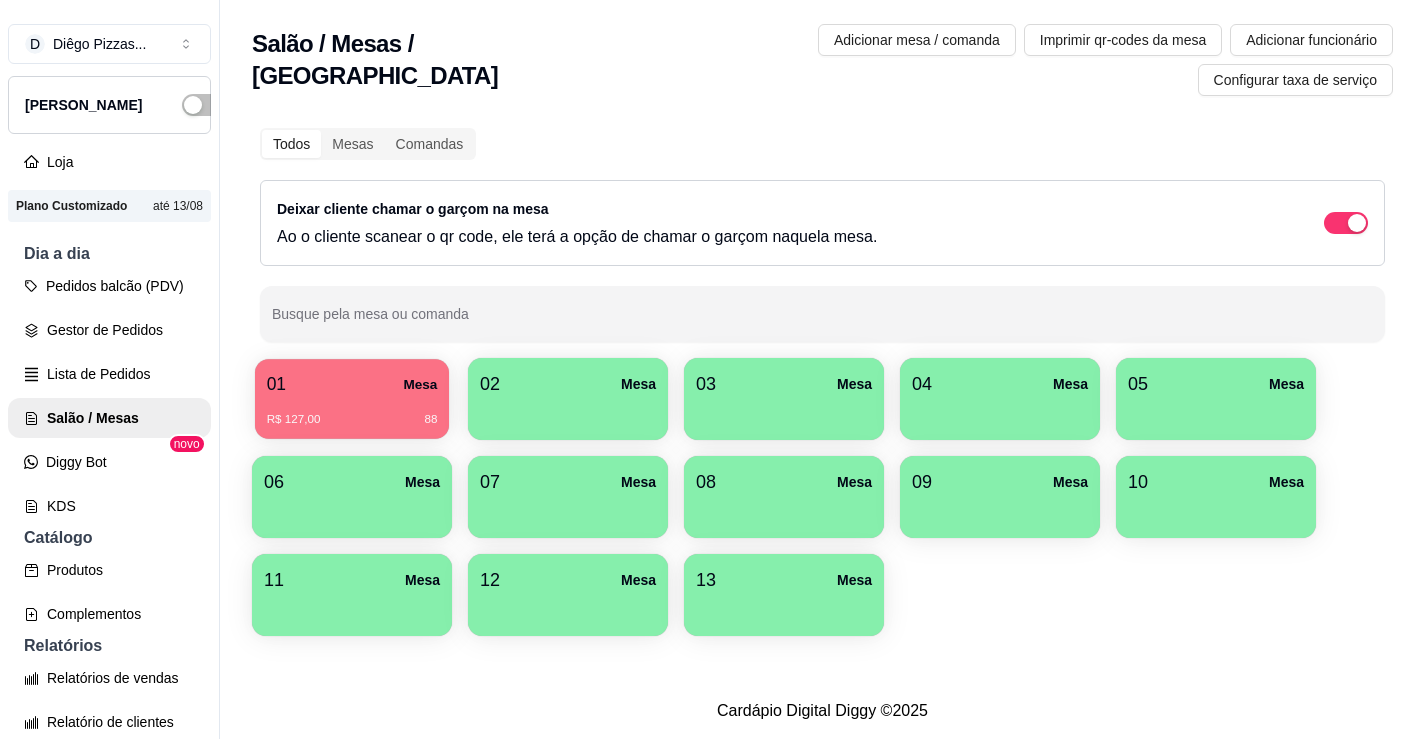 click on "01 Mesa" at bounding box center (352, 384) 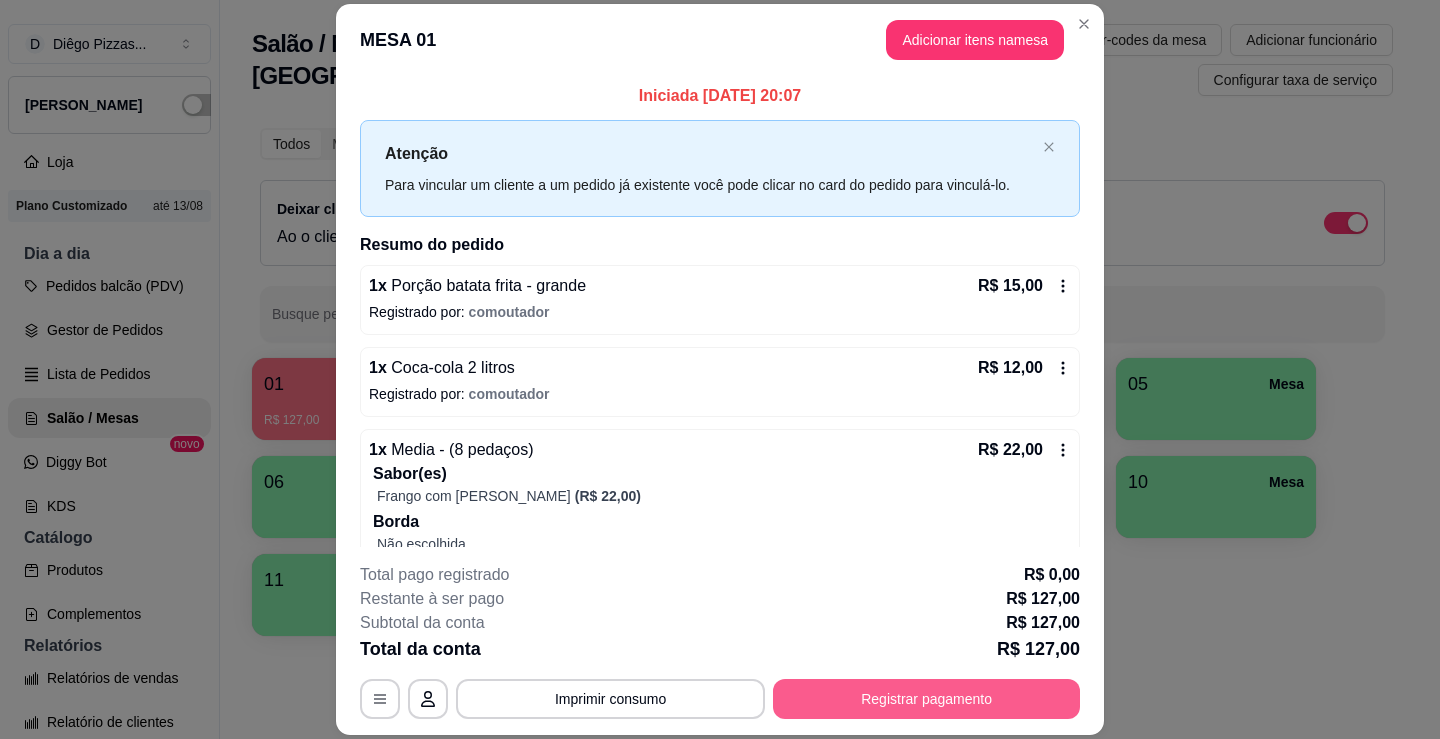 click on "Registrar pagamento" at bounding box center [926, 699] 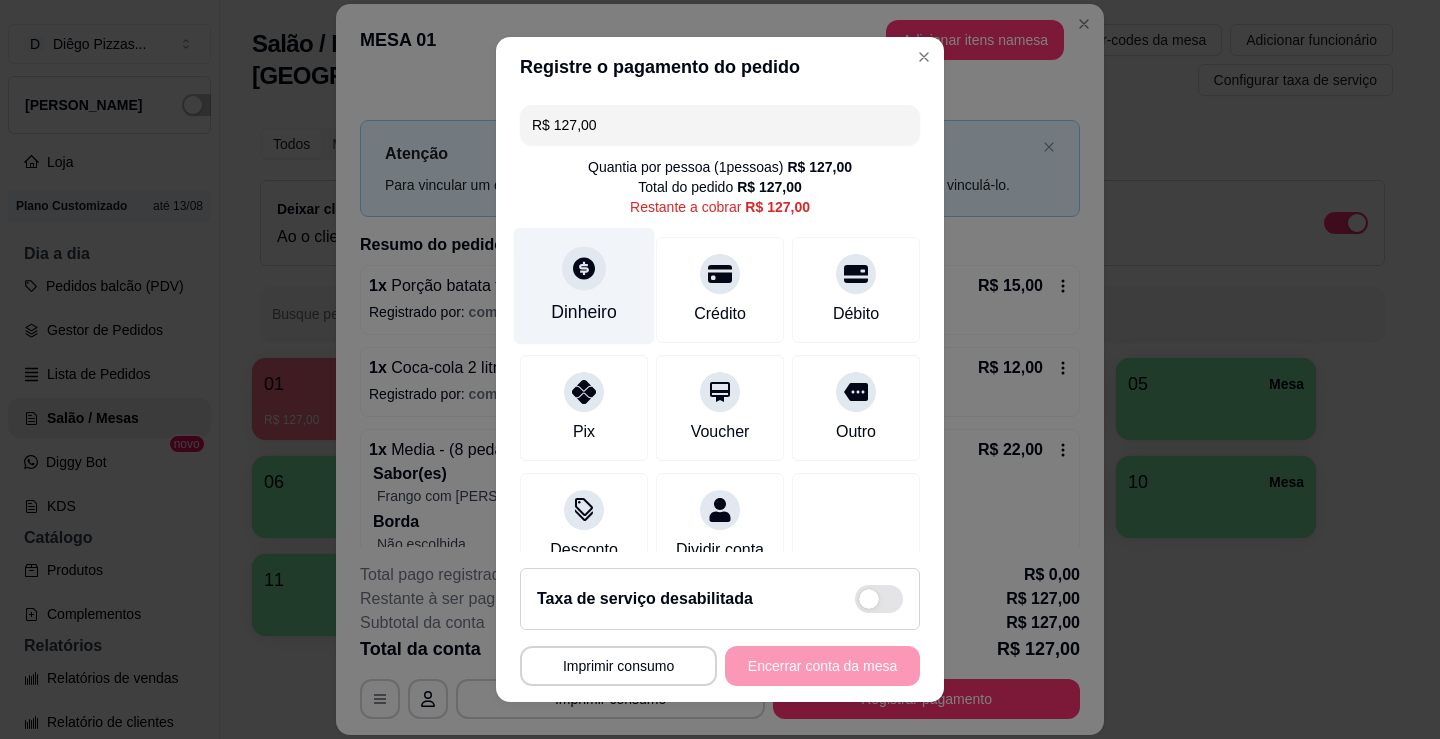click on "Dinheiro" at bounding box center [584, 286] 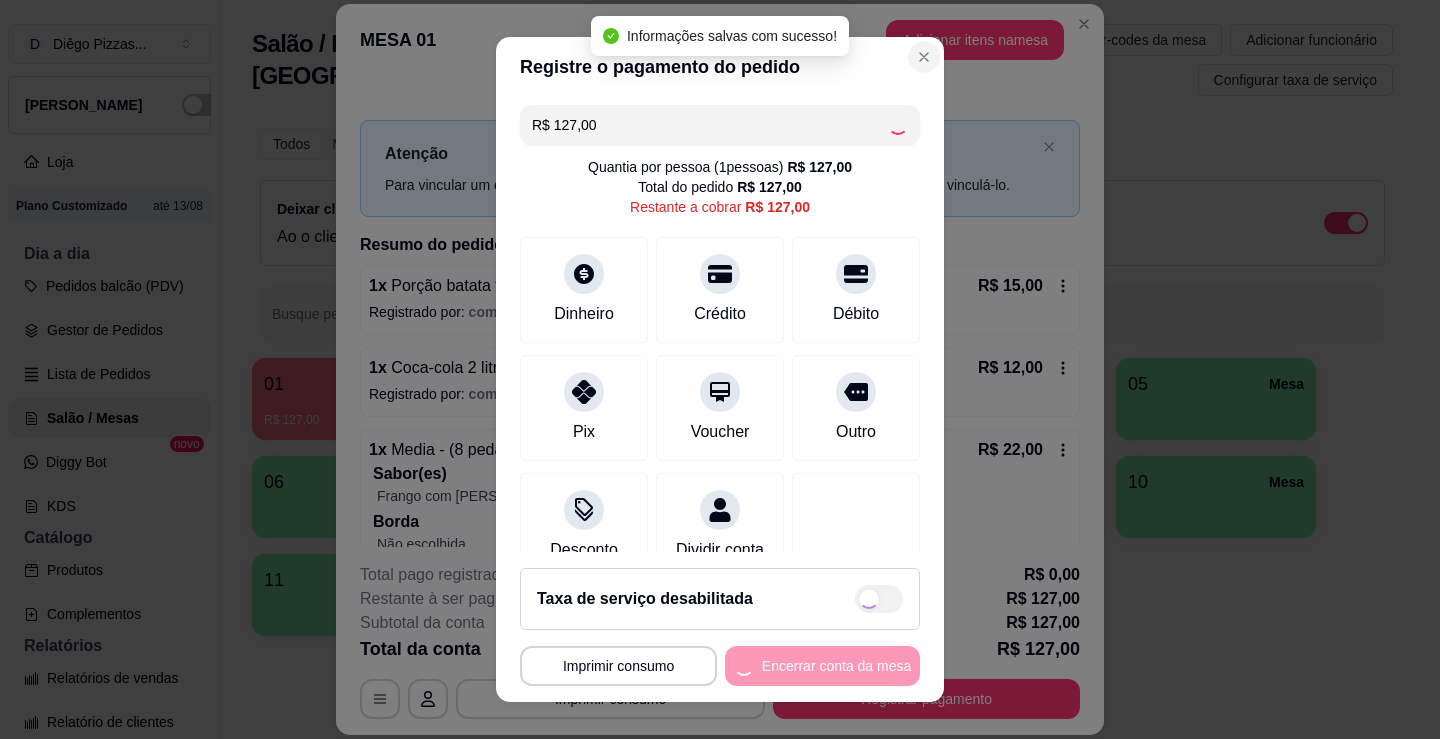 type on "R$ 0,00" 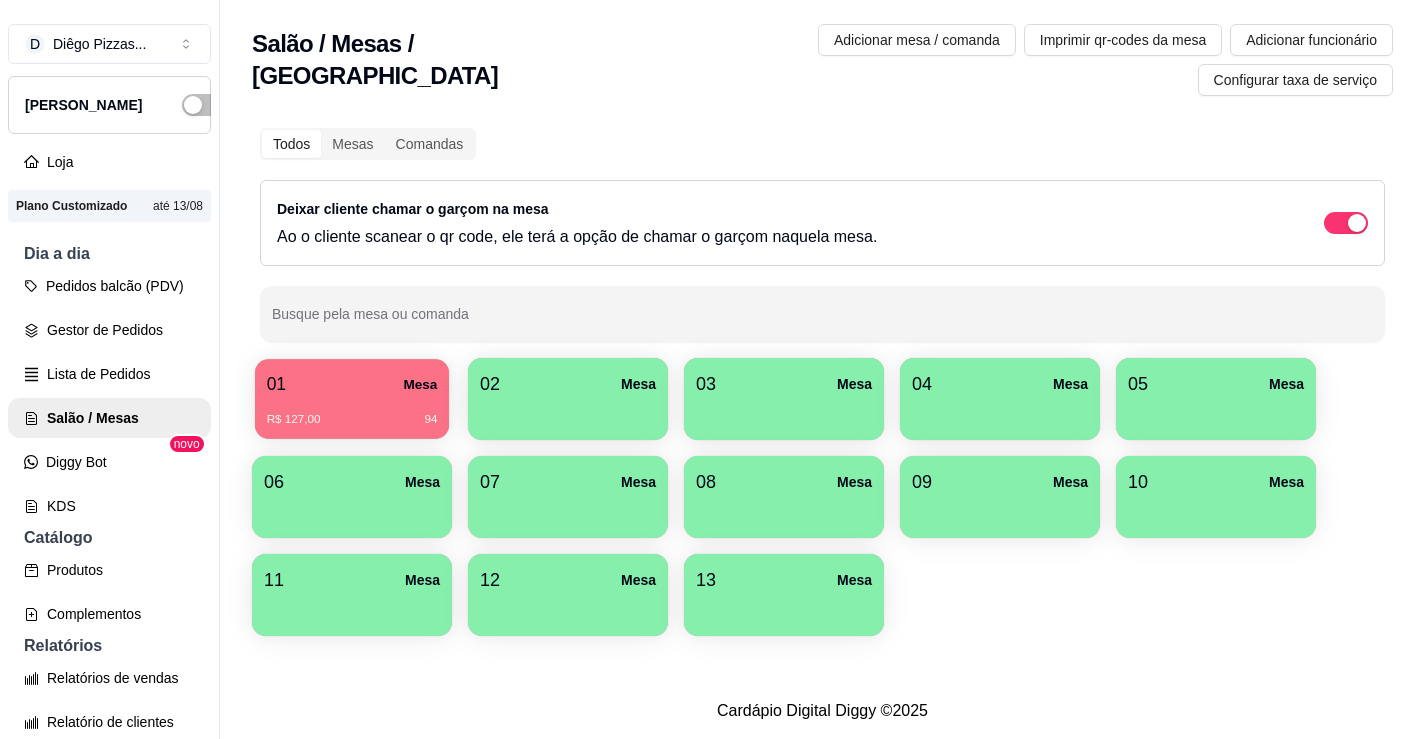 click on "01 Mesa R$ 127,00 94" at bounding box center (352, 399) 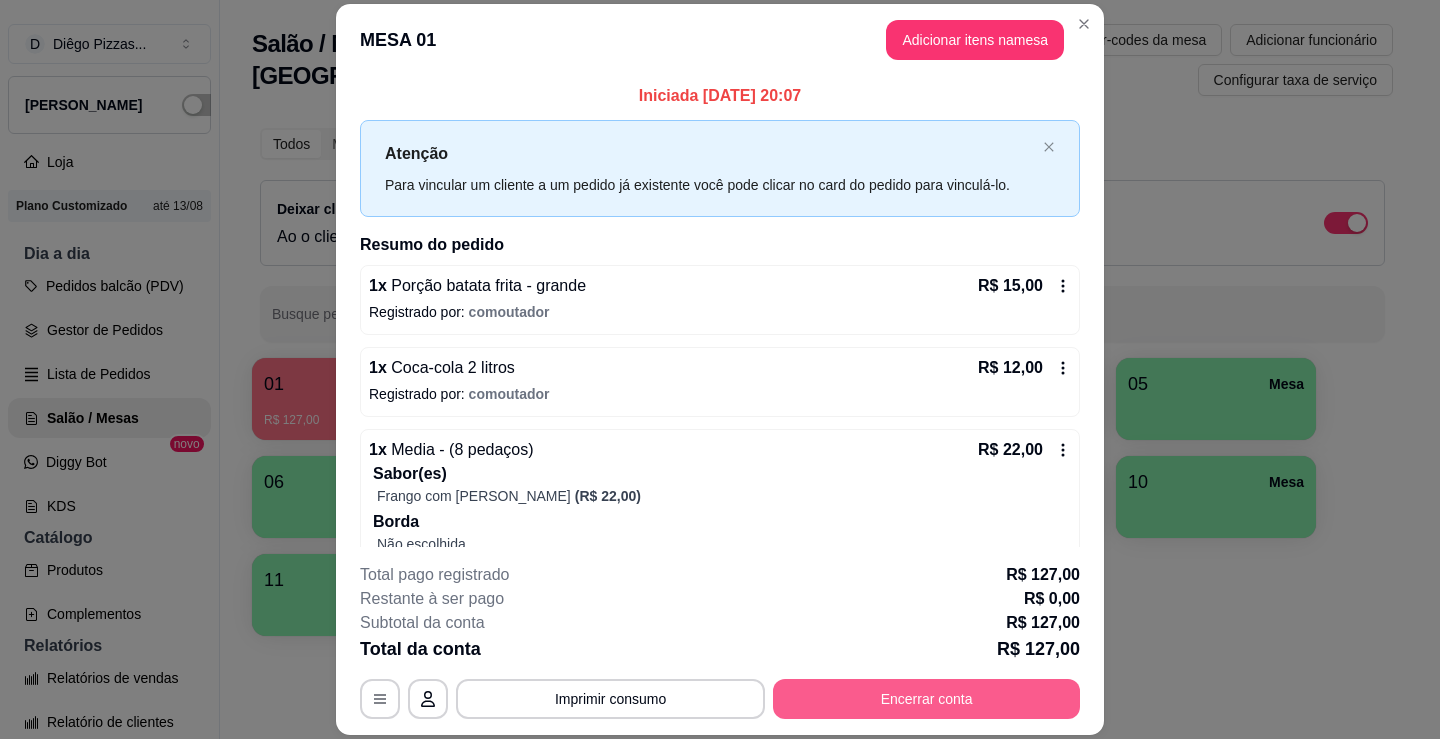 click on "Encerrar conta" at bounding box center [926, 699] 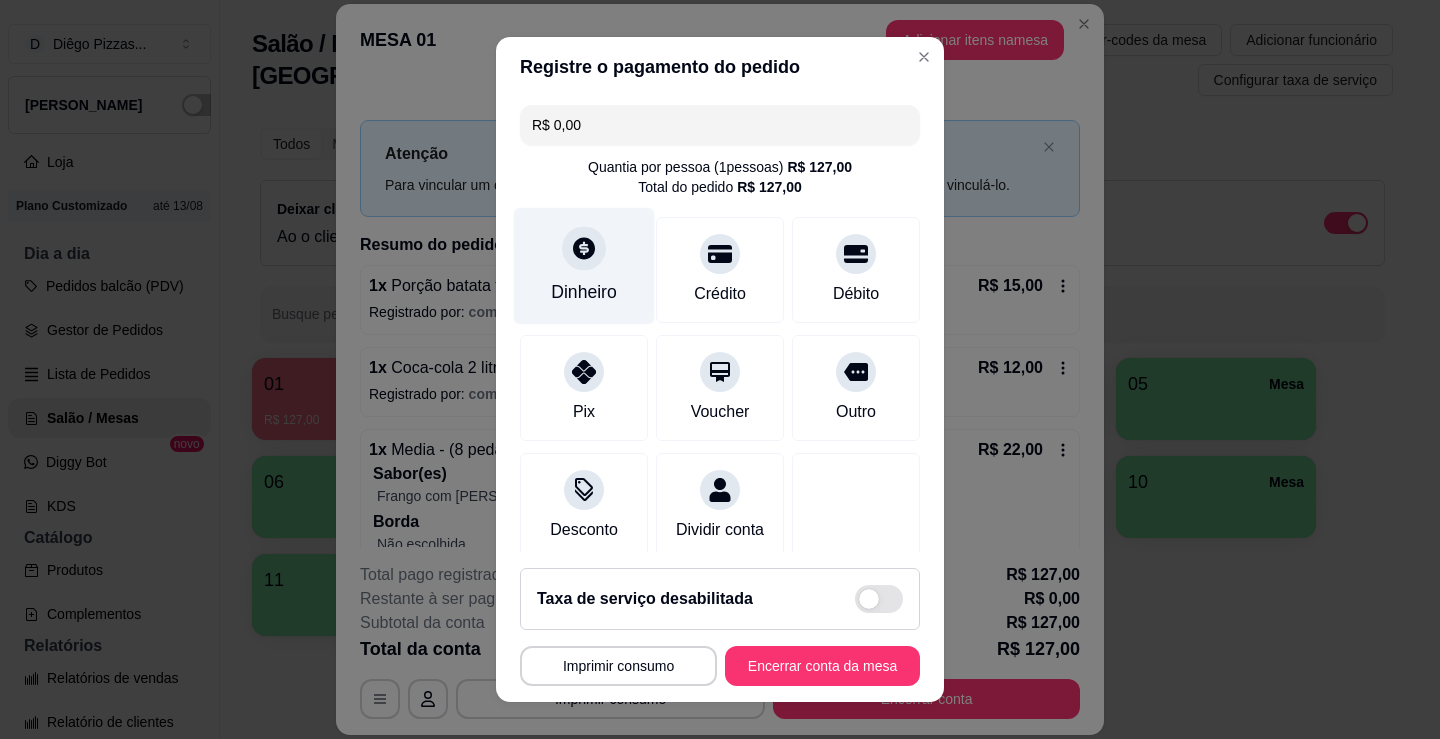 click on "Dinheiro" at bounding box center [584, 266] 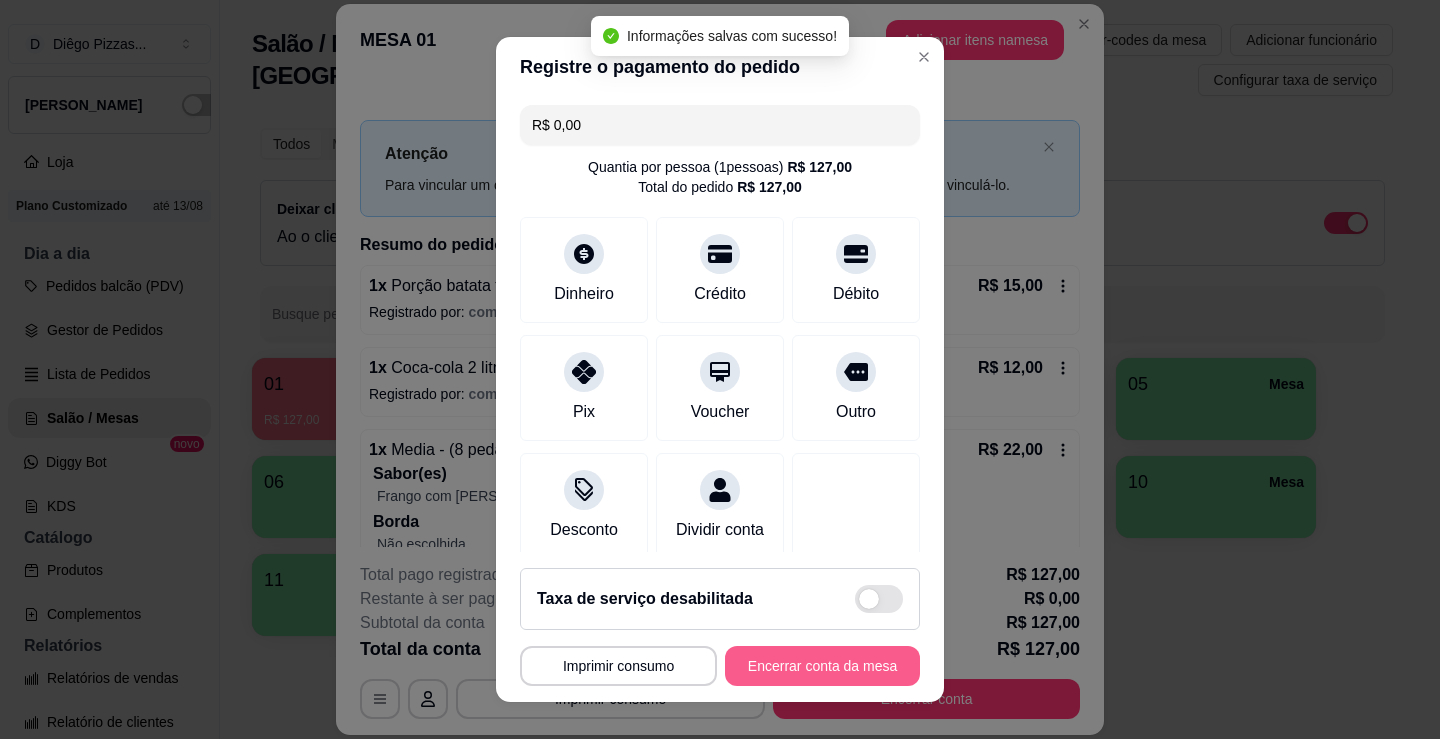 click on "Encerrar conta da mesa" at bounding box center [822, 666] 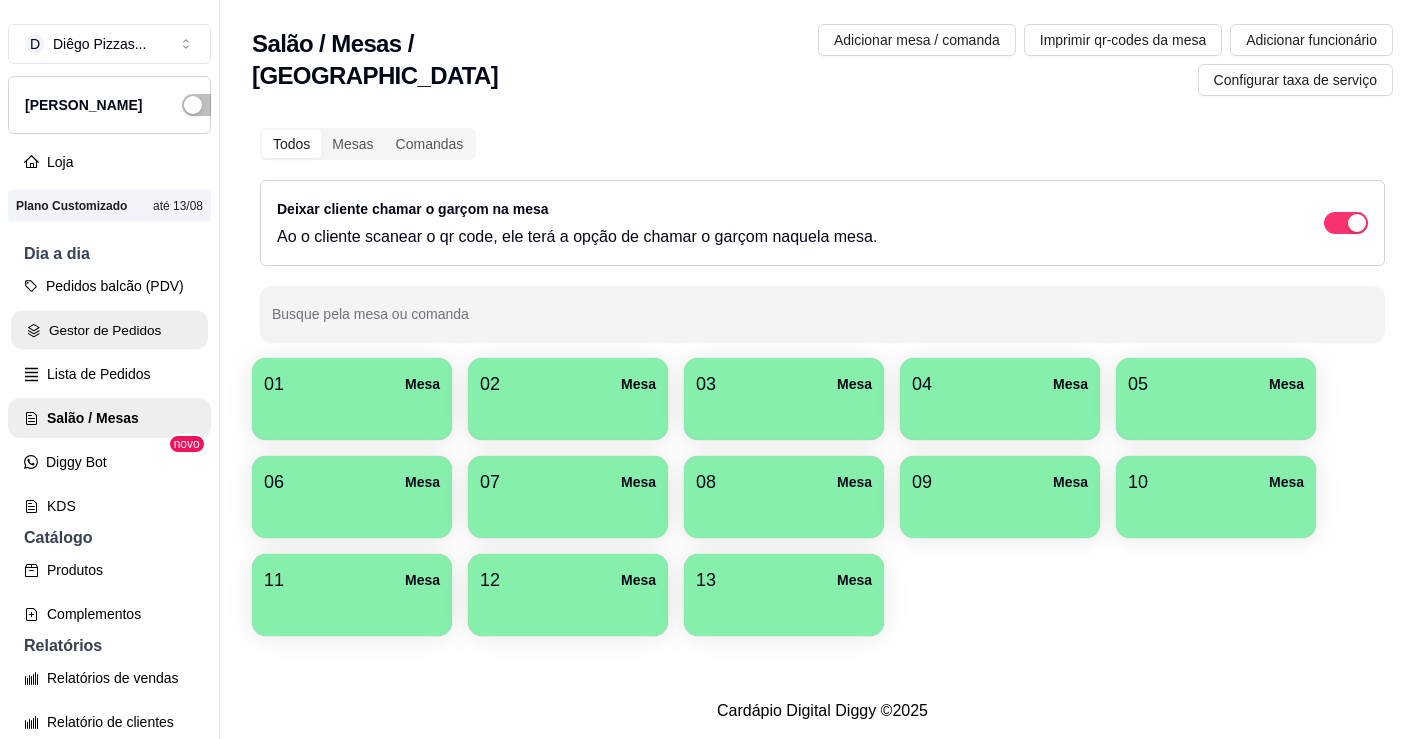 click on "Gestor de Pedidos" at bounding box center [109, 330] 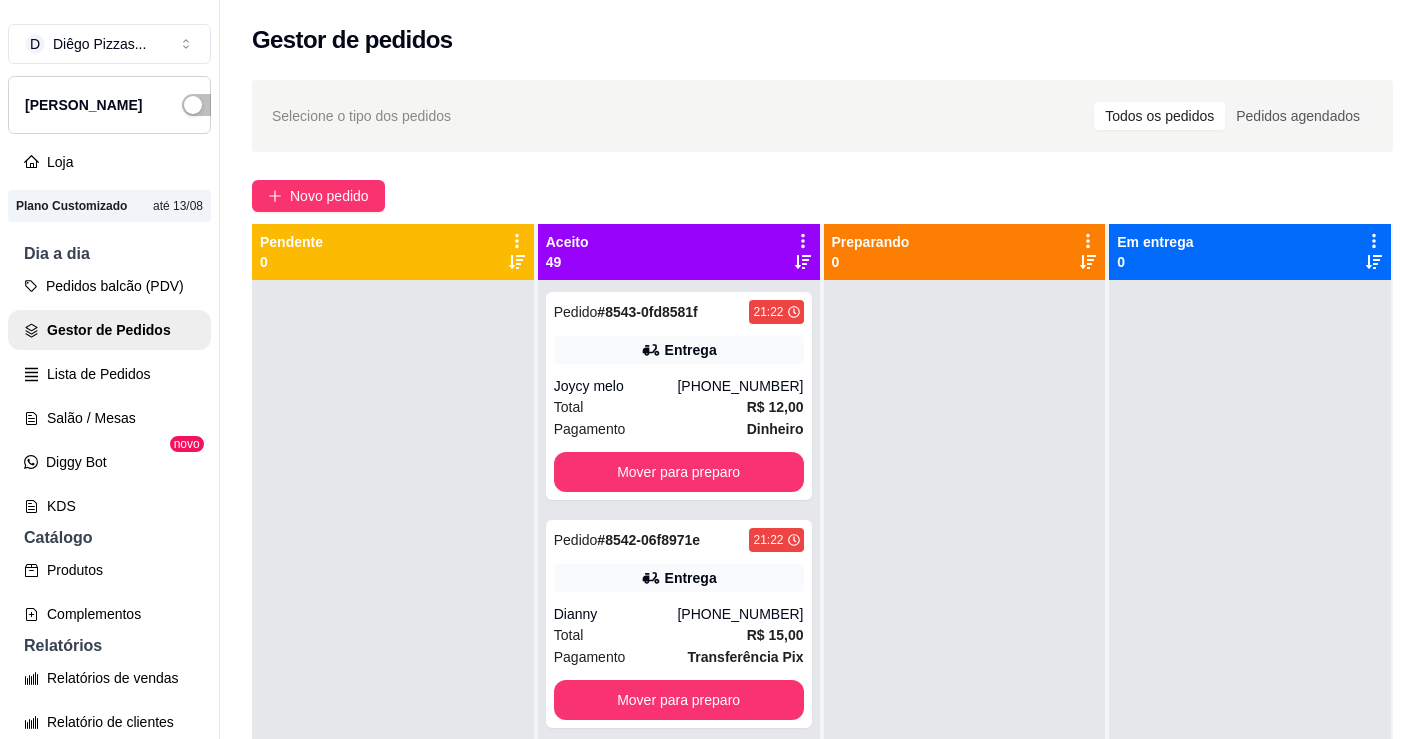 click at bounding box center (393, 649) 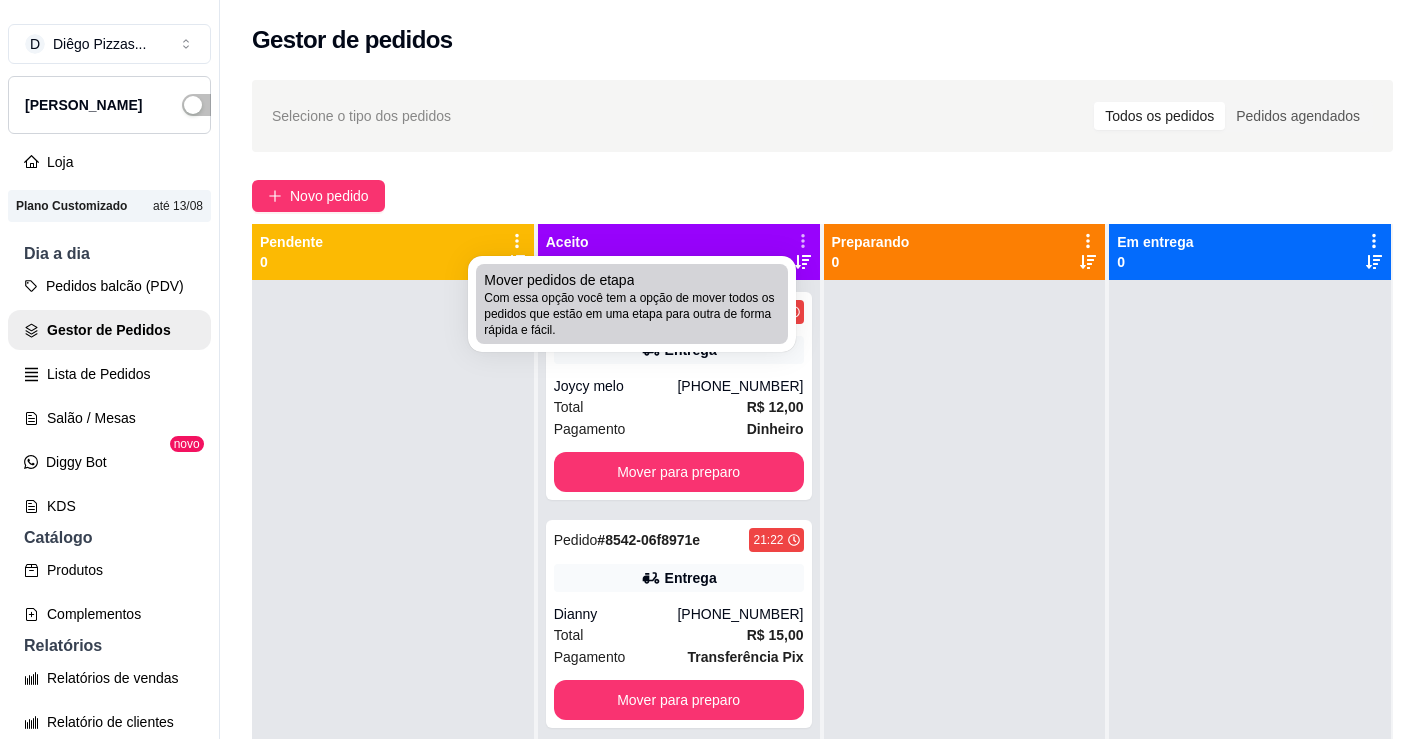 click on "Com essa opção você tem a opção de mover todos os pedidos que estão em uma etapa para outra de forma rápida e fácil." at bounding box center [632, 314] 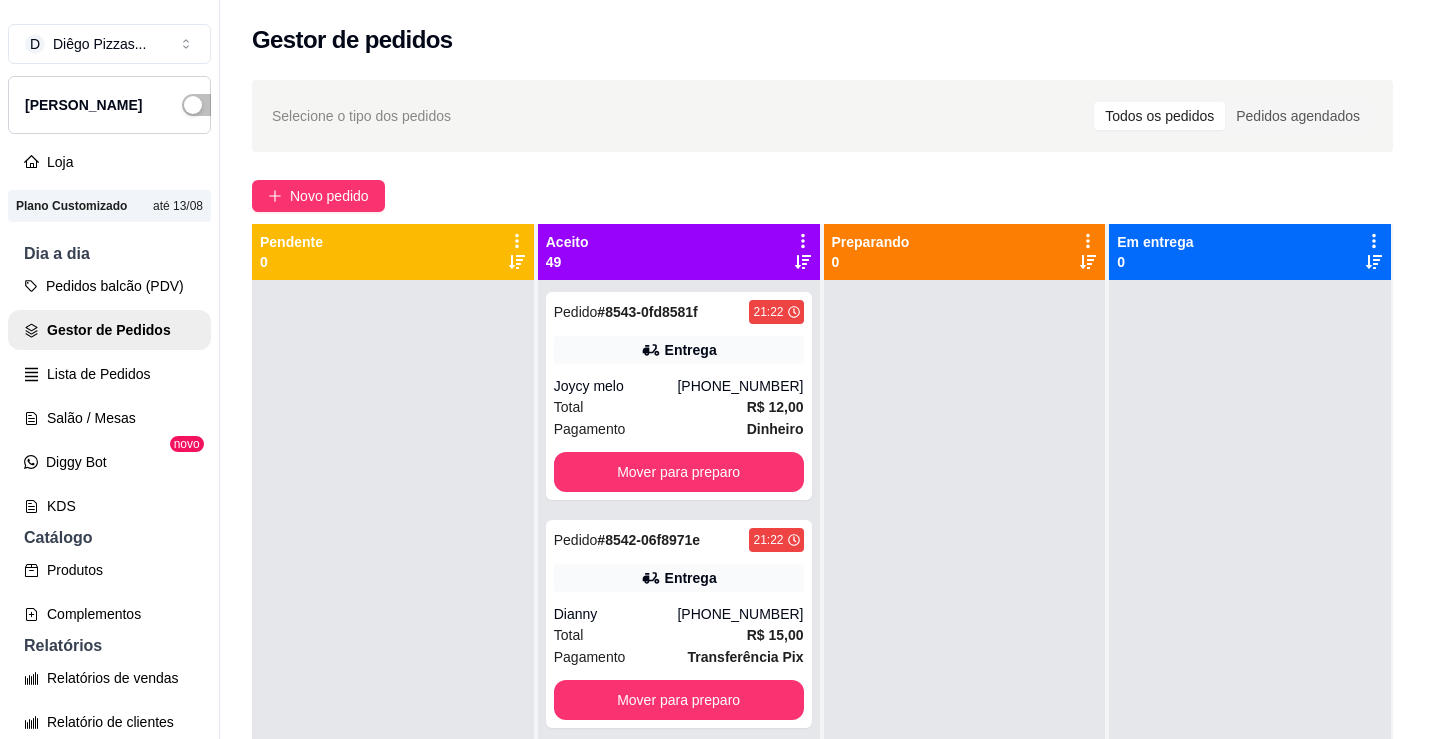 click on "Estou ciente de que esta ação será   irreverssível  e quero mover os pedidos." at bounding box center [734, 424] 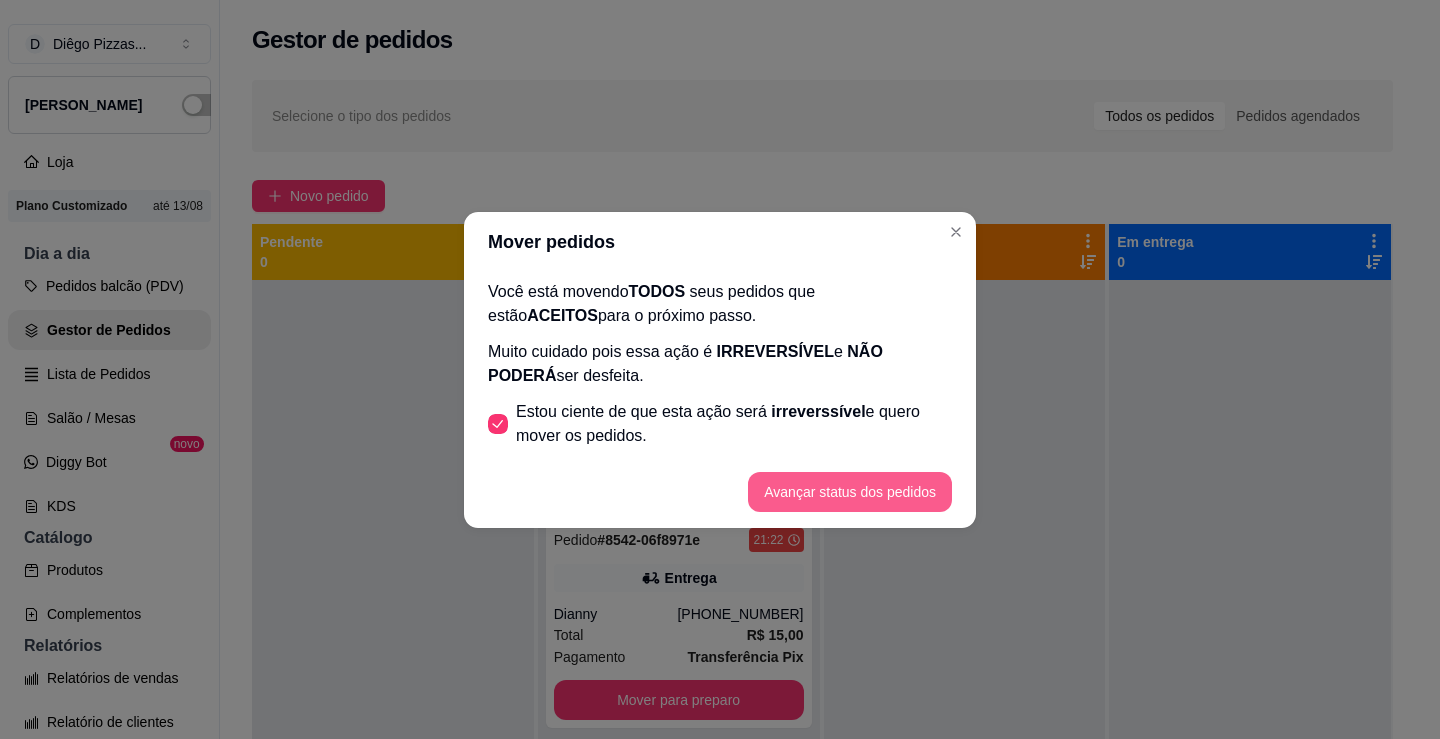 click on "Avançar status dos pedidos" at bounding box center (720, 492) 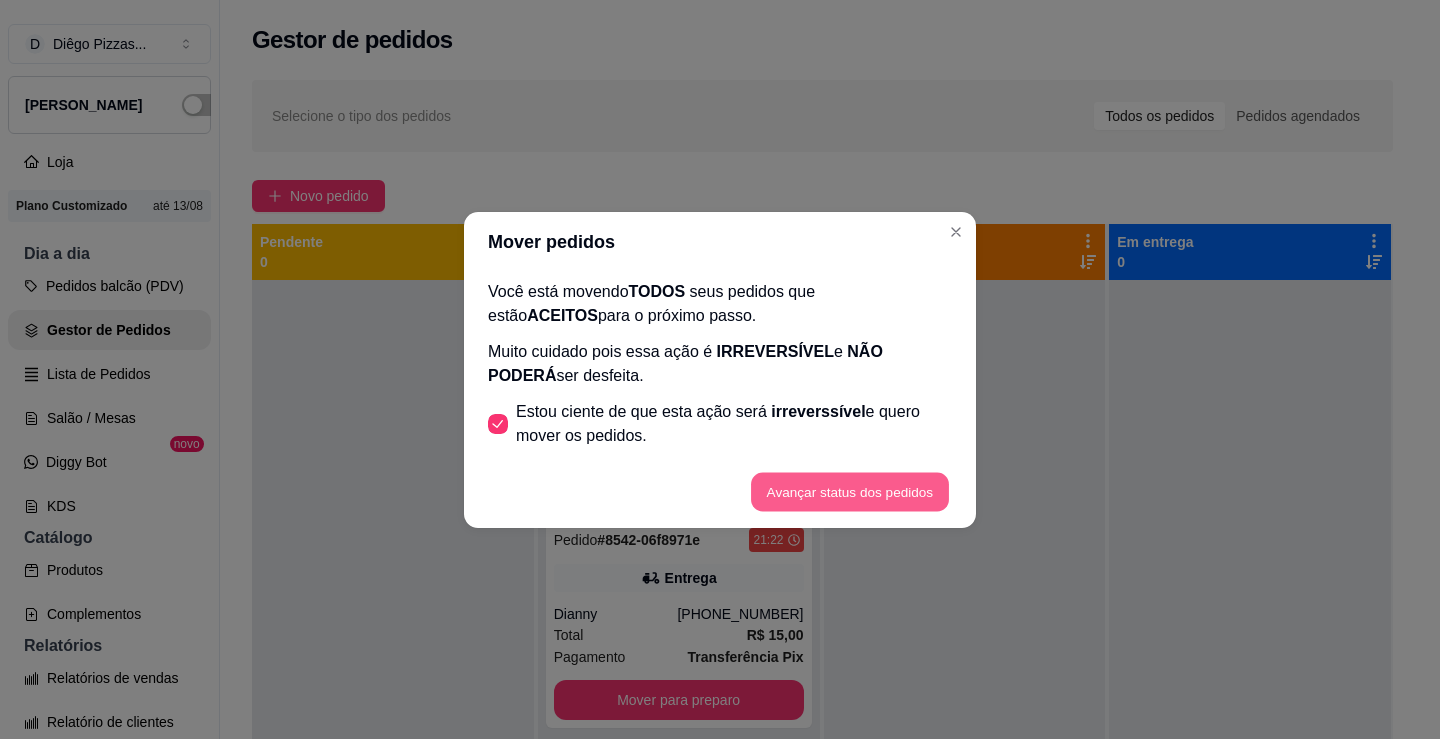 click on "Avançar status dos pedidos" at bounding box center [850, 491] 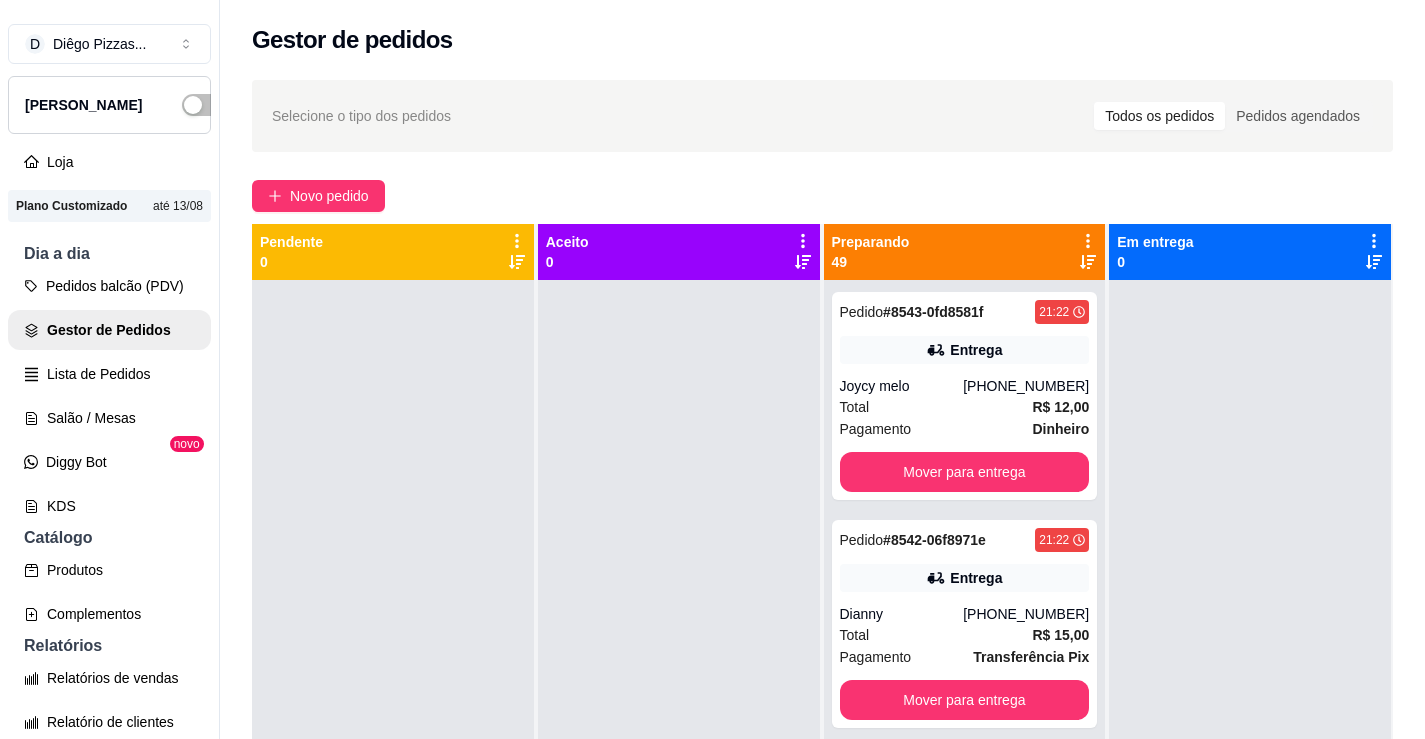 click 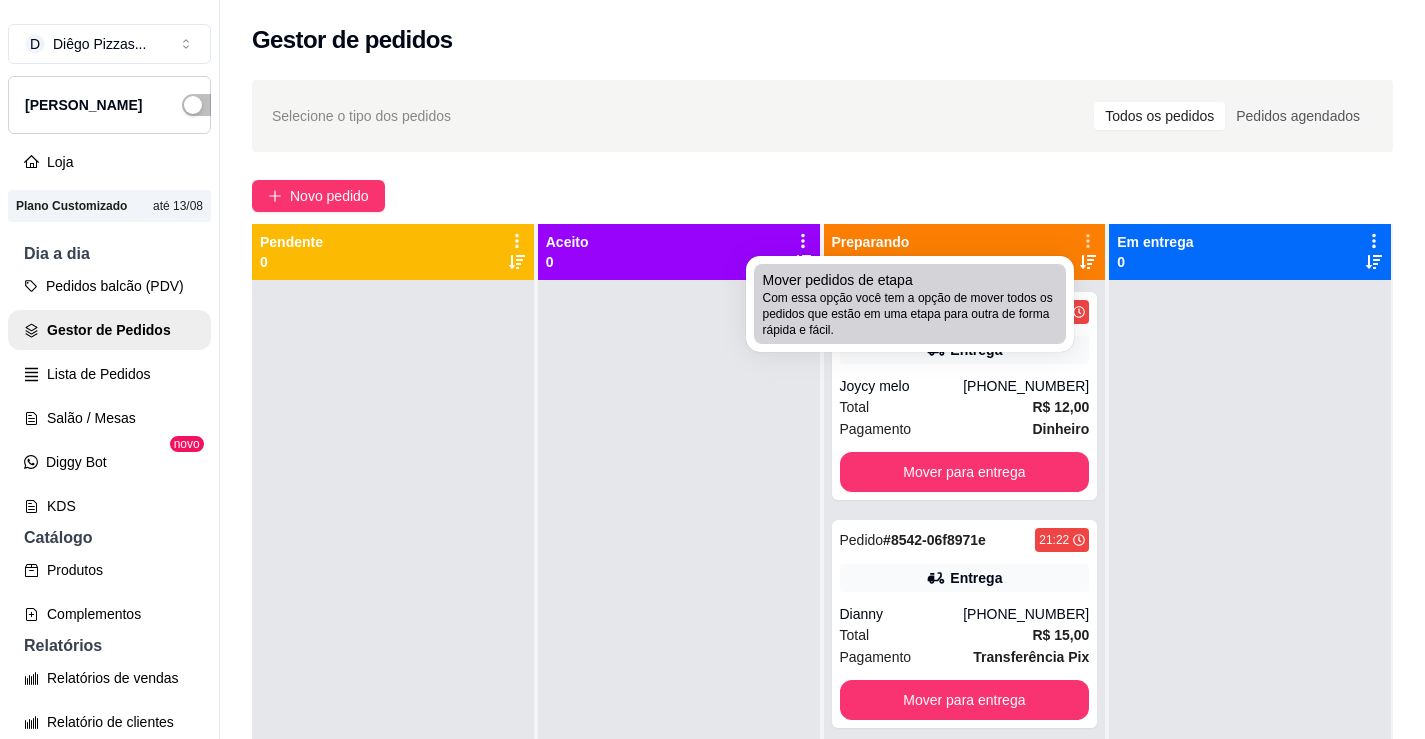 click on "Com essa opção você tem a opção de mover todos os pedidos que estão em uma etapa para outra de forma rápida e fácil." at bounding box center [910, 314] 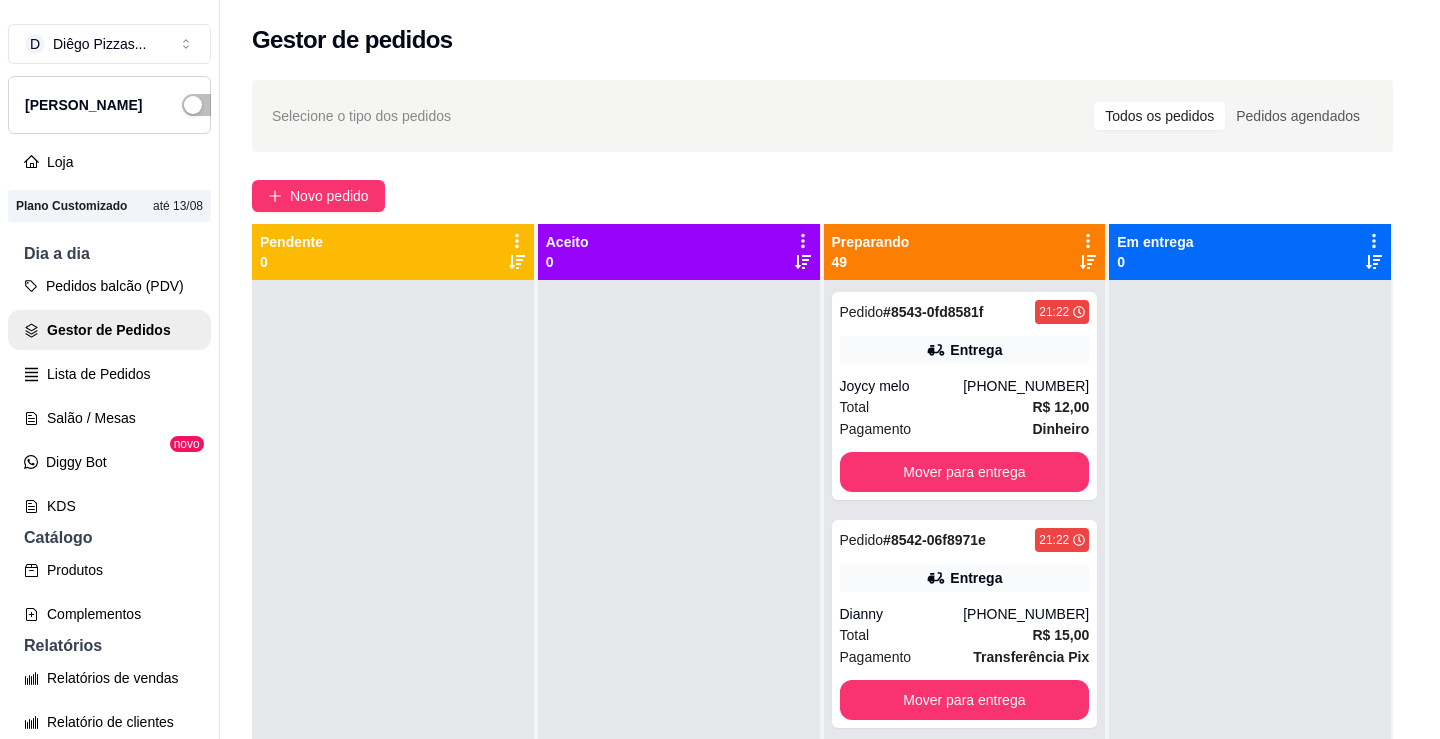 click on "Estou ciente de que esta ação será   irreverssível  e quero mover os pedidos." at bounding box center [734, 424] 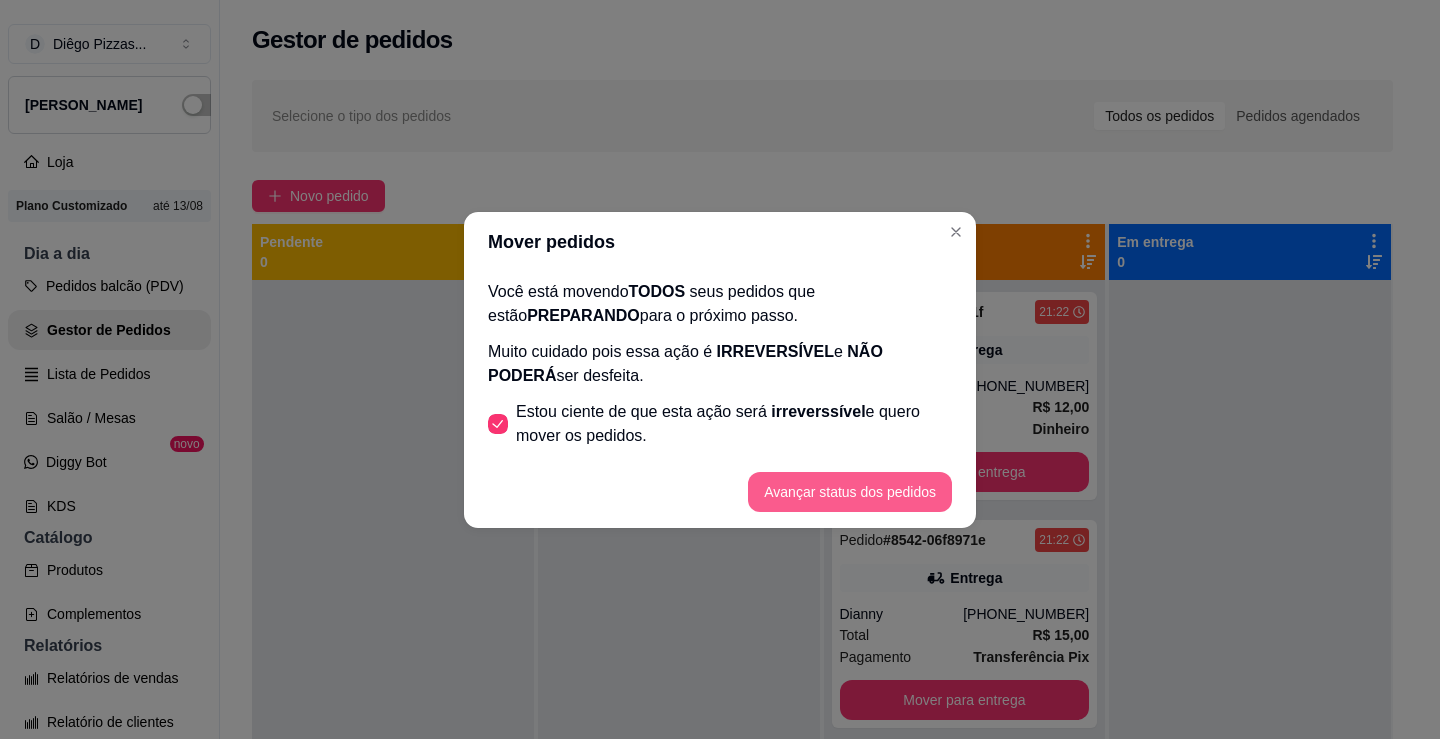 click on "Avançar status dos pedidos" at bounding box center (850, 492) 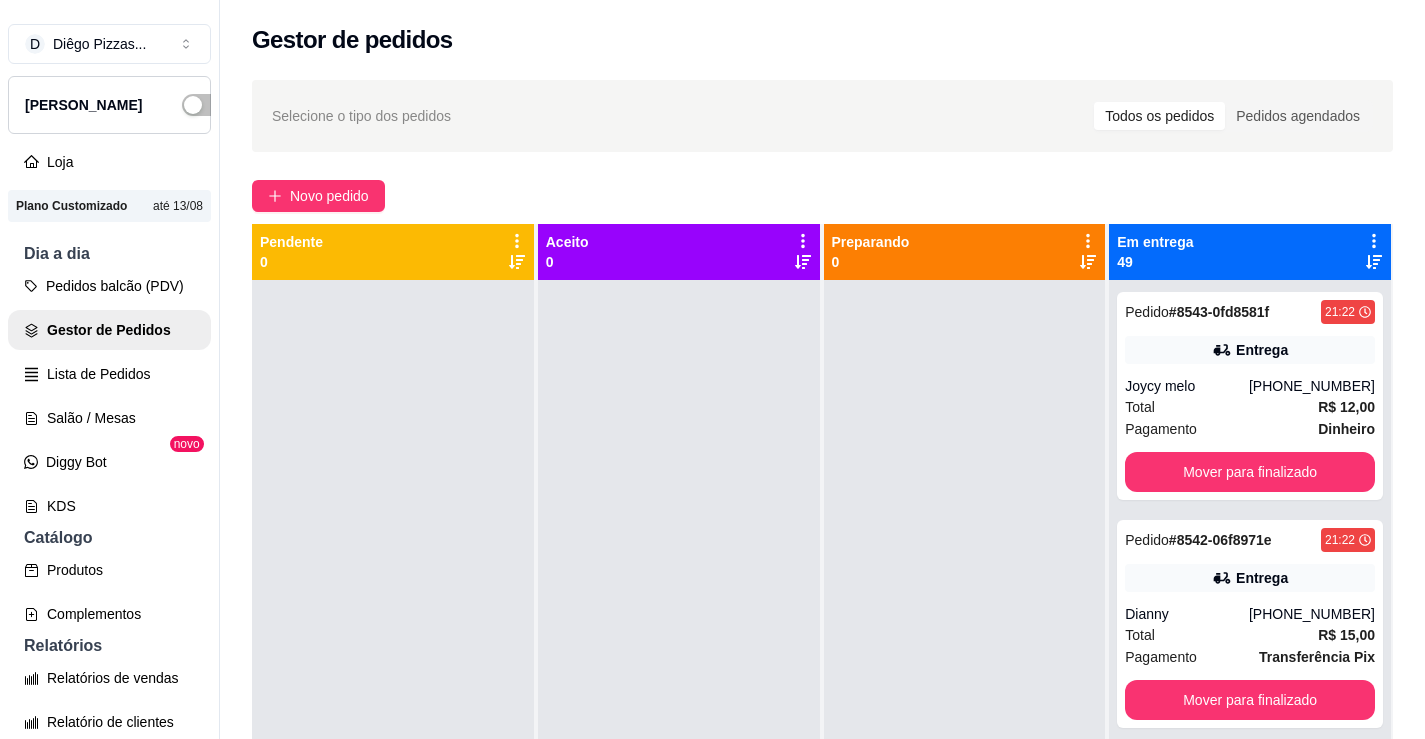 click on "Em entrega 49" at bounding box center [1250, 252] 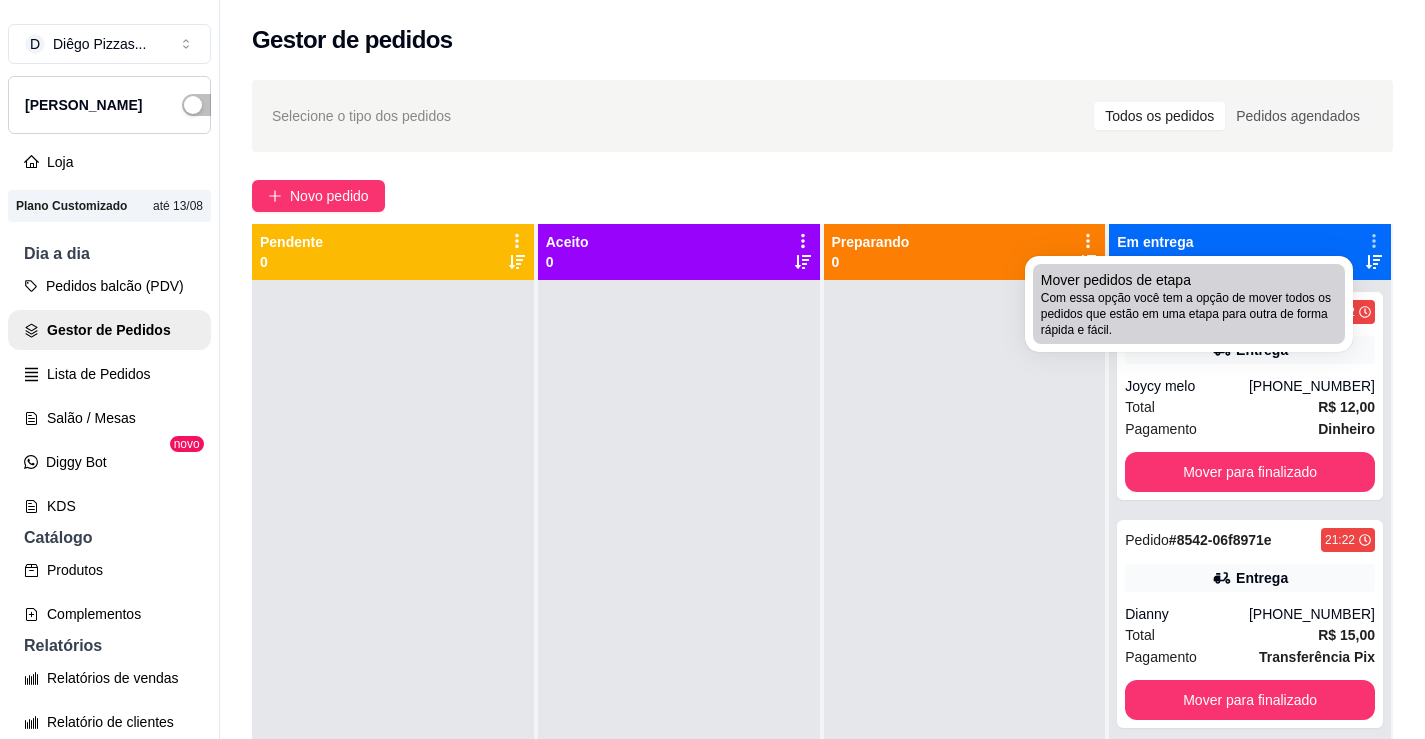 click on "Mover pedidos de etapa Com essa opção você tem a opção de mover todos os pedidos que estão em uma etapa para outra de forma rápida e fácil." at bounding box center (1189, 304) 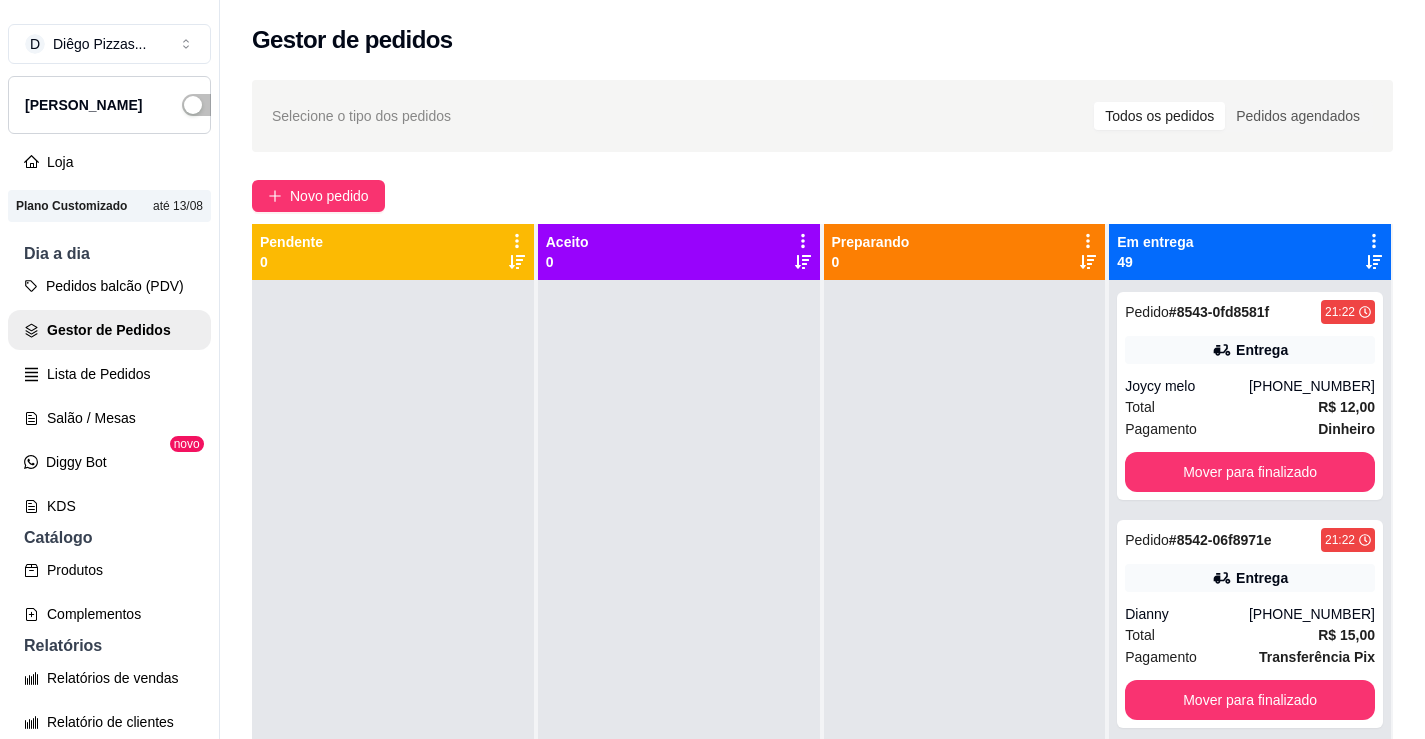 click 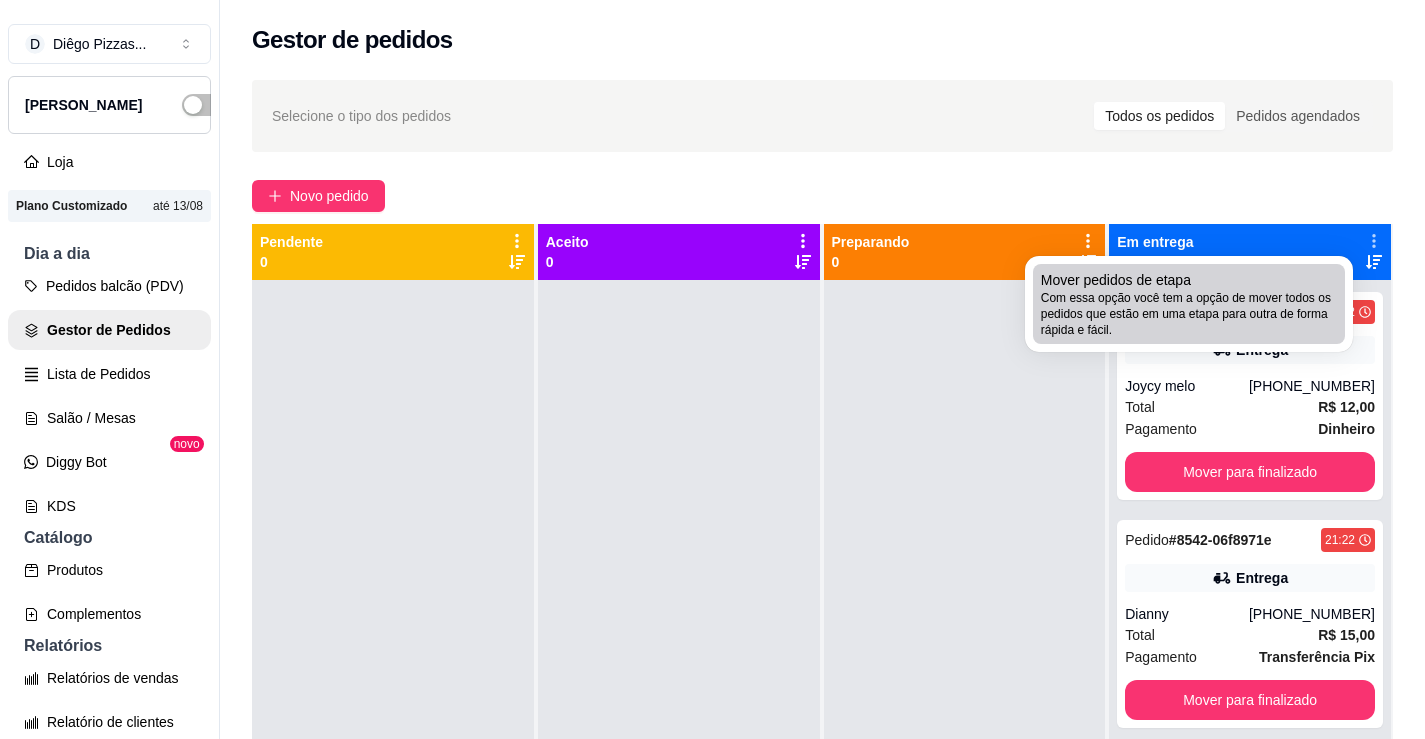 click on "Com essa opção você tem a opção de mover todos os pedidos que estão em uma etapa para outra de forma rápida e fácil." at bounding box center [1189, 314] 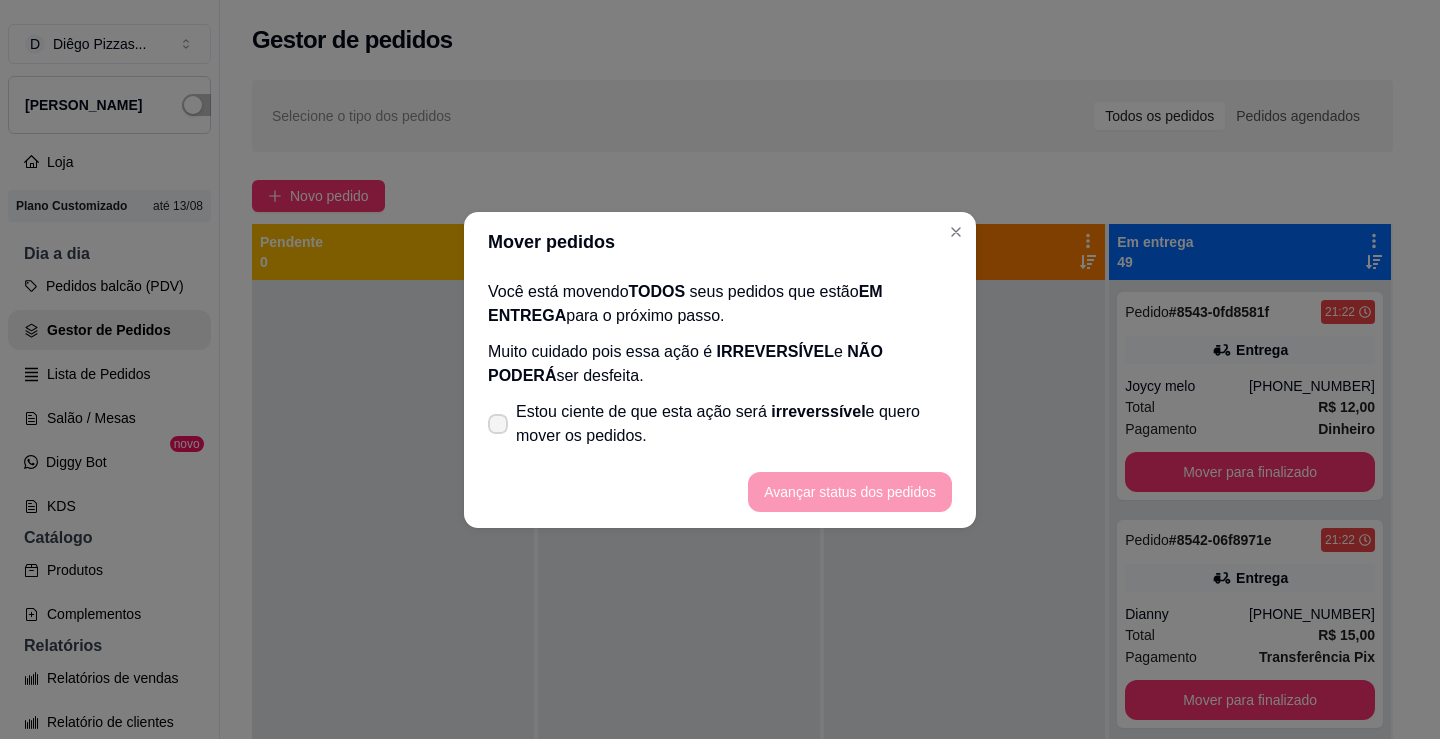click on "Estou ciente de que esta ação será   irreverssível  e quero mover os pedidos." at bounding box center (734, 424) 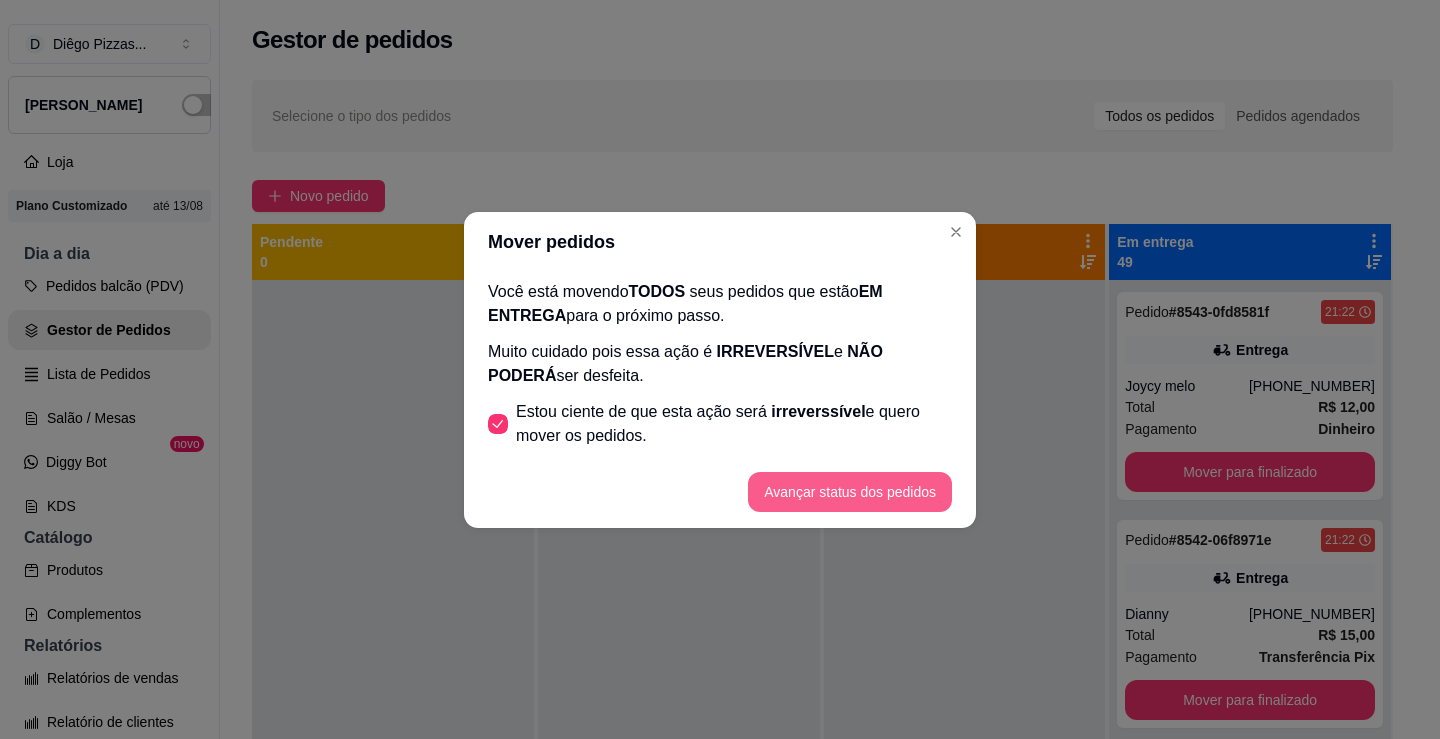 click on "Avançar status dos pedidos" at bounding box center (850, 492) 